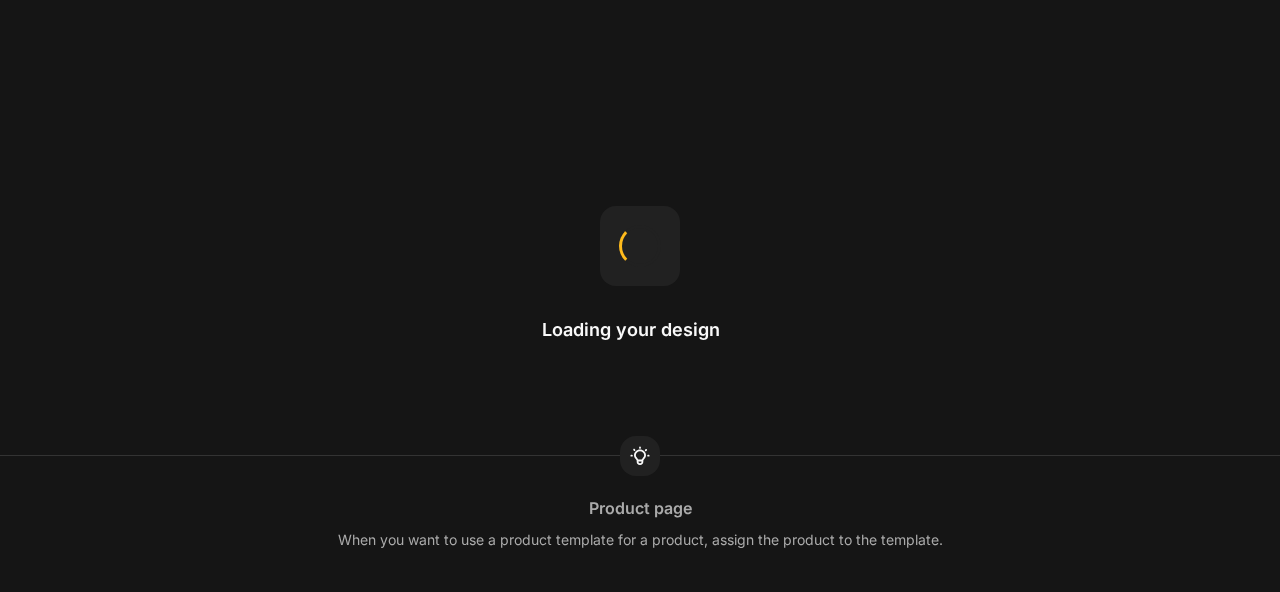 scroll, scrollTop: 0, scrollLeft: 0, axis: both 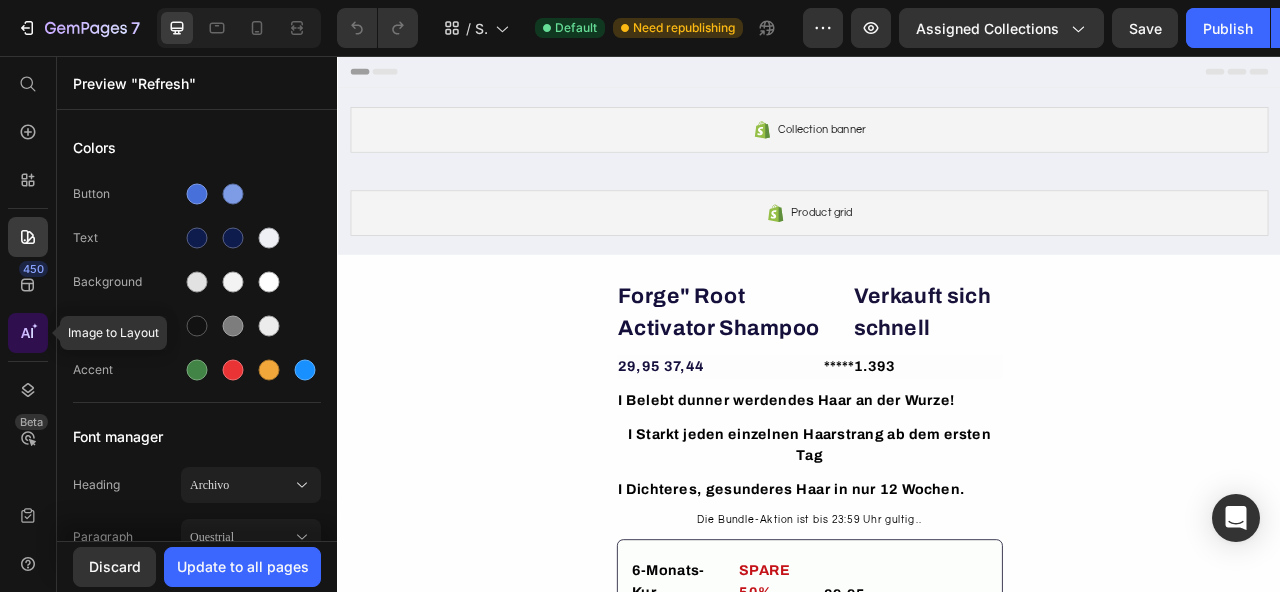 click 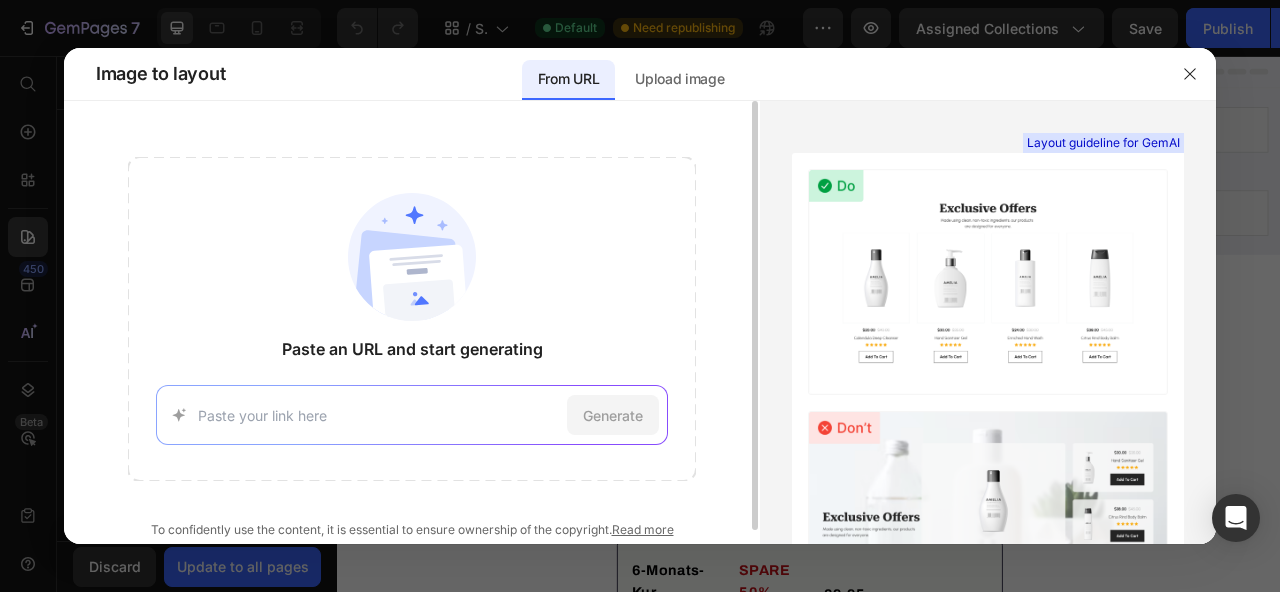 click on "Generate" at bounding box center [411, 415] 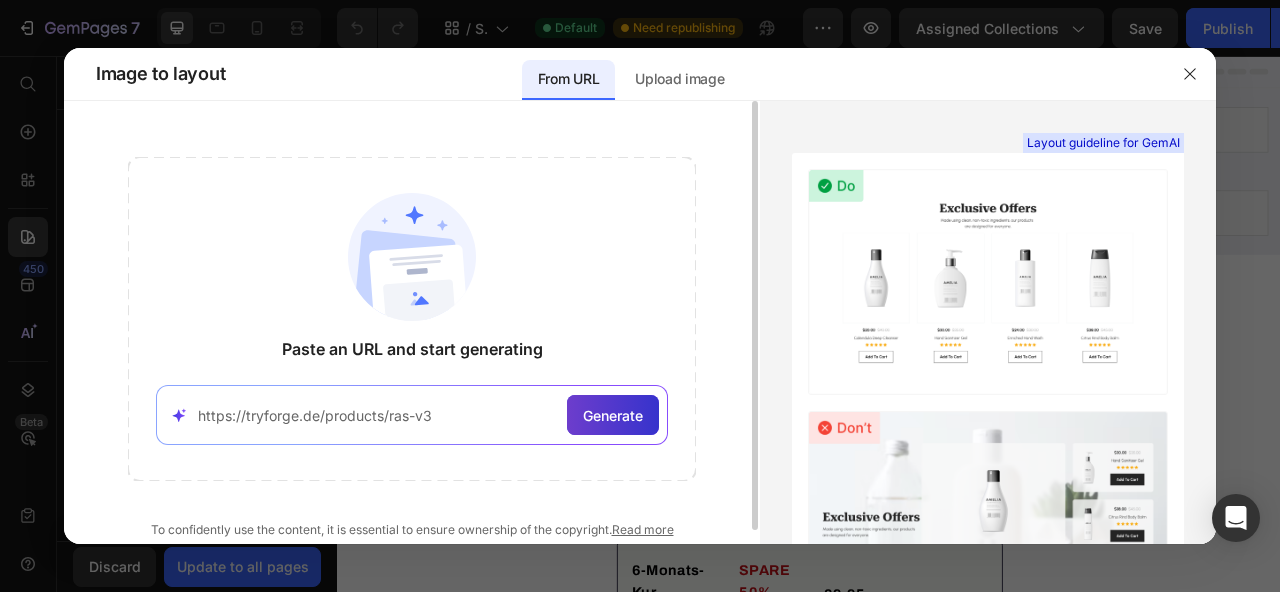 type on "https://tryforge.de/products/ras-v3" 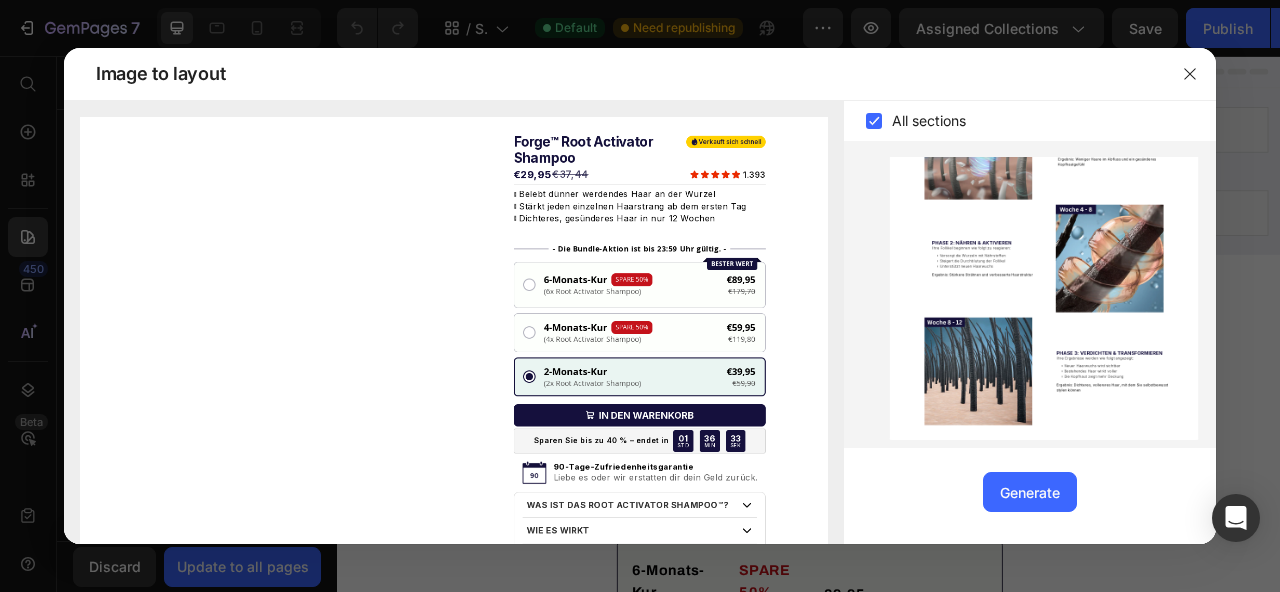 scroll, scrollTop: 2022, scrollLeft: 0, axis: vertical 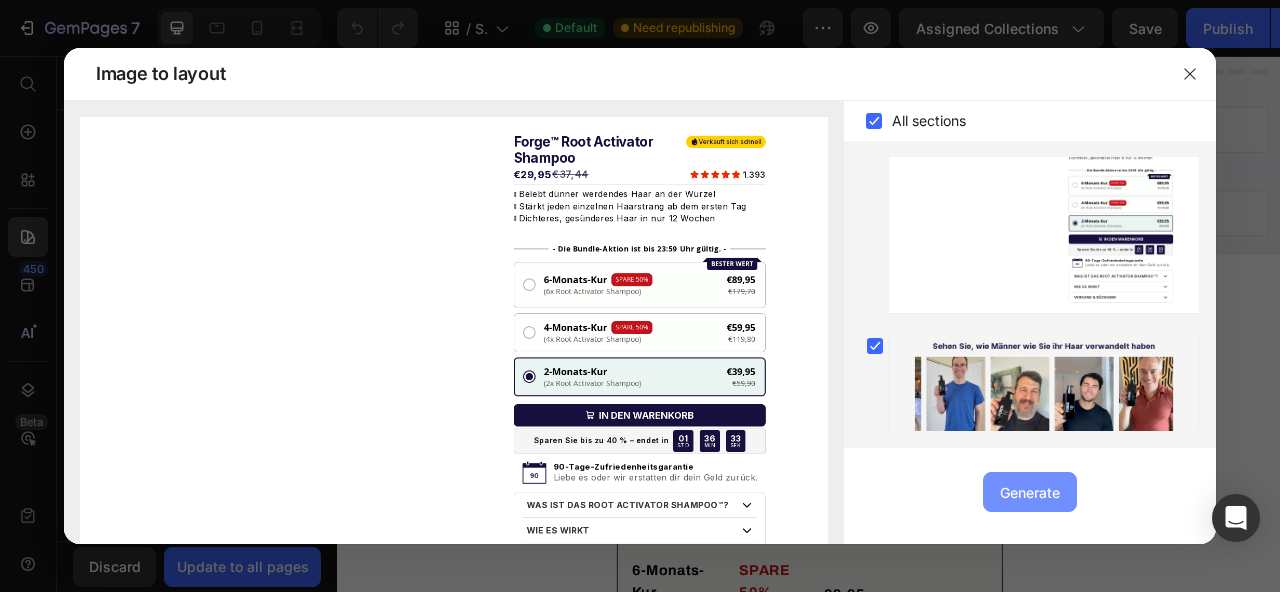 click on "Generate" at bounding box center (1030, 492) 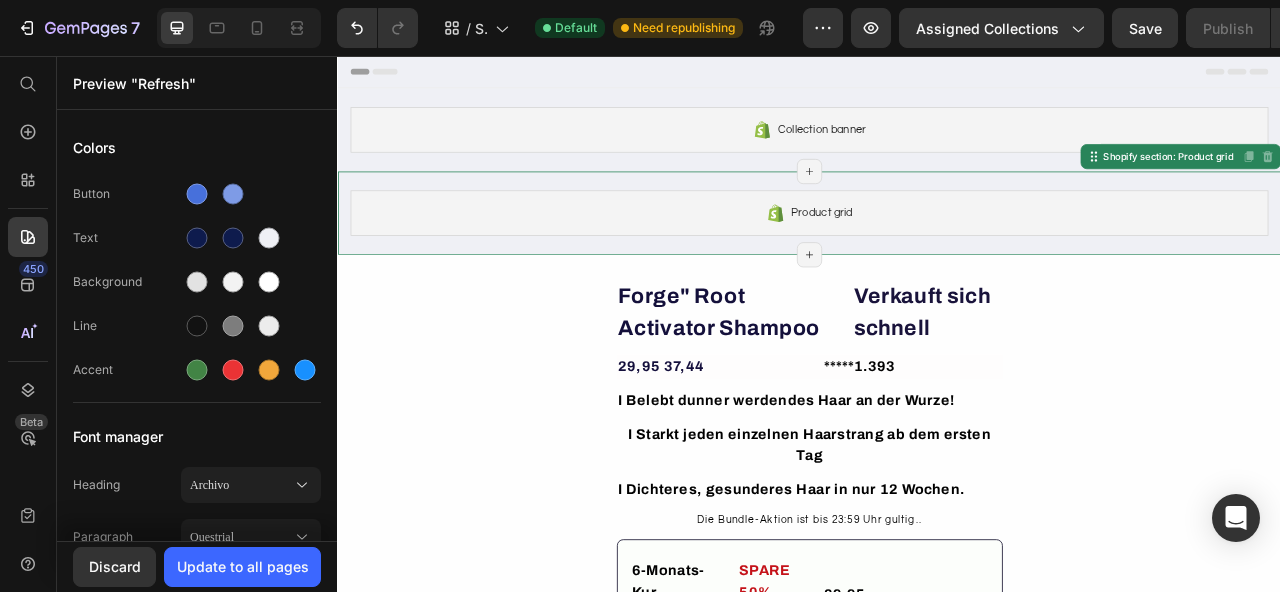 click on "Product grid" at bounding box center (937, 256) 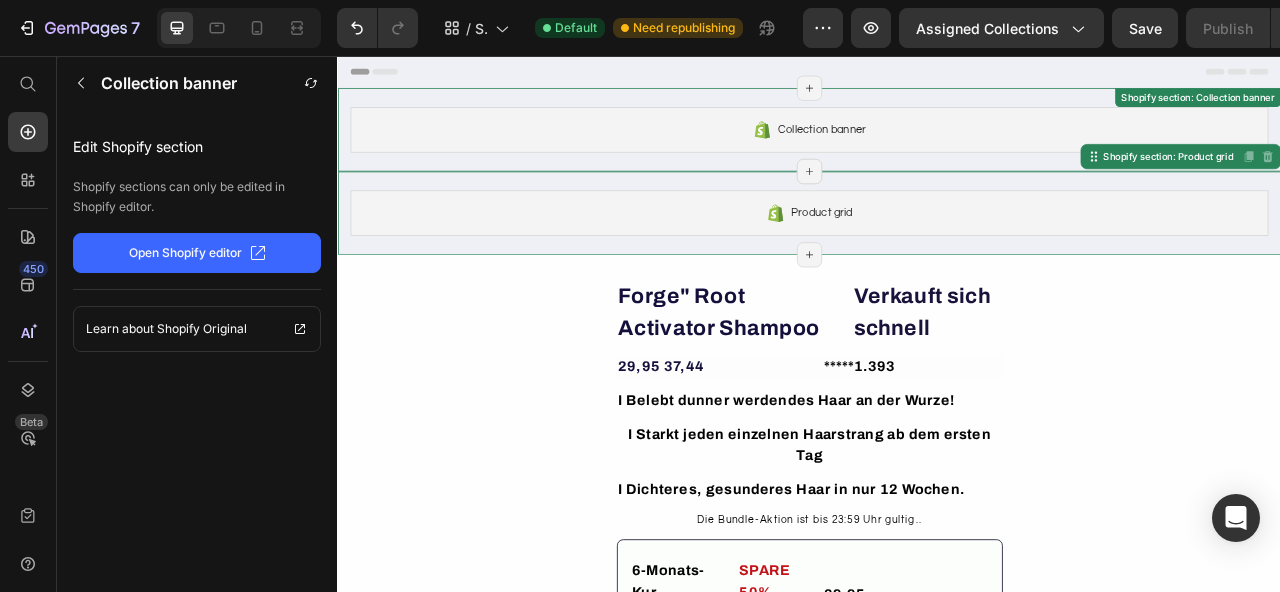 click on "Collection banner" at bounding box center [937, 150] 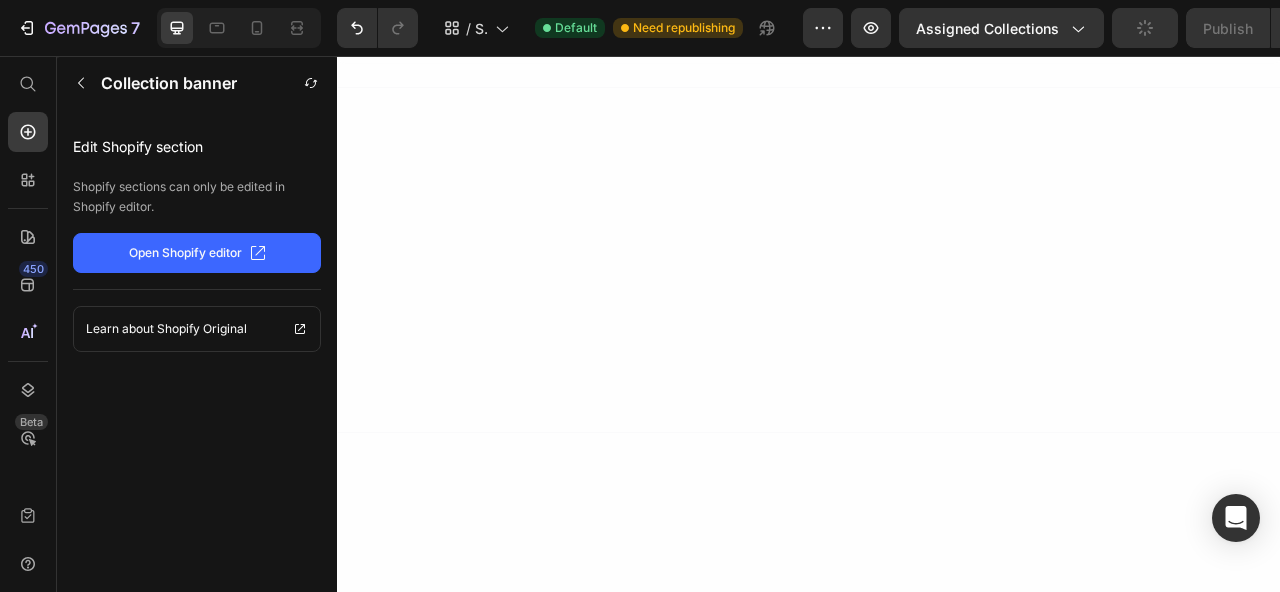 scroll, scrollTop: 15136, scrollLeft: 0, axis: vertical 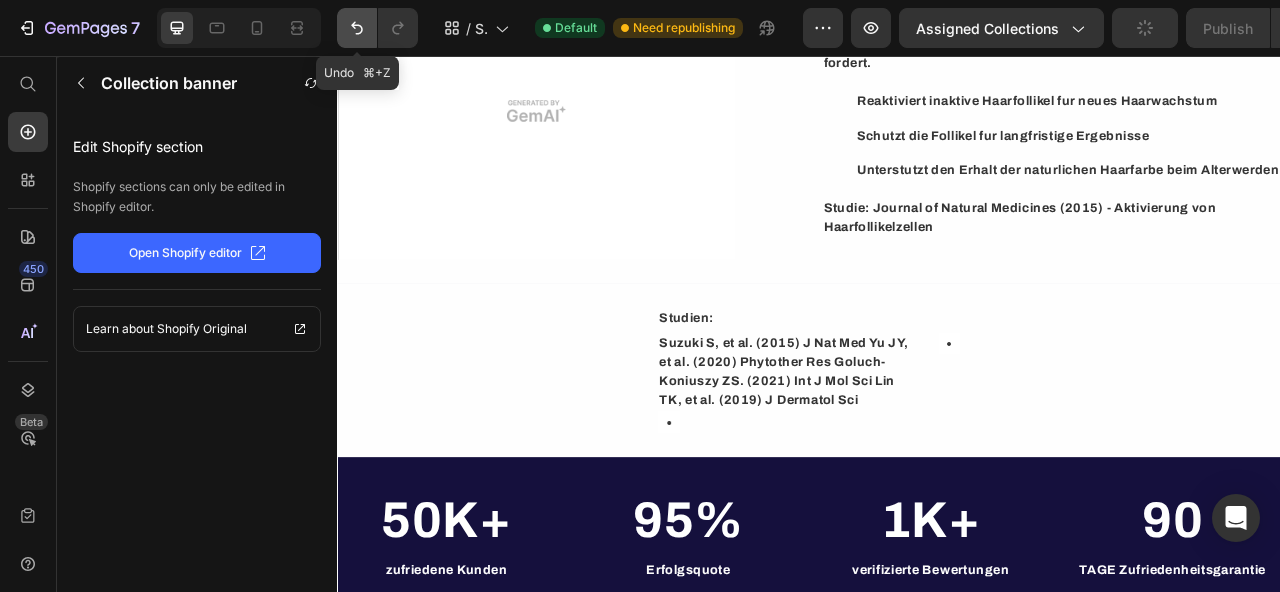 click 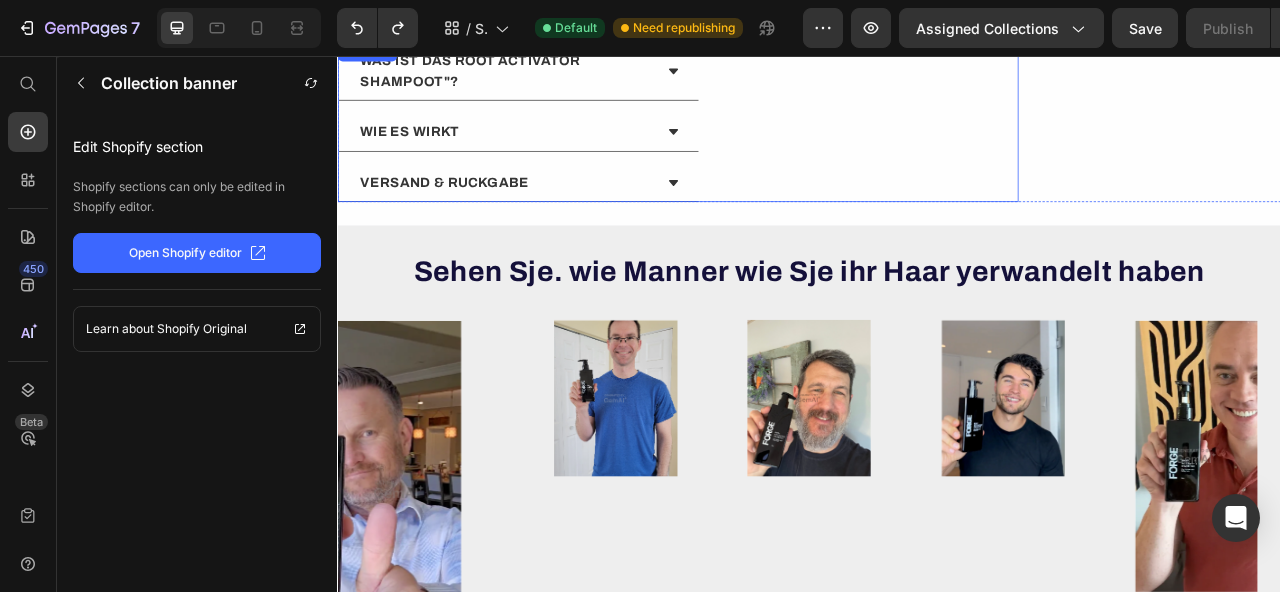 scroll, scrollTop: 10015, scrollLeft: 0, axis: vertical 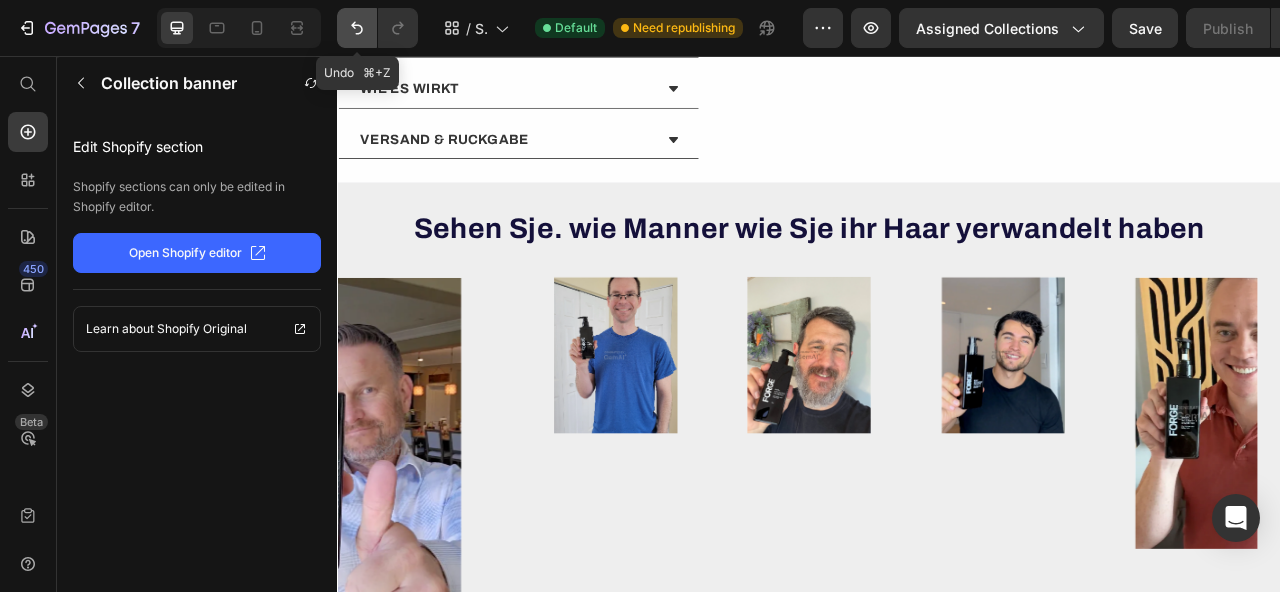 click 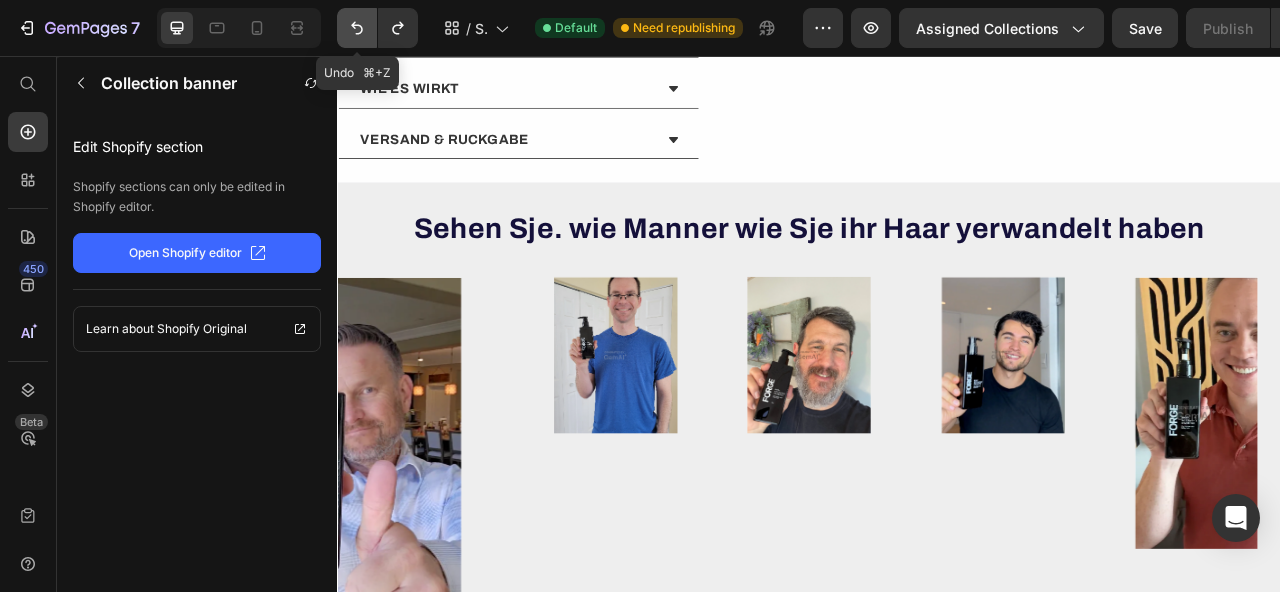 click 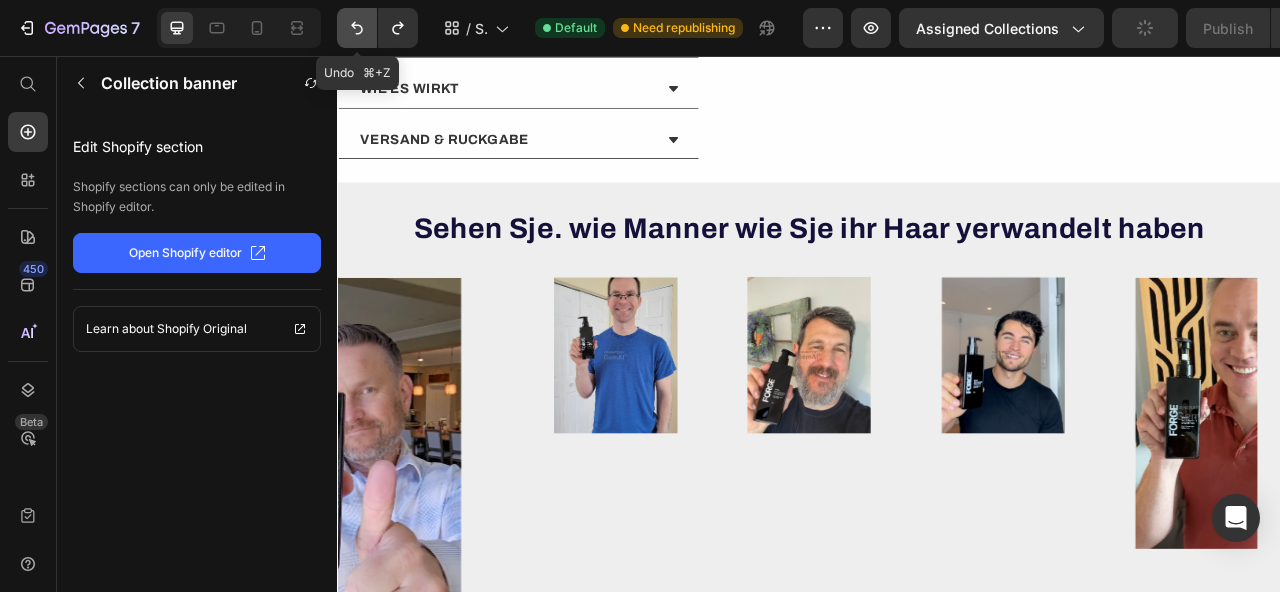 click 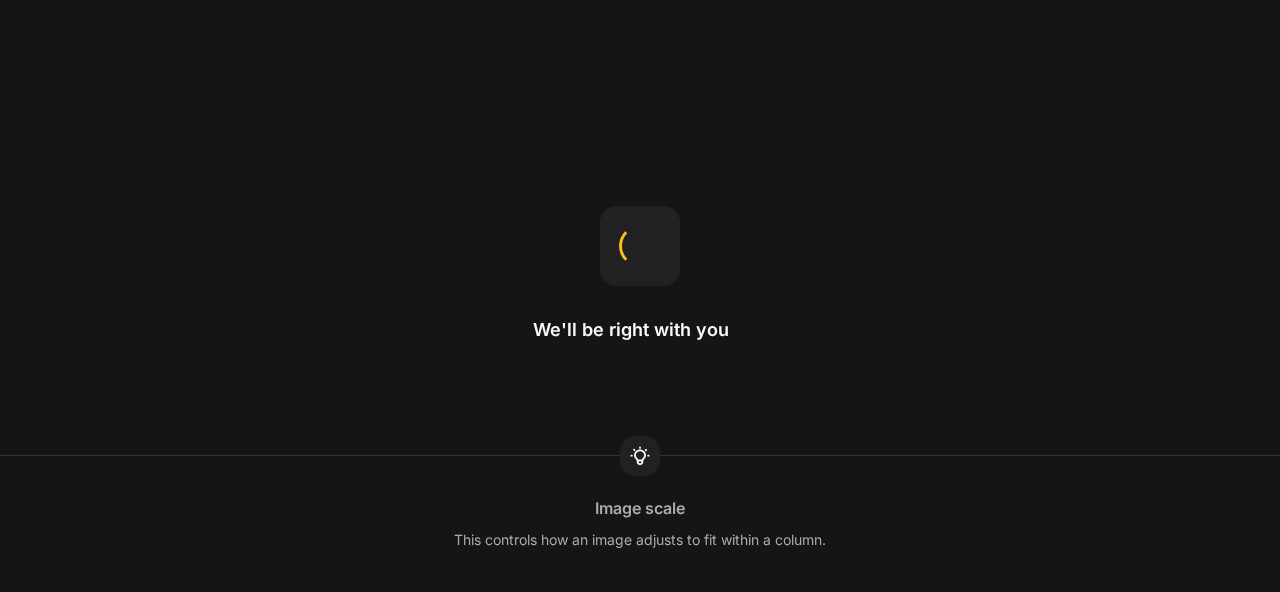 scroll, scrollTop: 0, scrollLeft: 0, axis: both 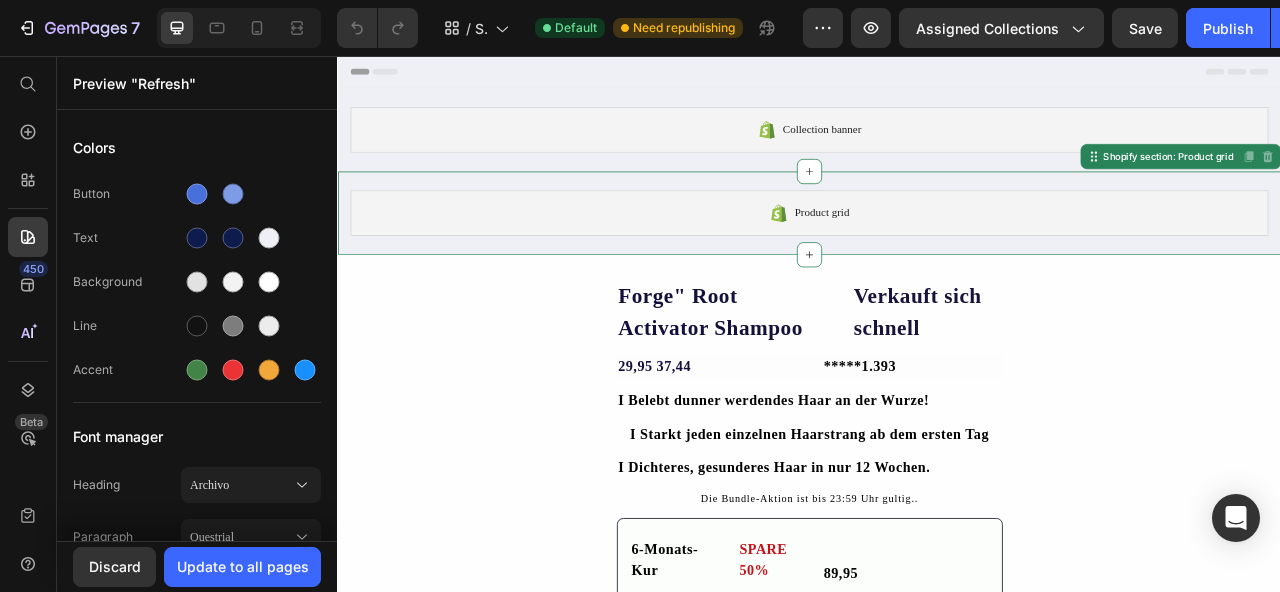 click on "Product grid" at bounding box center (937, 256) 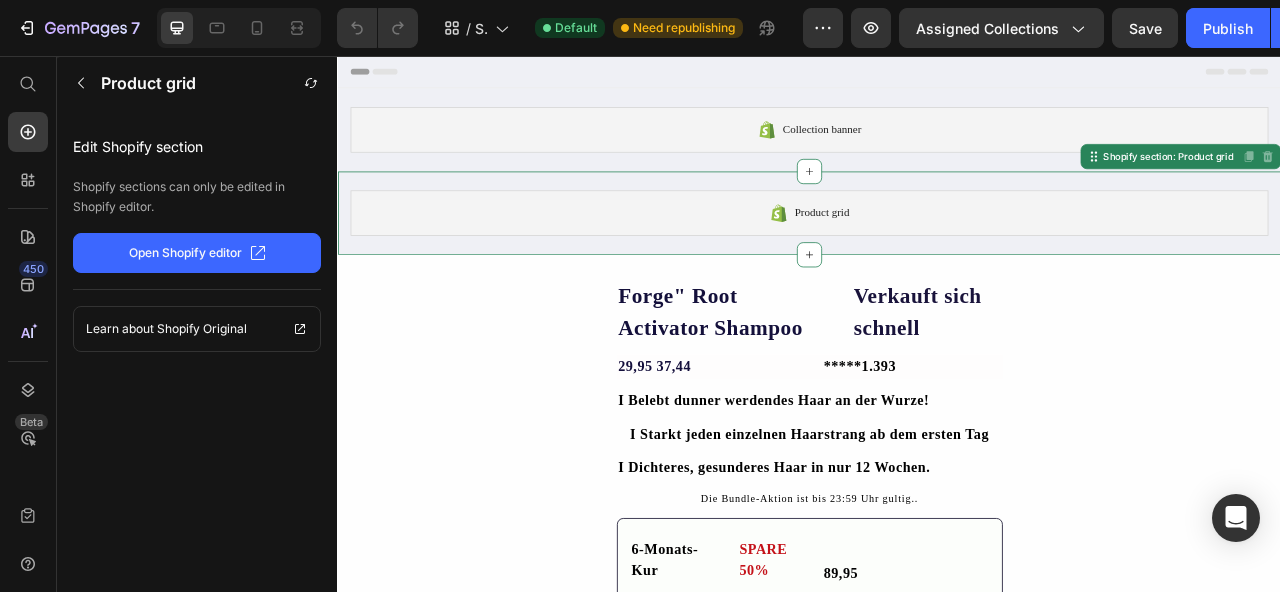 click on "Open Shopify editor" 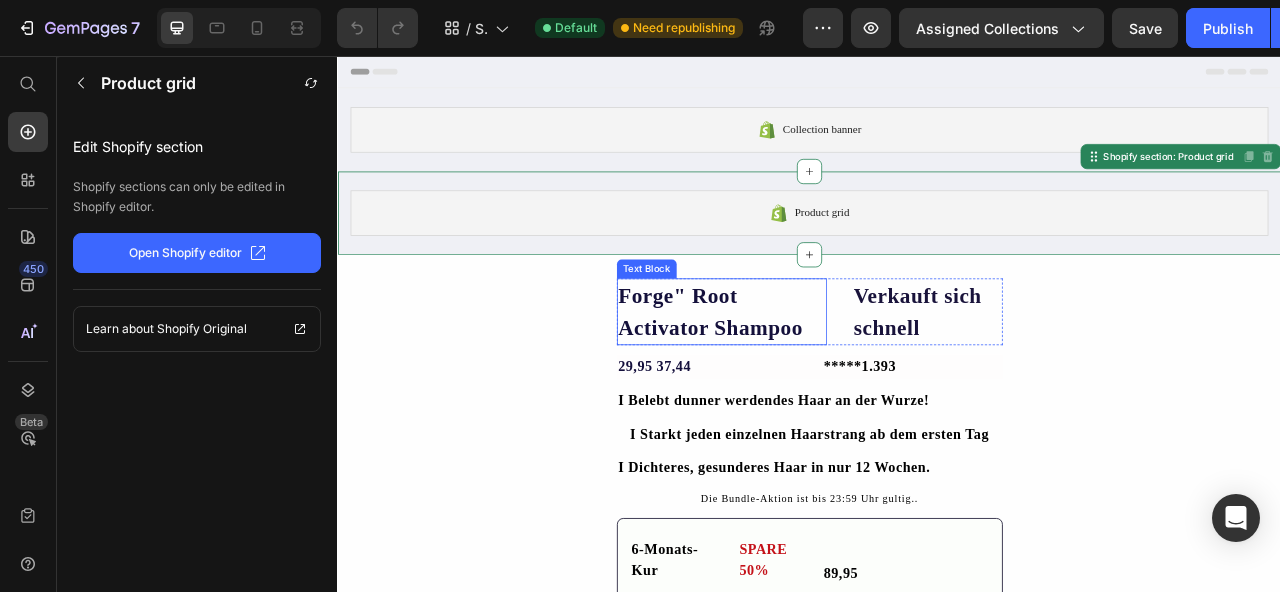 click on "Forge" Root Activator Shampoo" at bounding box center (826, 381) 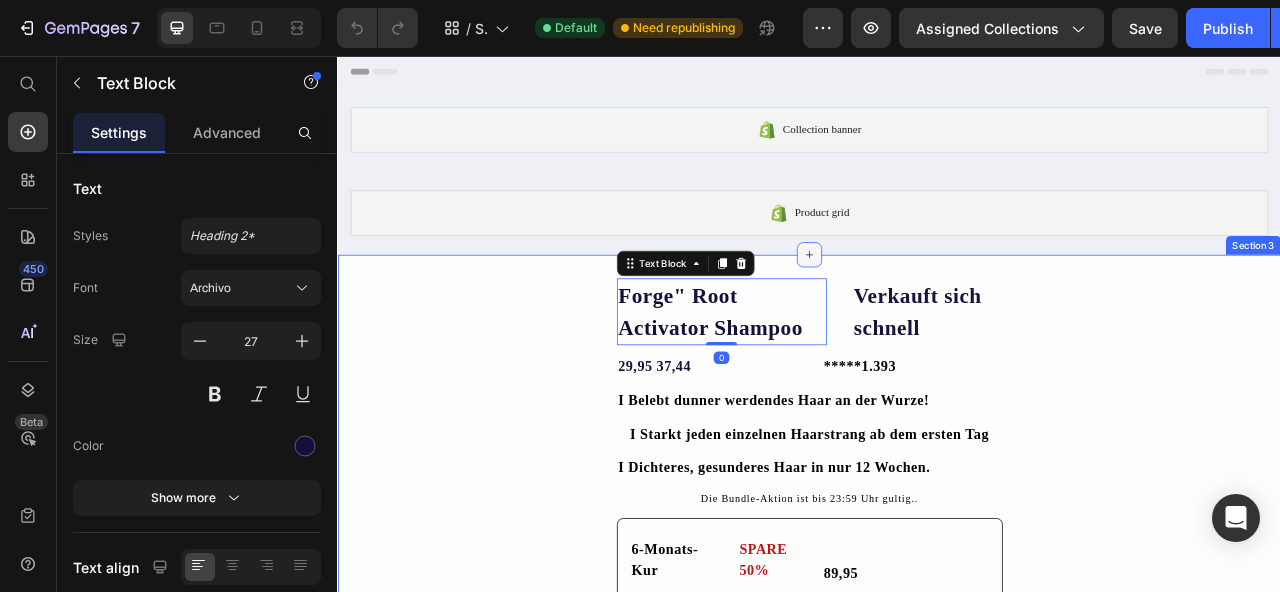 click at bounding box center [937, 309] 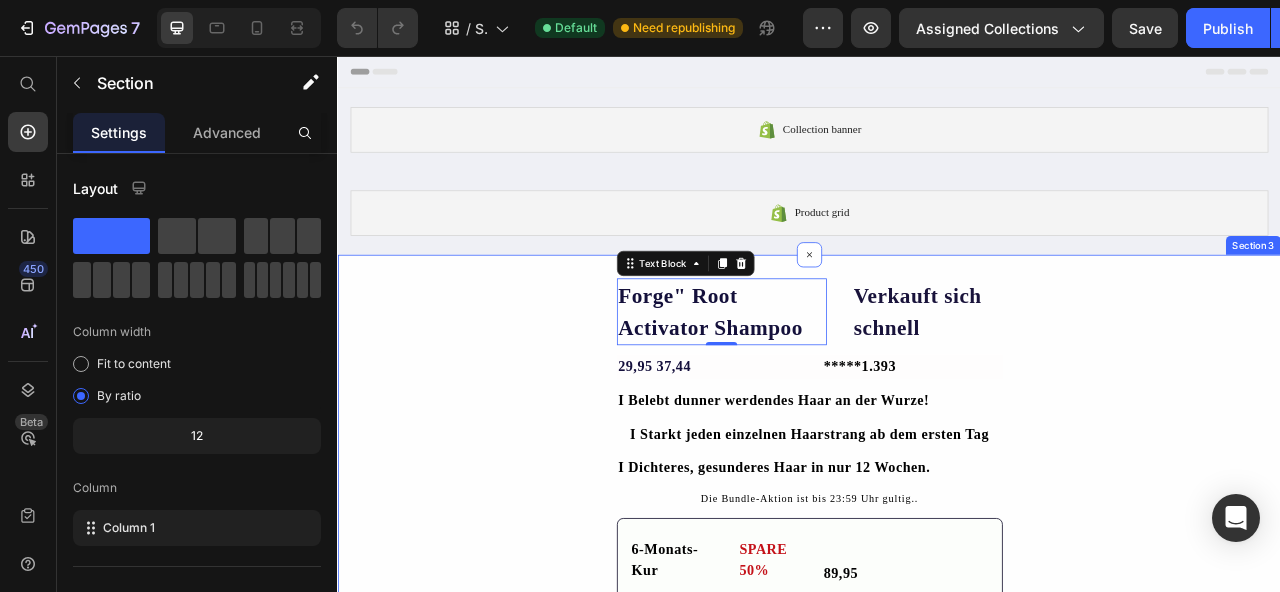 click on "Forge" Root Activator Shampoo Text Block   0 Verkauft sich schnell Text Block Row 29,95 37,44 Text Block *****1.393 Text Block Row I Belebt dunner werdendes Haar an der Wurze! Text Block I Starkt jeden einzelnen Haarstrang ab dem ersten Tag Text Block I Dichteres, gesunderes Haar in nur 12 Wochen. Text Block Die Bundle-Aktion ist bis 23:59 Uhr gultig.. Text Block 6-Monats-Kur Text Block SPARE 50% Text Block Row (6x Root Activator Shampoo) Text Block 89,95 Text Block 179,70 Text Block Row 4-Monats-Kur Text Block 59,95 Text Block Row (4x Root Activator Shampoo) Text Block 119,80 Text Block Row Row 2-Monats-Kur Text Block (2x Root Activator Shampoo) Text Block Row 39,95 Text Block 59,90 Text Block Row Row R IN DEN WARENKORB Text Block Sparen Sie bis zu 40 % - endet in. Text Block Image 90-Tage-Zufriedenheitsgarantie Liebe es oder wir erstatten dir dein Geld zuruck. Text Block Row
WAS IST DAS ROOT ACTIVATOR SHAMPOO?
WIE ES WIRKT Row" at bounding box center [937, 934] 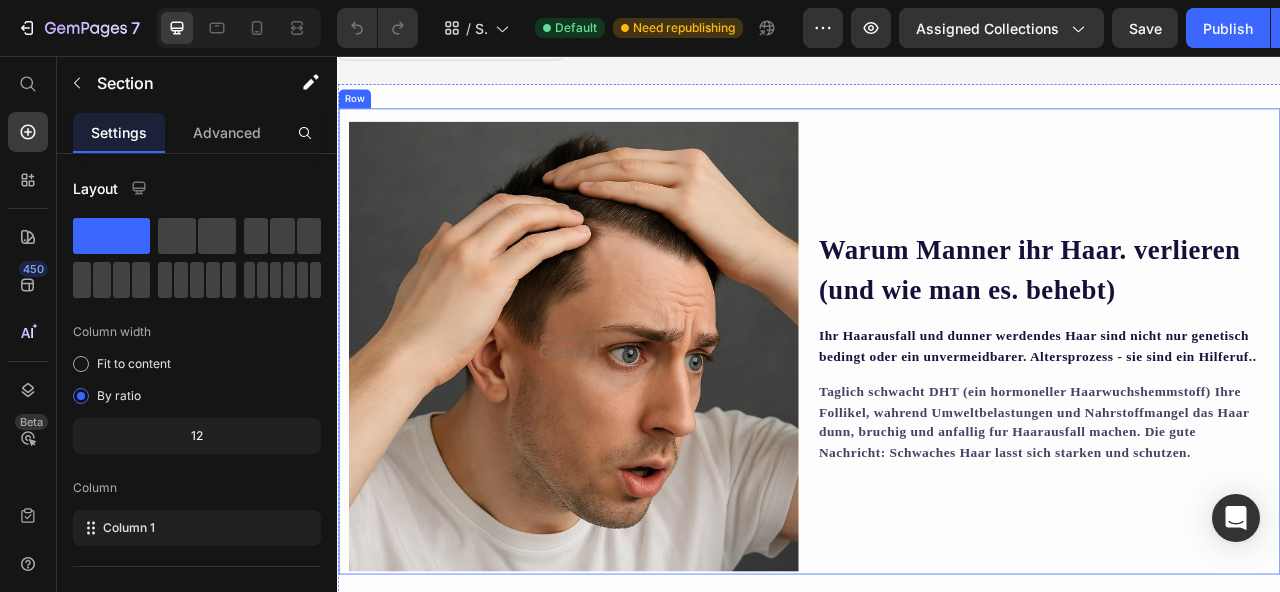 scroll, scrollTop: 0, scrollLeft: 0, axis: both 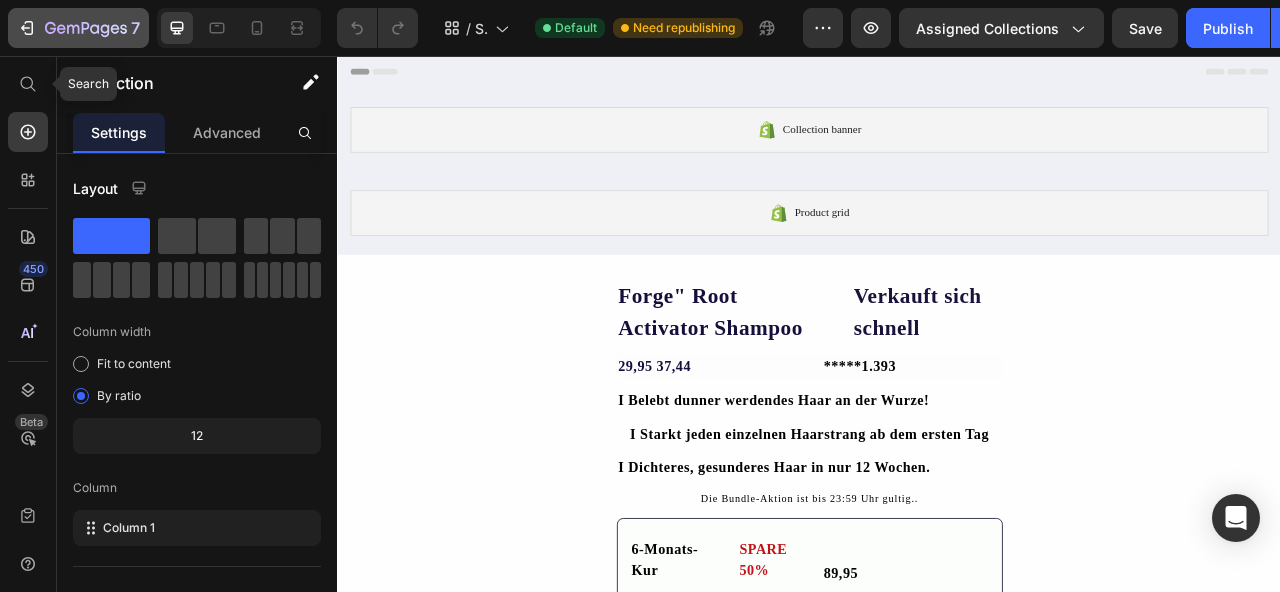 click 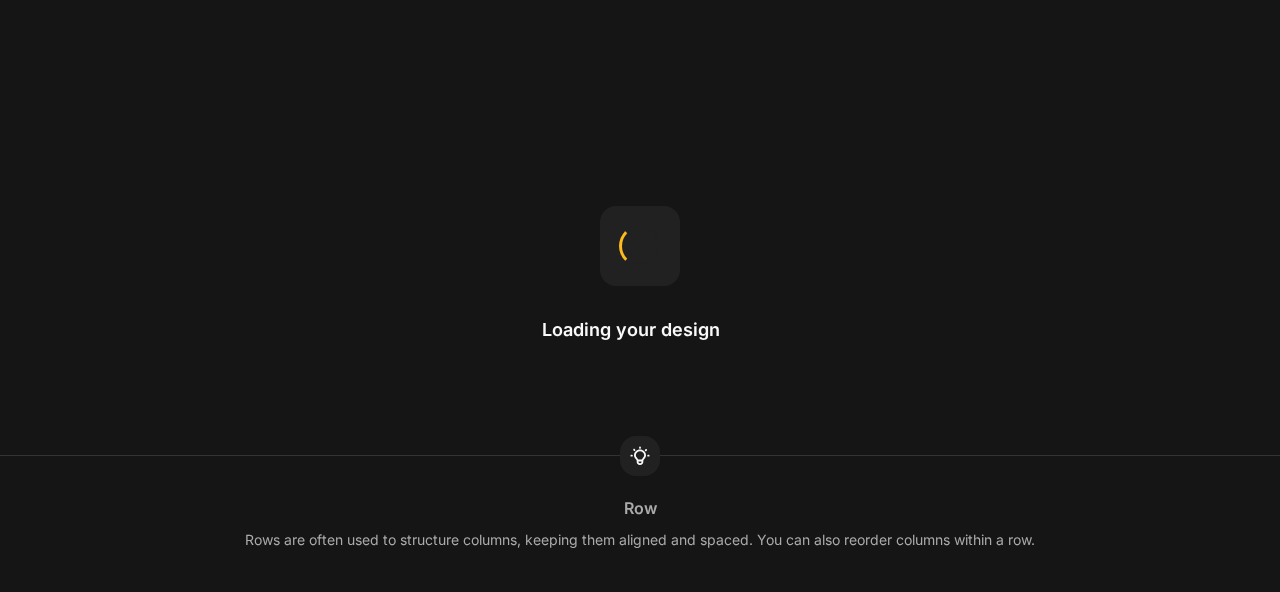 scroll, scrollTop: 0, scrollLeft: 0, axis: both 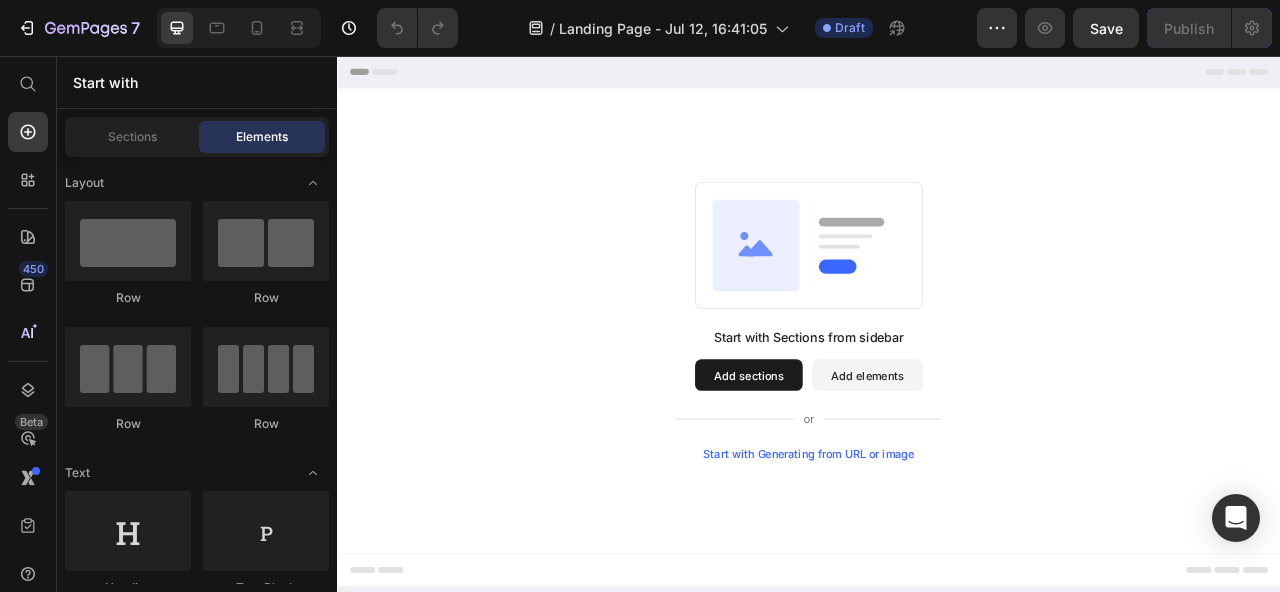 click on "Add sections" at bounding box center [860, 462] 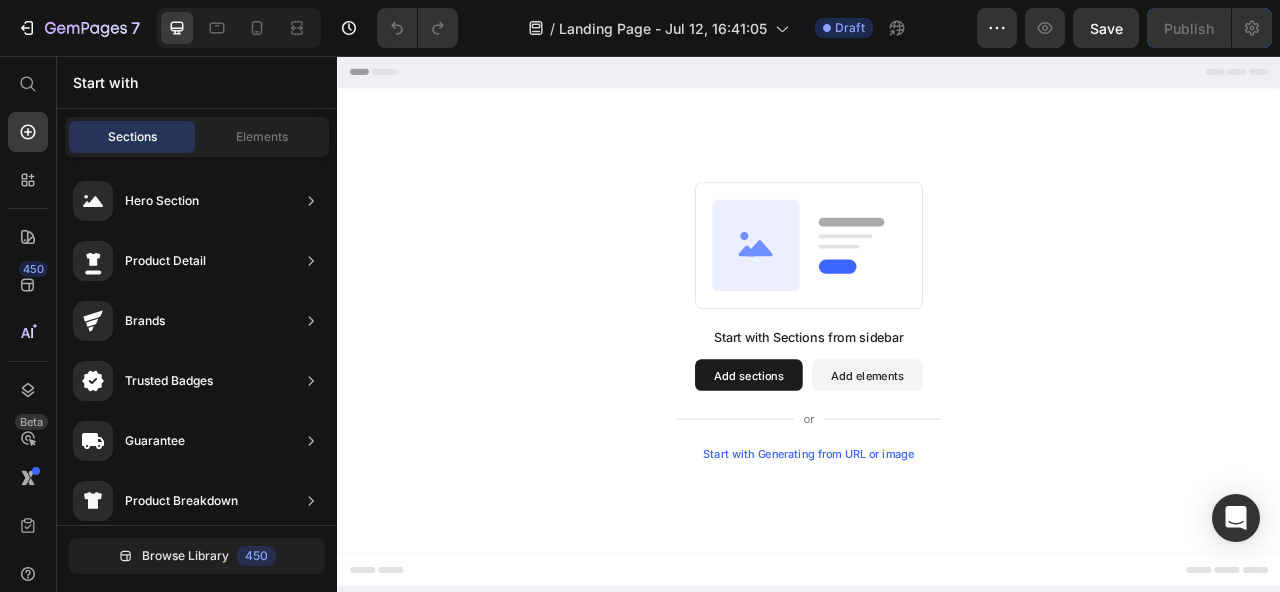 click on "Start with Sections from sidebar Add sections Add elements Start with Generating from URL or image" at bounding box center (937, 393) 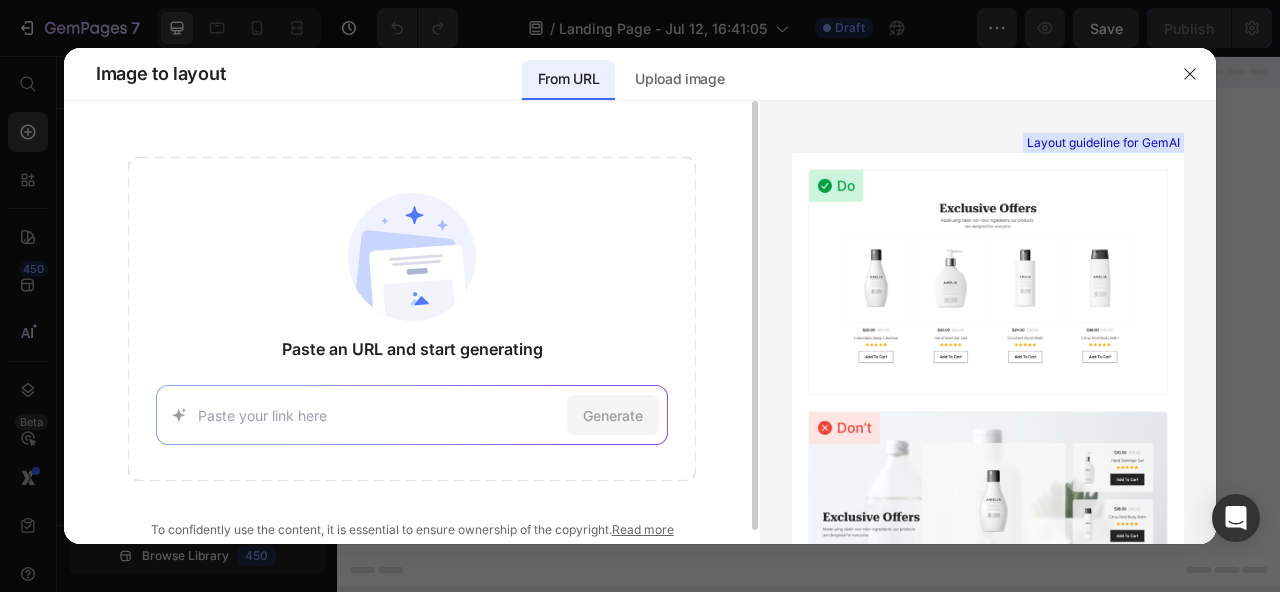 click at bounding box center [378, 415] 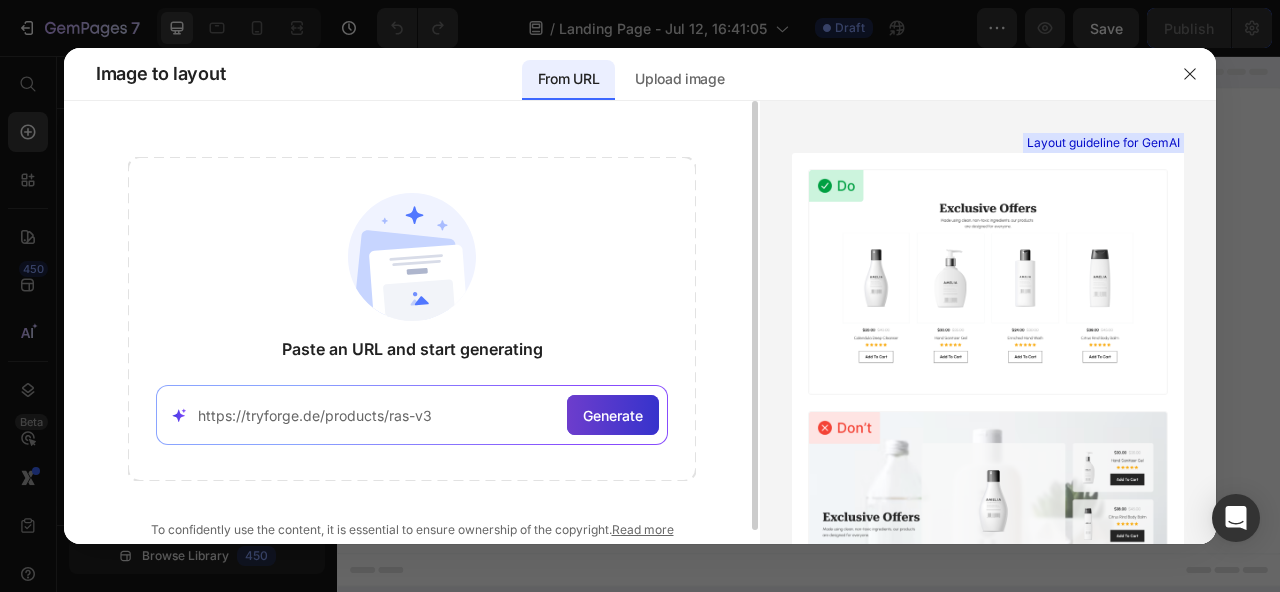 type on "https://tryforge.de/products/ras-v3" 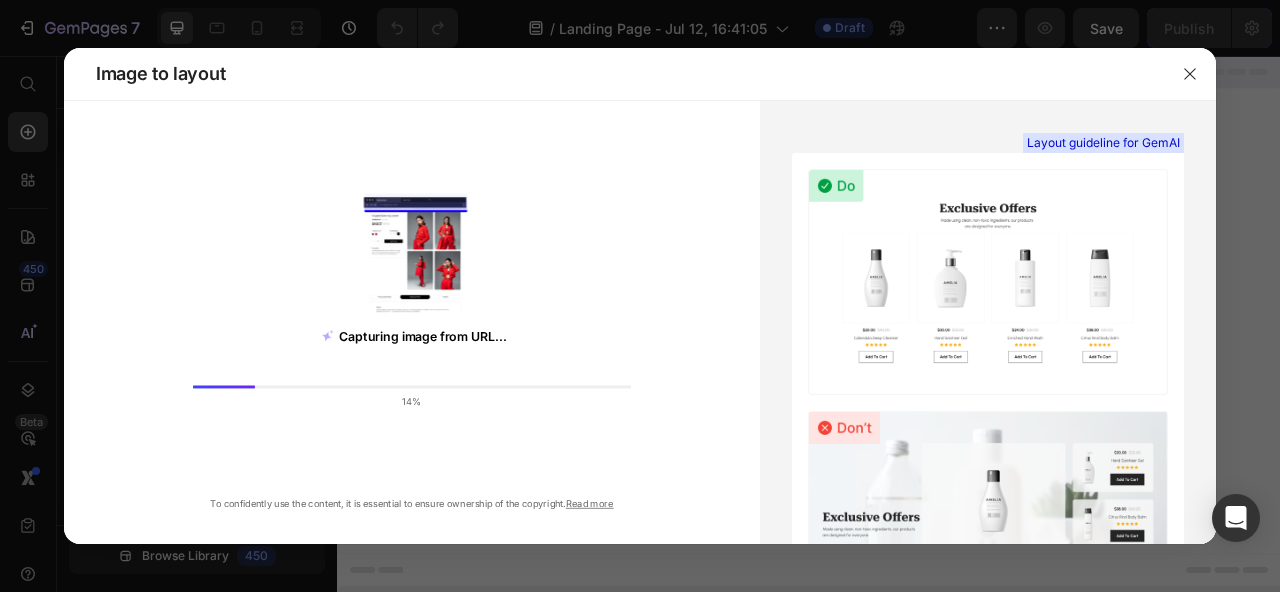 click on "Image to layout" 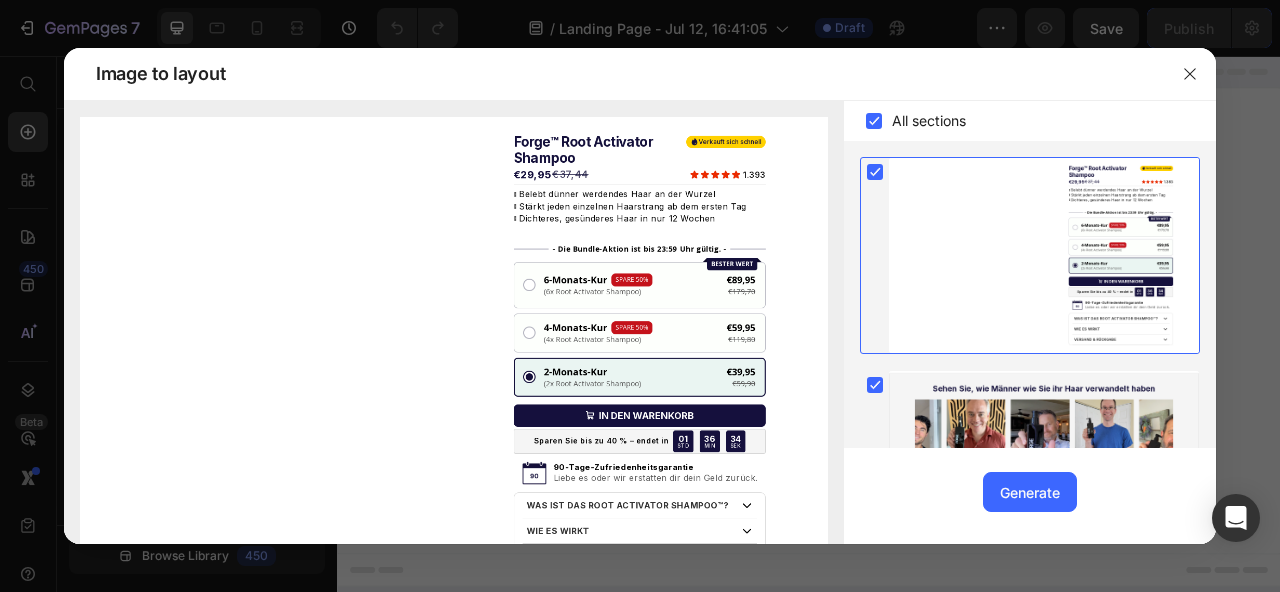 click on "Upgrade to  Optimize plan  and get unlimited generating sections and publish pages  Generate" at bounding box center [1030, 496] 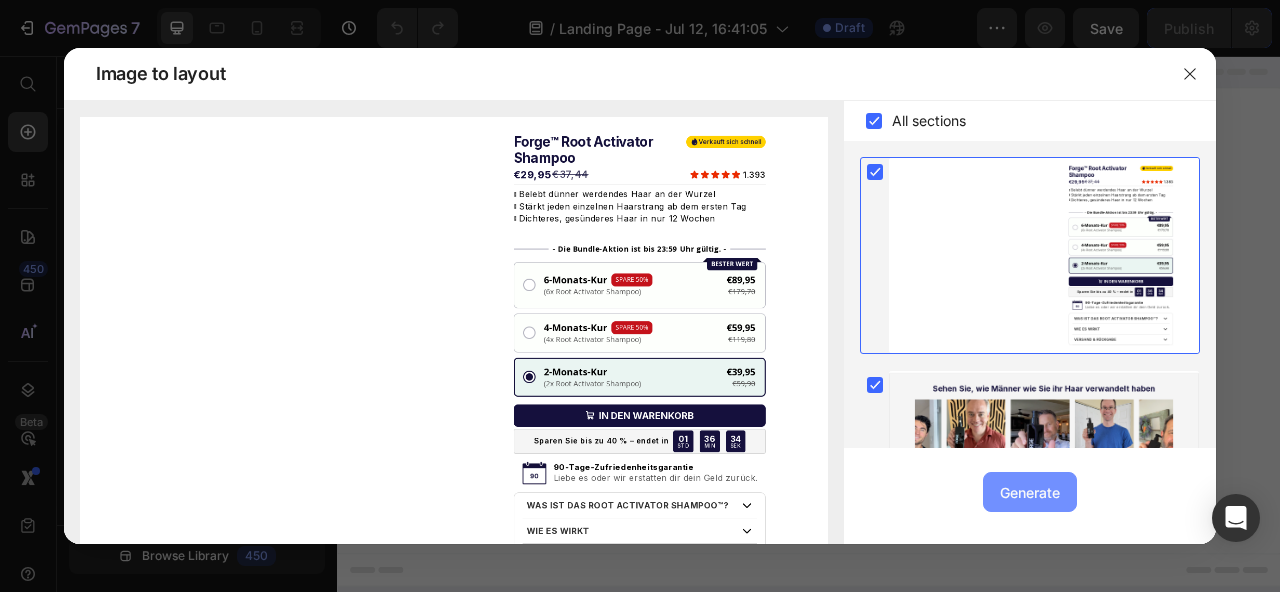 click on "Generate" at bounding box center (1030, 492) 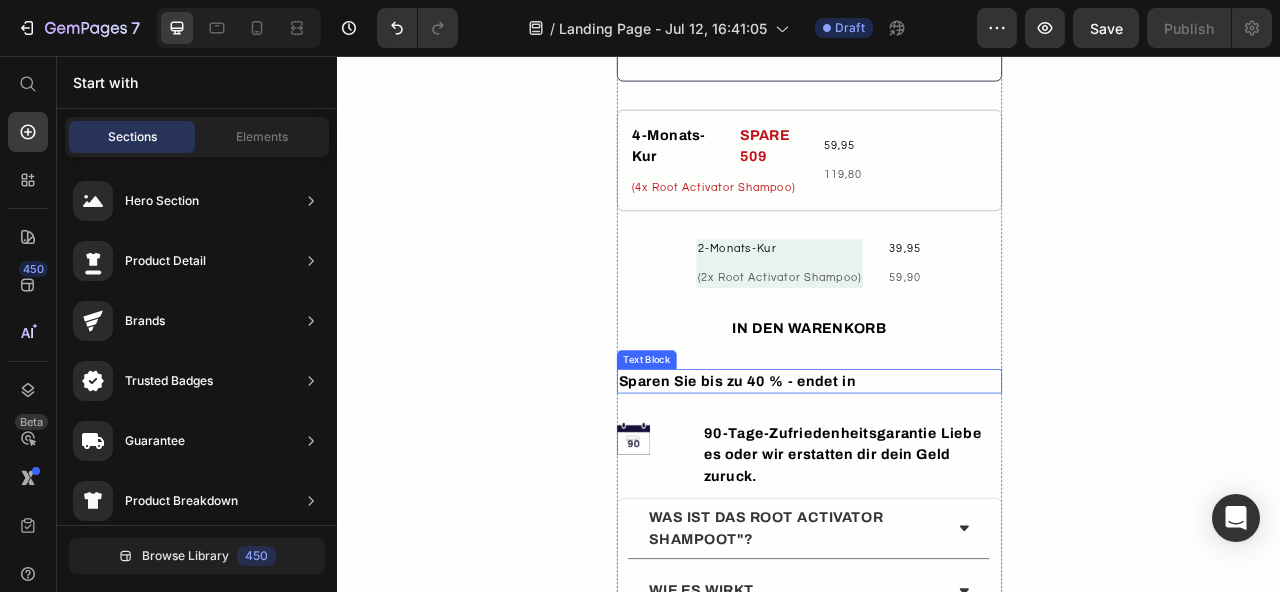 scroll, scrollTop: 869, scrollLeft: 0, axis: vertical 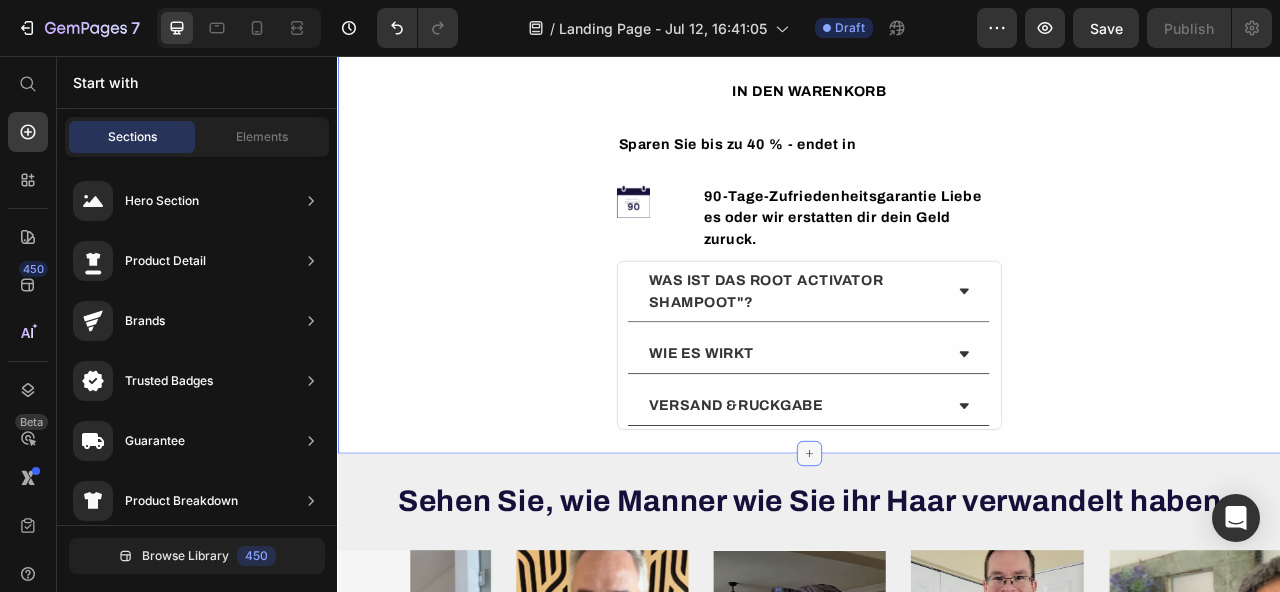 click 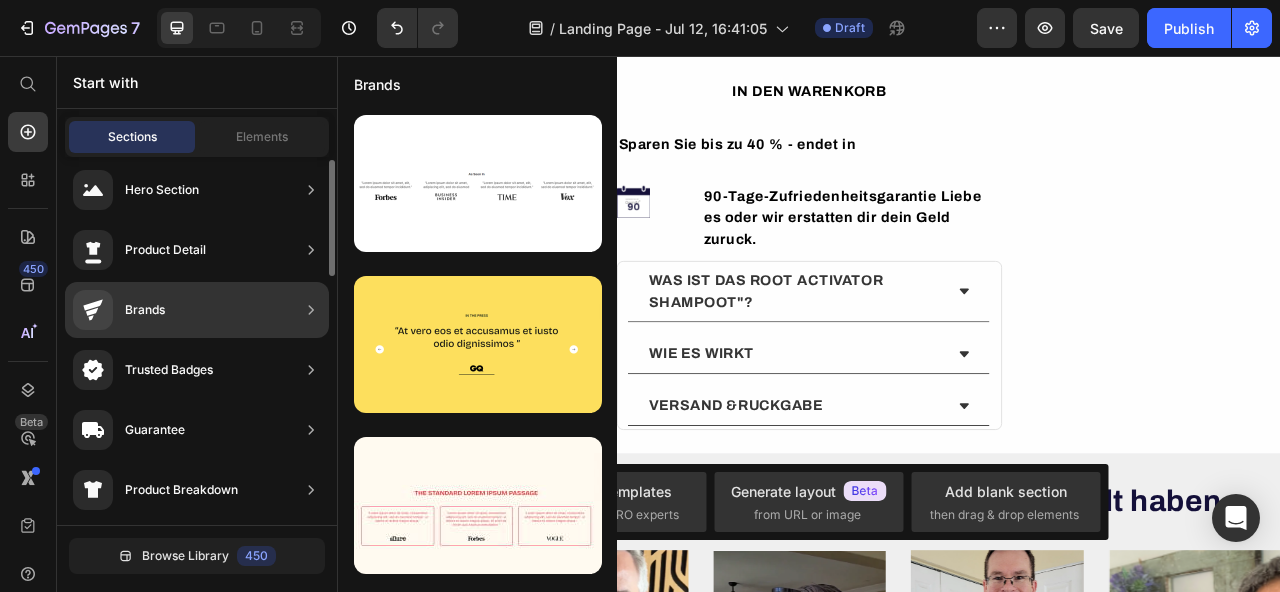scroll, scrollTop: 13, scrollLeft: 0, axis: vertical 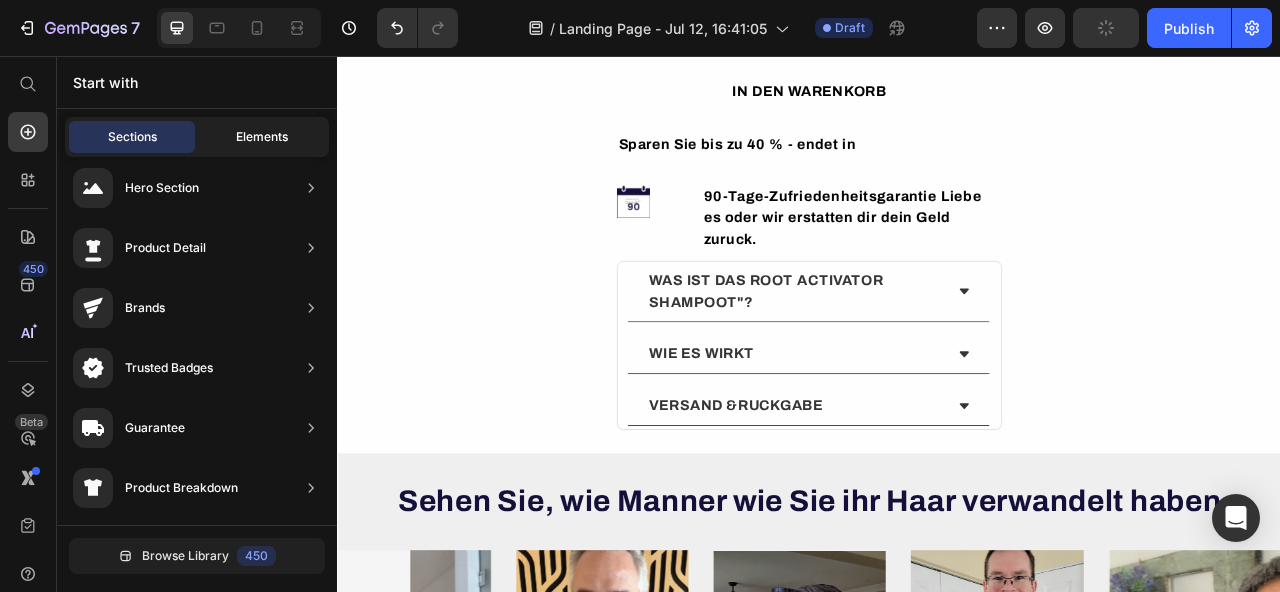 click on "Elements" 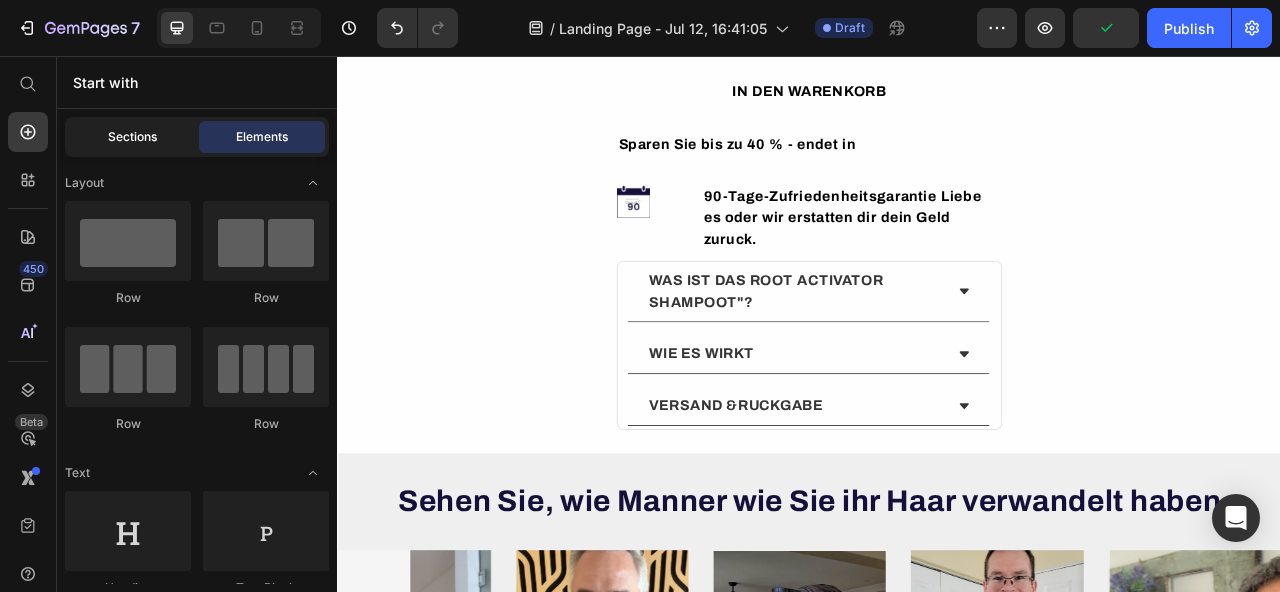 click on "Sections" 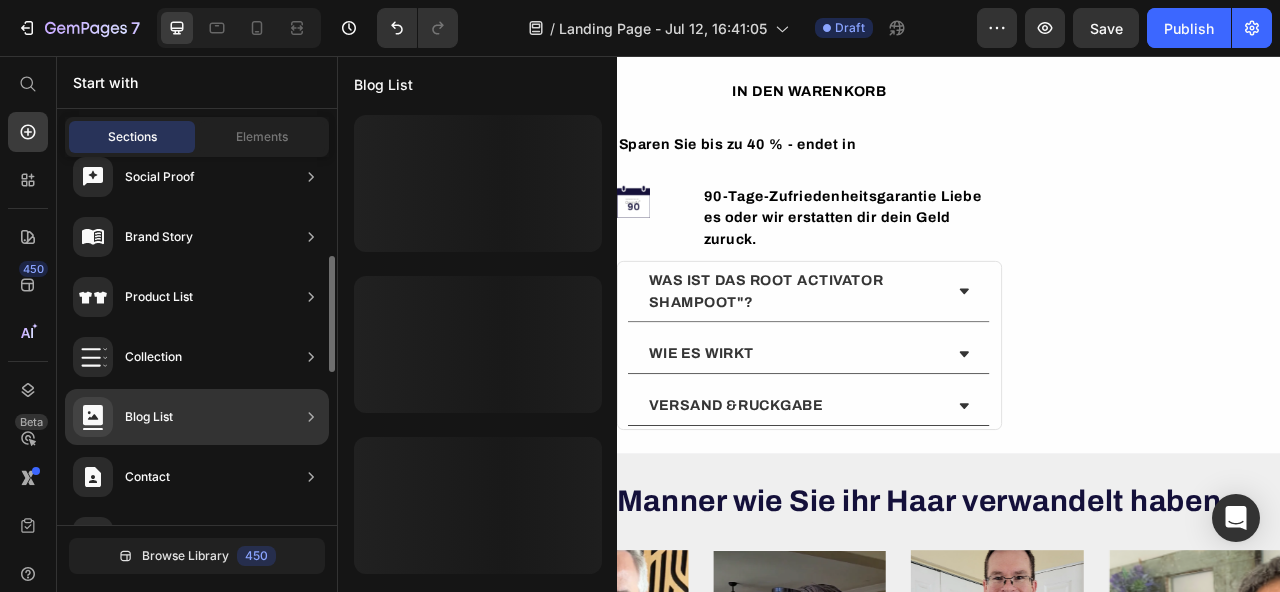 scroll, scrollTop: 594, scrollLeft: 0, axis: vertical 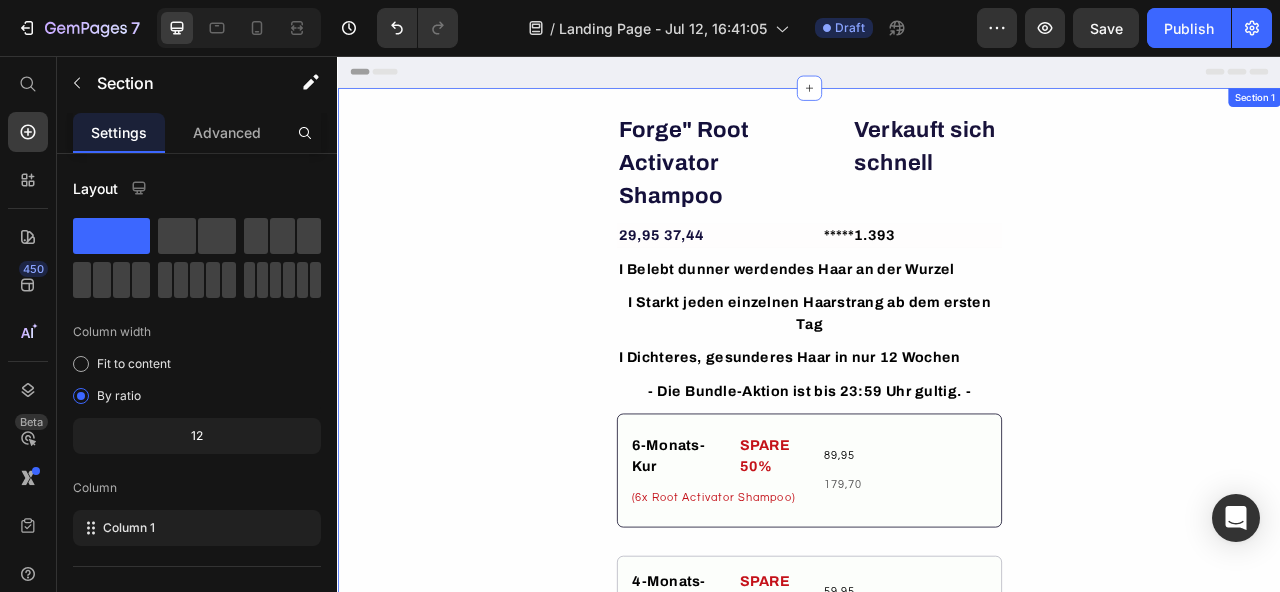 click on "Forge" Root Activator Shampoo Heading Verkauft sich schnell Heading Row 29,95 37,44 Text Block *****1.393 Text Block Row I Belebt dunner werdendes Haar an der Wurzel Text Block I Starkt jeden einzelnen Haarstrang ab dem ersten Tag Text Block I Dichteres, gesunderes Haar in nur 12 Wochen Text Block - Die Bundle-Aktion ist bis 23:59 Uhr gultig. - Text Block 6-Monats-Kur Text Block SPARE 50% Text Block Row (6x Root Activator Shampoo) Text Block 89,95 Text Block 179,70 Text Block Row 4-Monats-Kur Text Block SPARE 509 Text Block Row (4x Root Activator Shampoo) Text Block 59,95 Text Block 119,80 Text Block Row 2-Monats-Kur Text Block (2x Root Activator Shampoo) Text Block Row 39,95 Text Block 59,90 Text Block Row Row IN DEN WARENKORB Text Block Sparen Sie bis zu 40 % - endet in Text Block Image 90-Tage-Zufriedenheitsgarantie Liebe es oder wir erstatten dir dein Geld zuruck. Text Block Row
WAS IST DAS ROOT ACTIVATOR SHAMPOOT"?
Accordion" at bounding box center [937, 764] 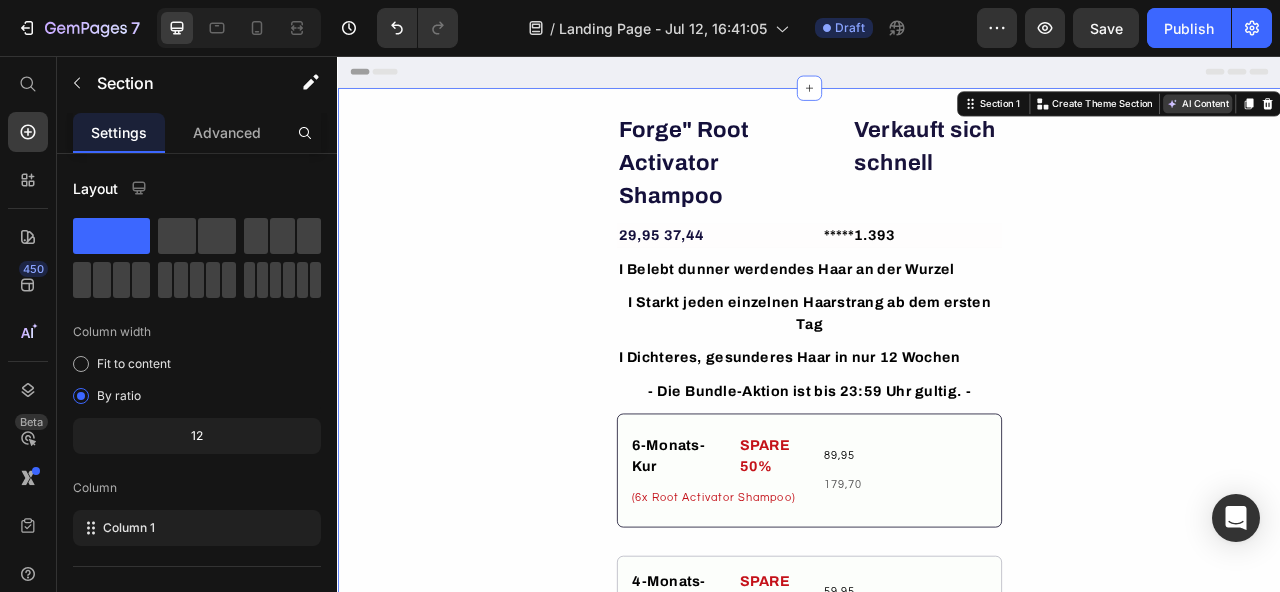 click on "AI Content" at bounding box center [1431, 117] 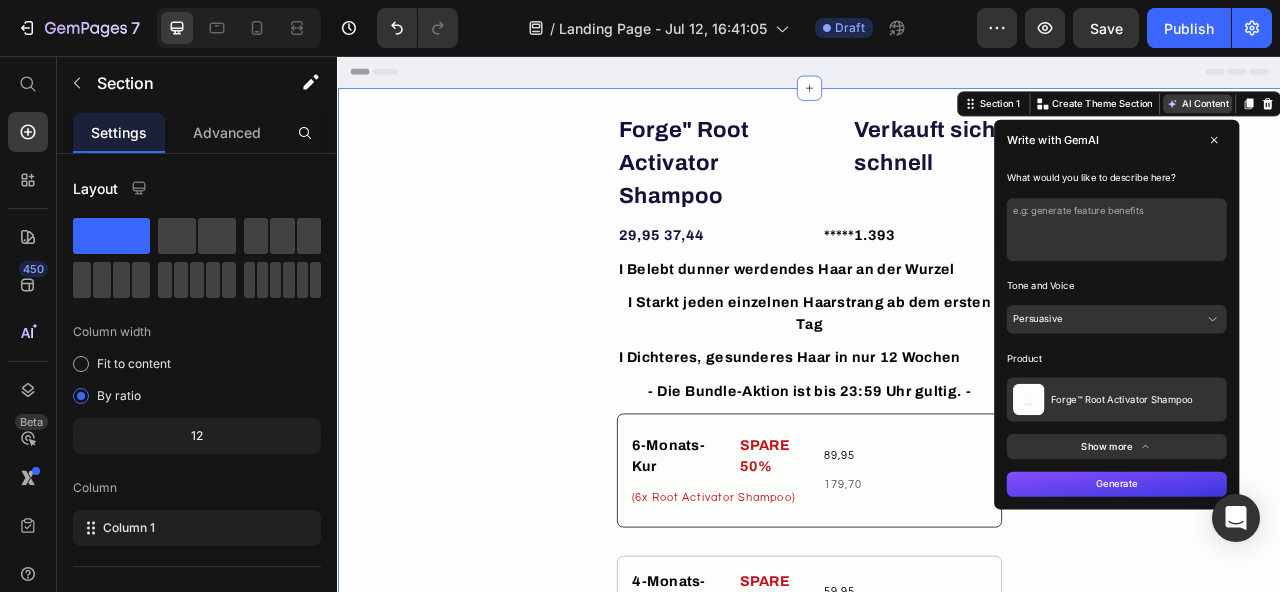 click on "AI Content" at bounding box center (1431, 117) 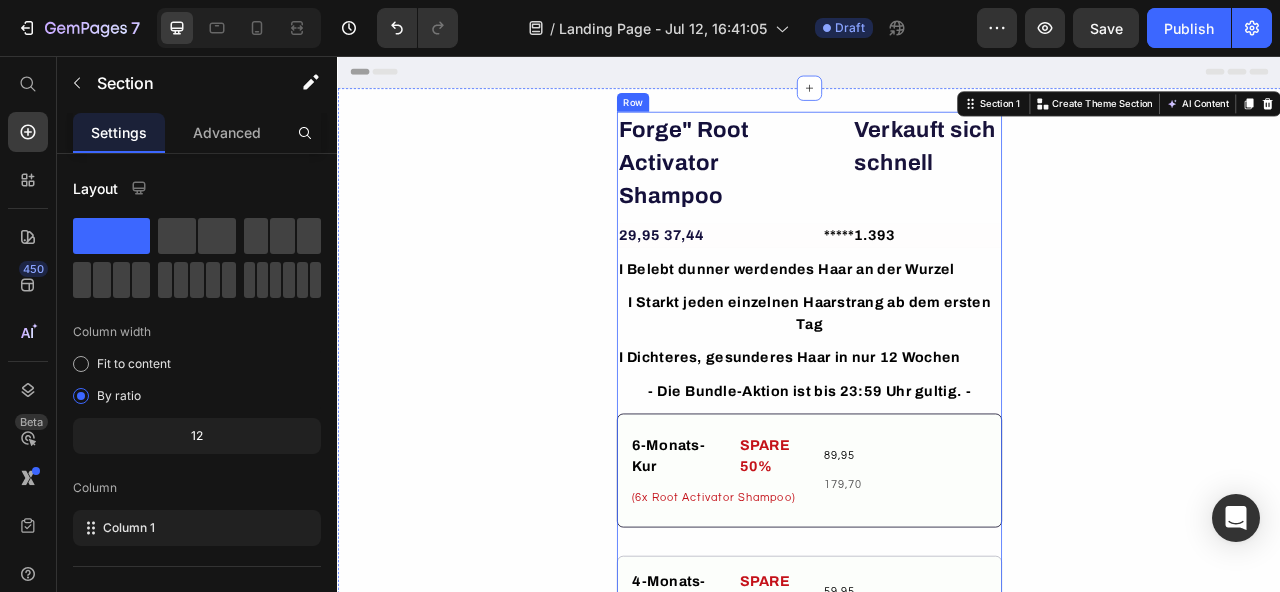 click on "Verkauft sich schnell" at bounding box center (1086, 171) 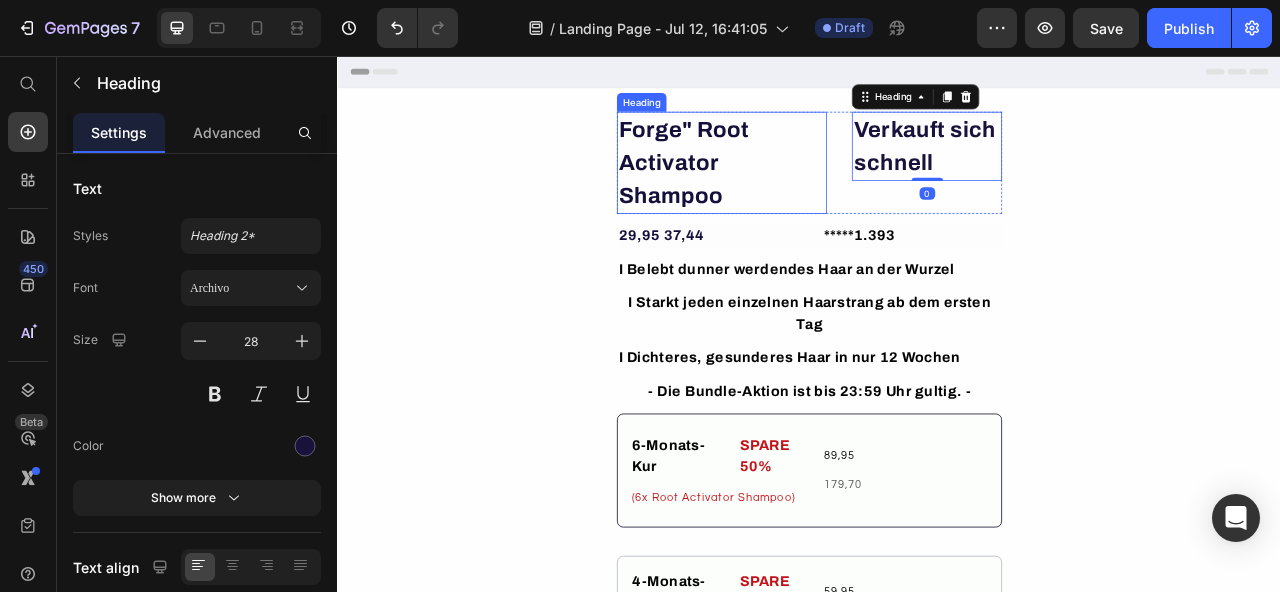 click on "Forge" Root Activator Shampoo" at bounding box center [825, 192] 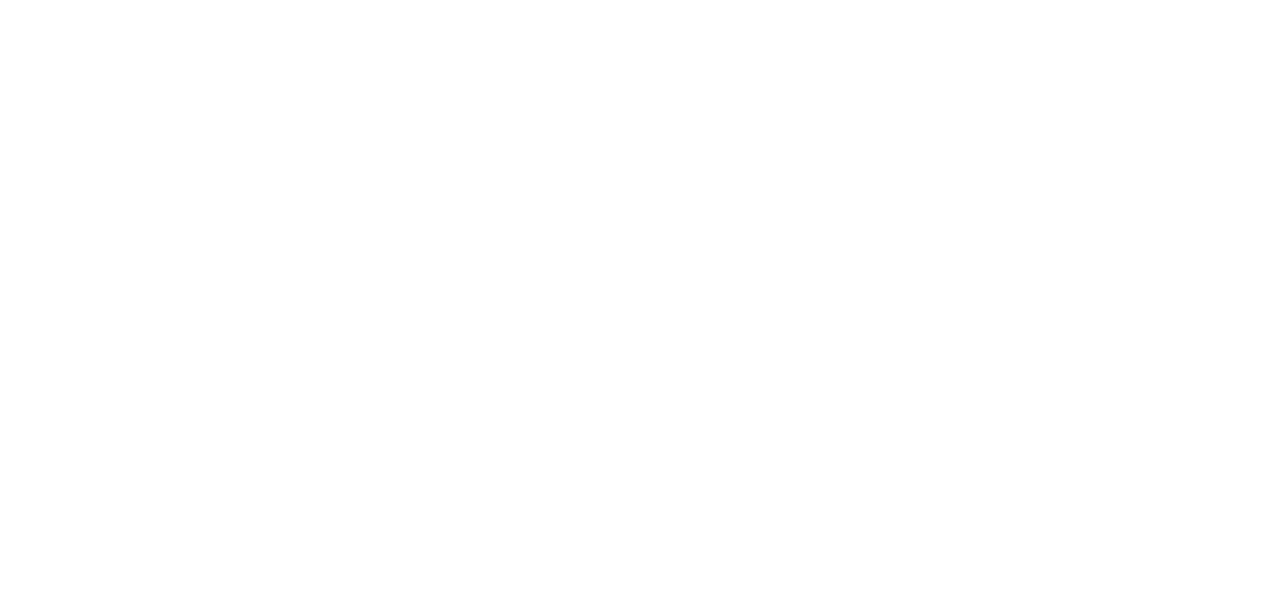 scroll, scrollTop: 0, scrollLeft: 0, axis: both 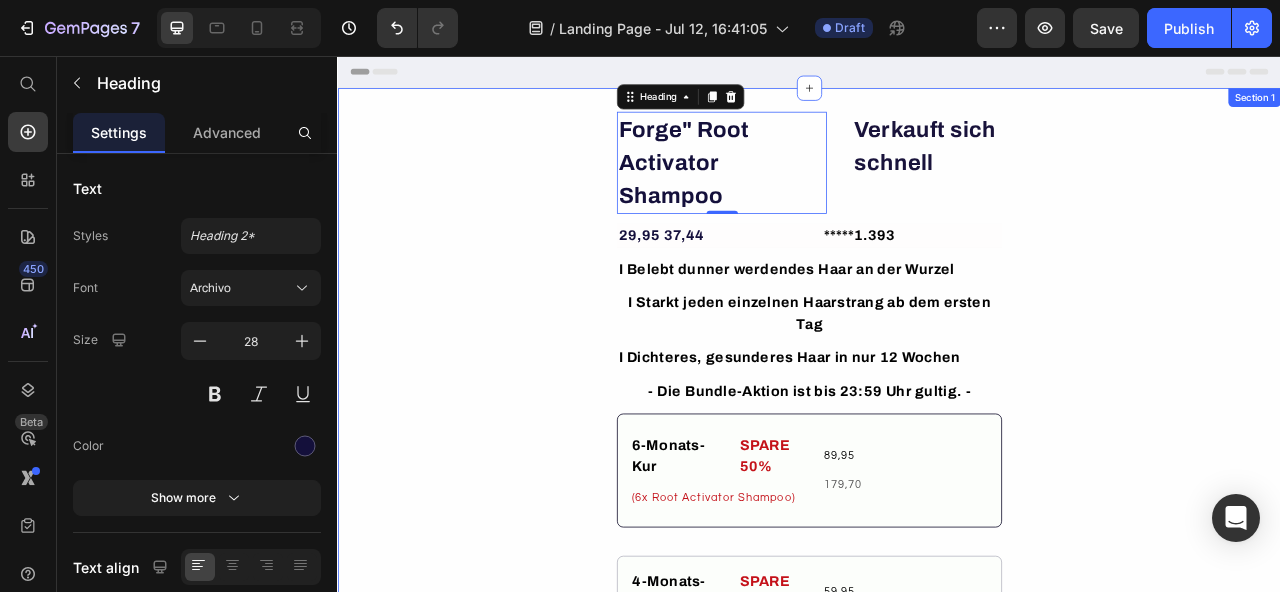 click on "Forge" Root Activator Shampoo Heading   0 Verkauft sich schnell Heading Row 29,95 37,44 Text Block *****1.393 Text Block Row I Belebt dunner werdendes Haar an der Wurzel Text Block I Starkt jeden einzelnen Haarstrang ab dem ersten Tag Text Block I Dichteres, gesunderes Haar in nur 12 Wochen Text Block - Die Bundle-Aktion ist bis 23:59 Uhr gultig. - Text Block 6-Monats-Kur Text Block SPARE 50% Text Block Row (6x Root Activator Shampoo) Text Block 89,95 Text Block 179,70 Text Block Row 4-Monats-Kur Text Block SPARE 509 Text Block Row (4x Root Activator Shampoo) Text Block 59,95 Text Block 119,80 Text Block Row 2-Monats-Kur Text Block (2x Root Activator Shampoo) Text Block Row 39,95 Text Block 59,90 Text Block Row Row IN DEN WARENKORB Text Block Sparen Sie bis zu 40 % - endet in Text Block Image 90-Tage-Zufriedenheitsgarantie Liebe es oder wir erstatten dir dein Geld zuruck. Text Block Row
WAS IST DAS ROOT ACTIVATOR SHAMPOOT"?
Row" at bounding box center [937, 764] 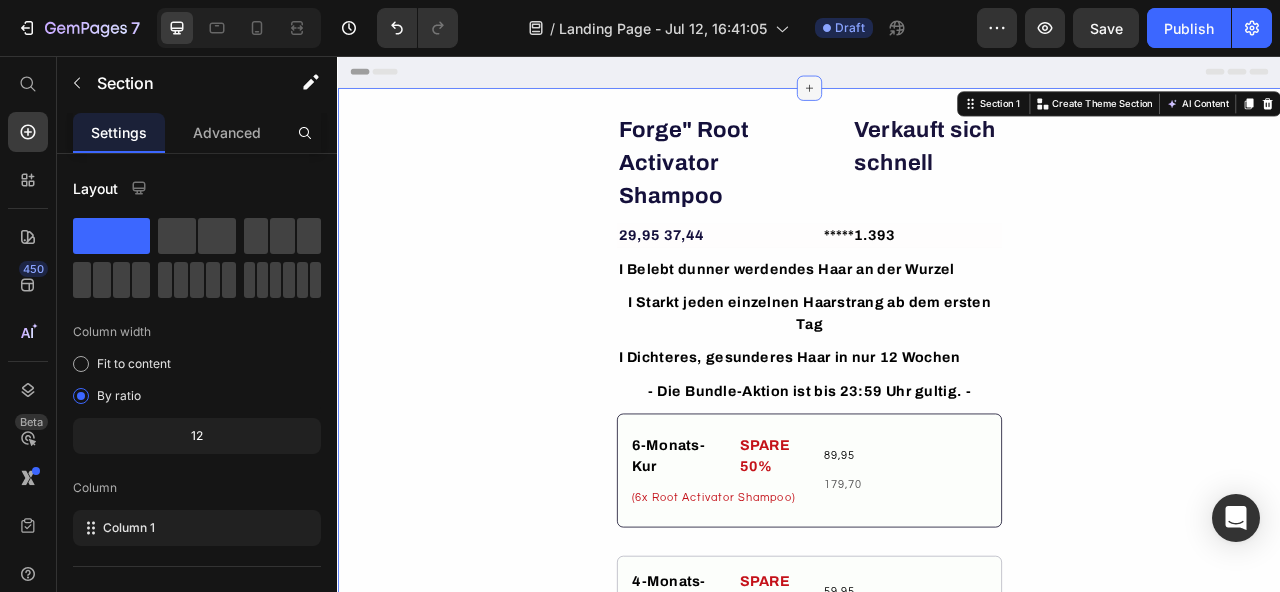 click 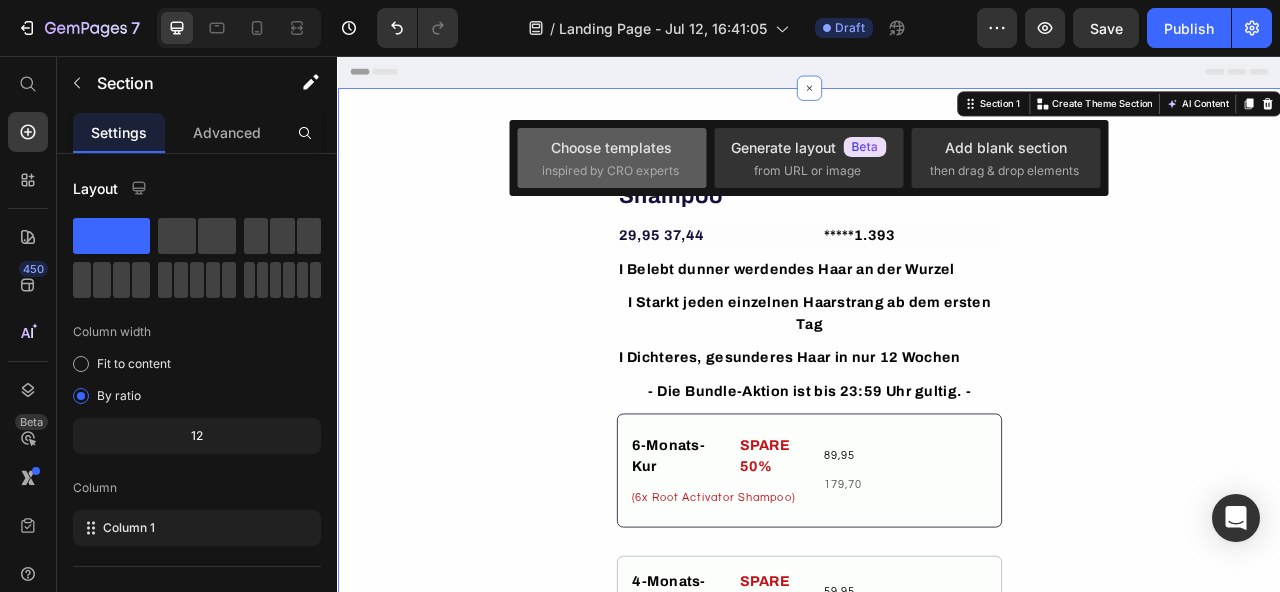 click on "Choose templates" at bounding box center [611, 147] 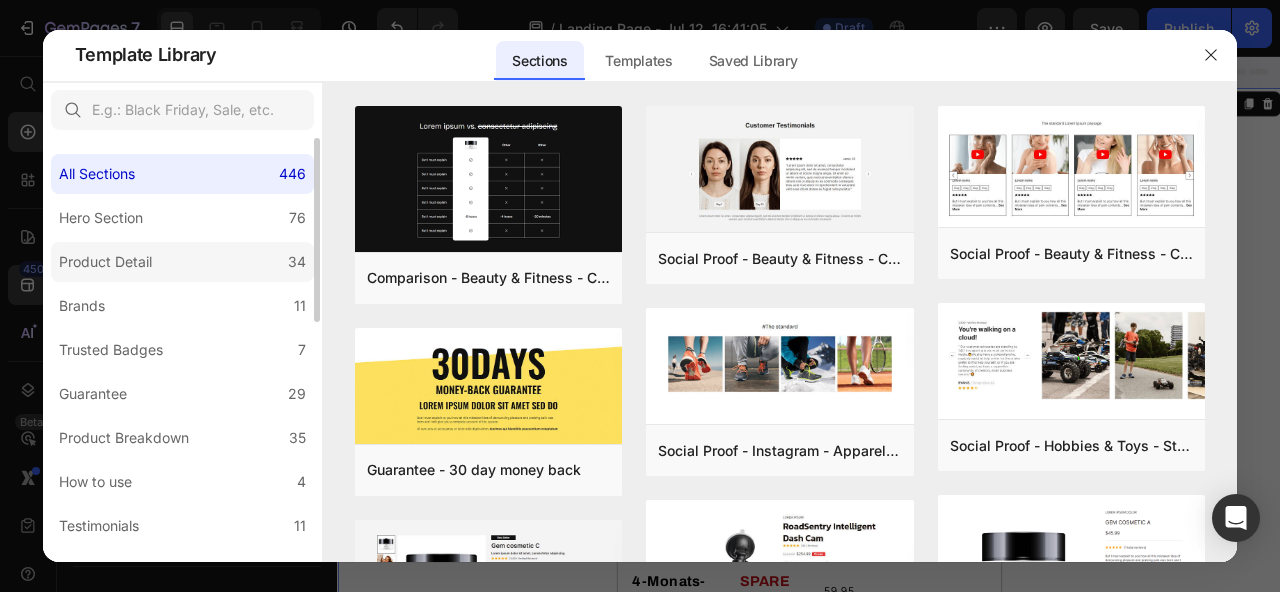 click on "Product Detail 34" 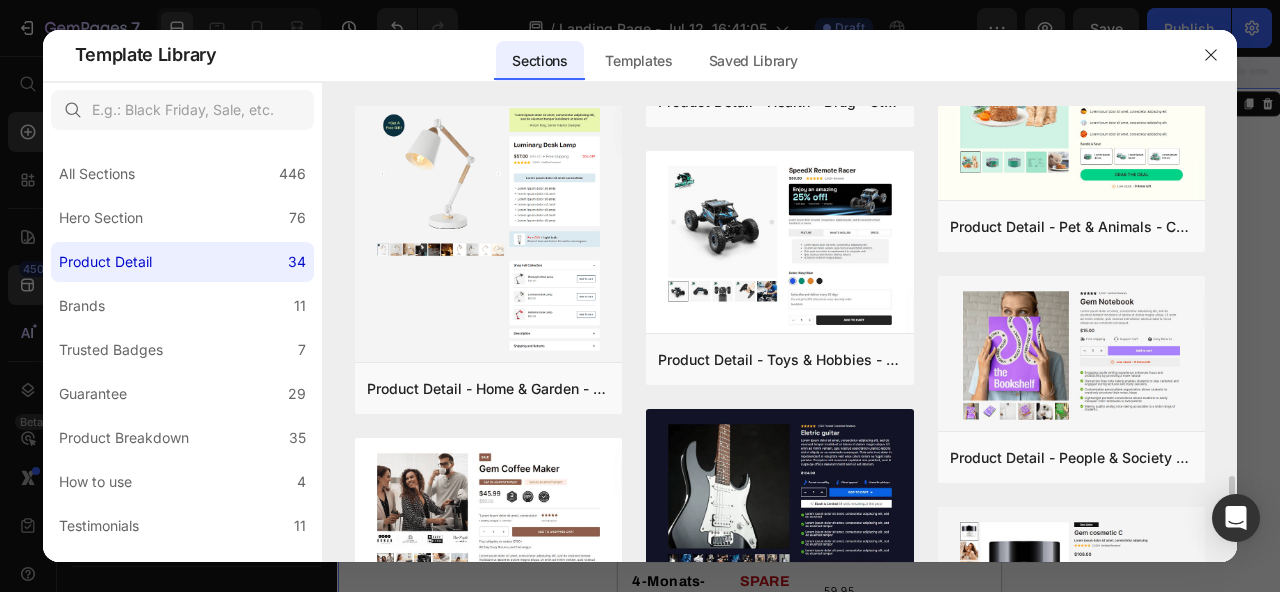 scroll, scrollTop: 0, scrollLeft: 0, axis: both 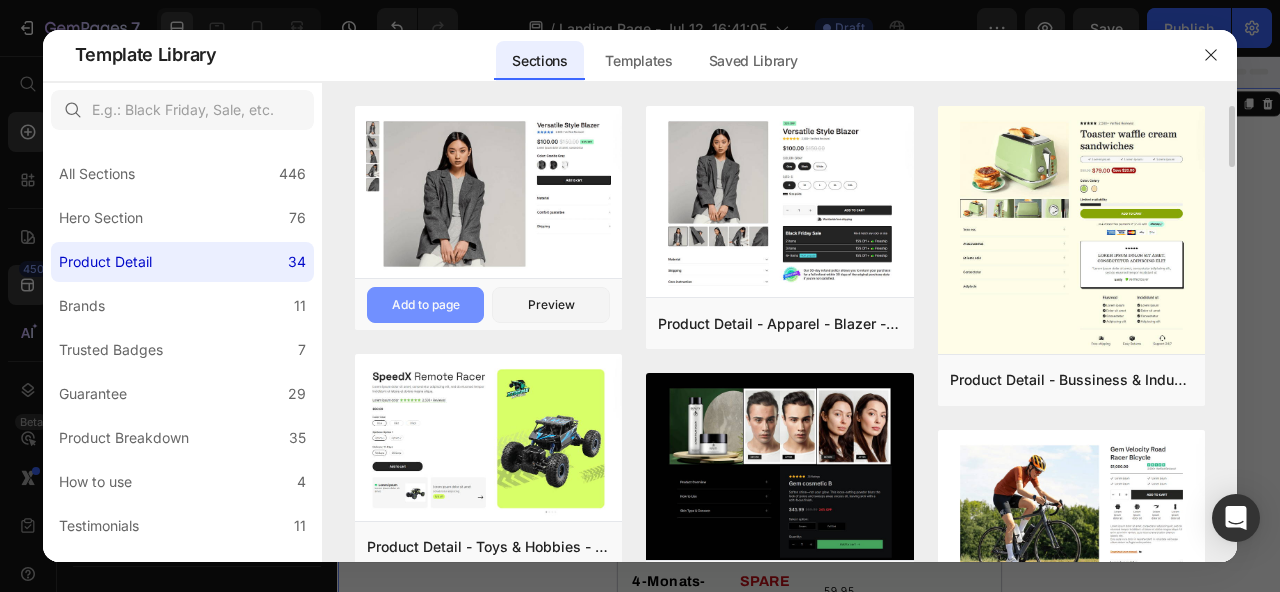 click on "Add to page" at bounding box center (426, 305) 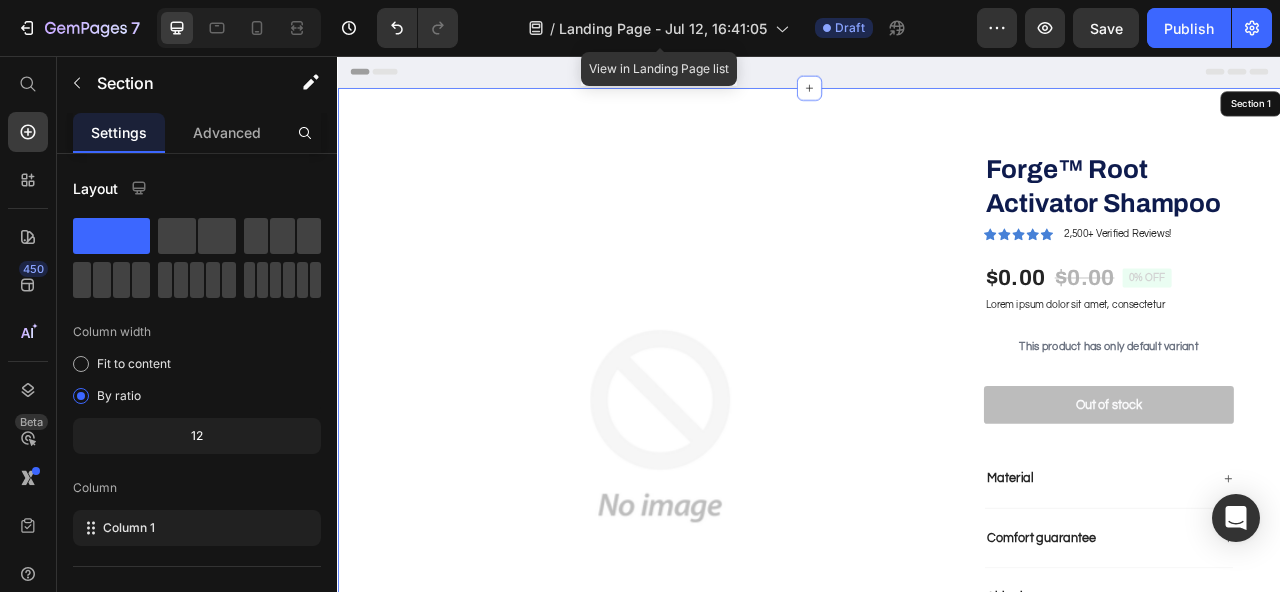 scroll, scrollTop: 41, scrollLeft: 0, axis: vertical 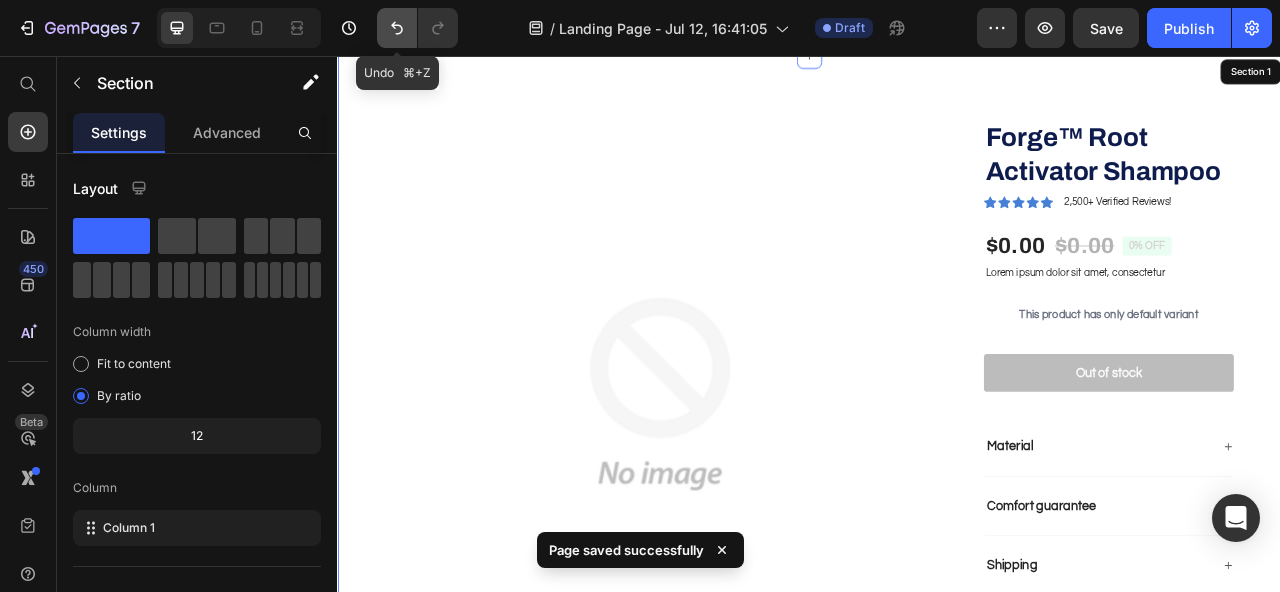 click 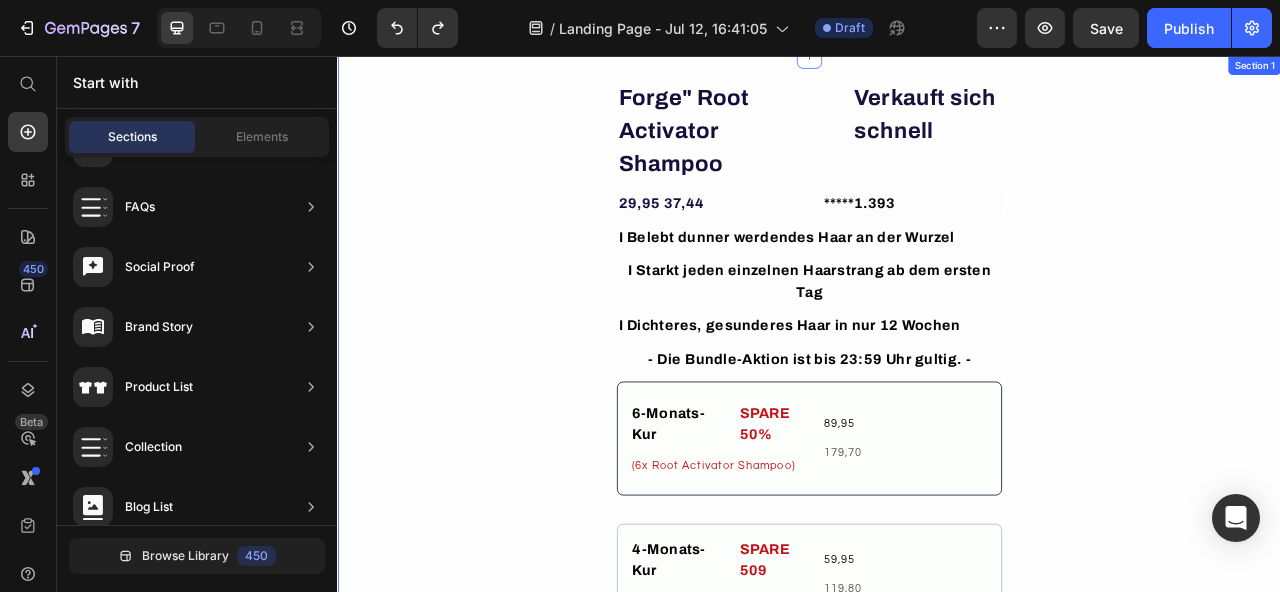 click on "Forge" Root Activator Shampoo Heading Verkauft sich schnell Heading Row 29,95 37,44 Text Block *****1.393 Text Block Row I Belebt dunner werdendes Haar an der Wurzel Text Block I Starkt jeden einzelnen Haarstrang ab dem ersten Tag Text Block I Dichteres, gesunderes Haar in nur 12 Wochen Text Block - Die Bundle-Aktion ist bis 23:59 Uhr gultig. - Text Block 6-Monats-Kur Text Block SPARE 50% Text Block Row (6x Root Activator Shampoo) Text Block 89,95 Text Block 179,70 Text Block Row 4-Monats-Kur Text Block SPARE 509 Text Block Row (4x Root Activator Shampoo) Text Block 59,95 Text Block 119,80 Text Block Row 2-Monats-Kur Text Block (2x Root Activator Shampoo) Text Block Row 39,95 Text Block 59,90 Text Block Row Row IN DEN WARENKORB Text Block Sparen Sie bis zu 40 % - endet in Text Block Image 90-Tage-Zufriedenheitsgarantie Liebe es oder wir erstatten dir dein Geld zuruck. Text Block Row
WAS IST DAS ROOT ACTIVATOR SHAMPOOT"?
Accordion" at bounding box center [937, 723] 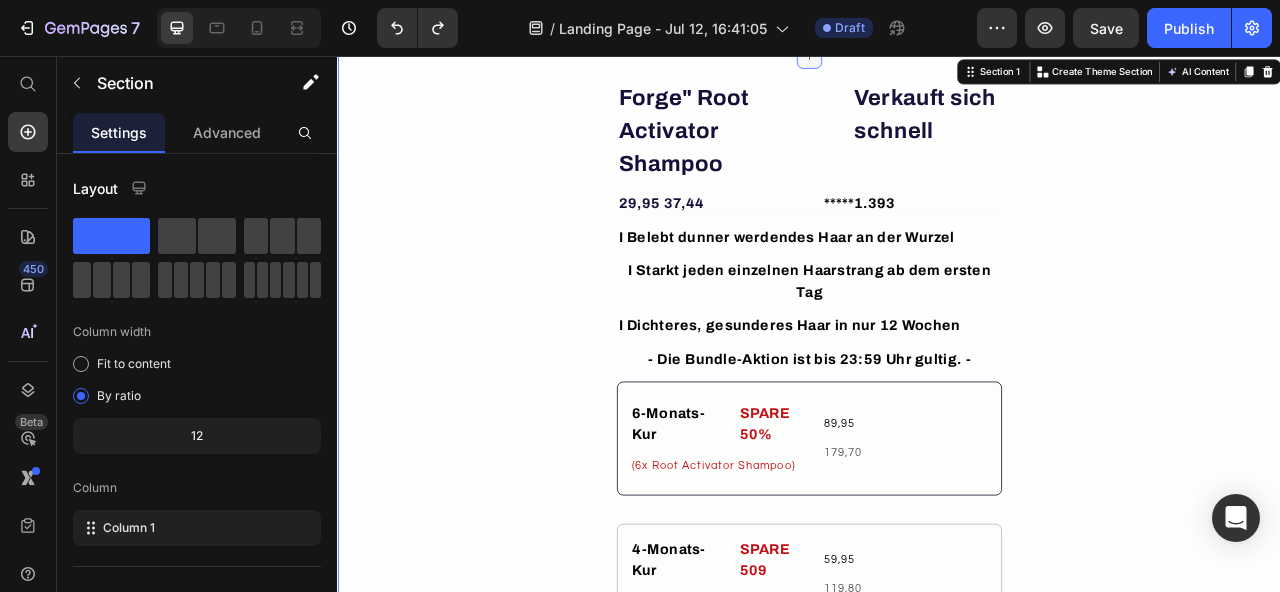 click at bounding box center [937, 56] 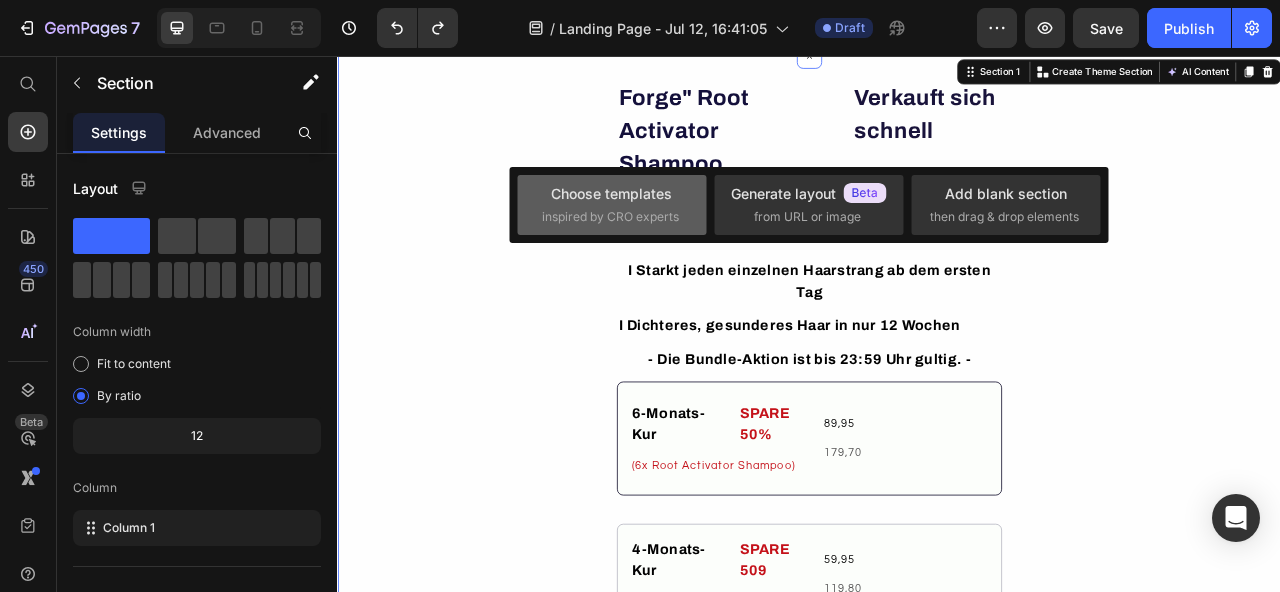 click on "Choose templates  inspired by CRO experts" at bounding box center [612, 204] 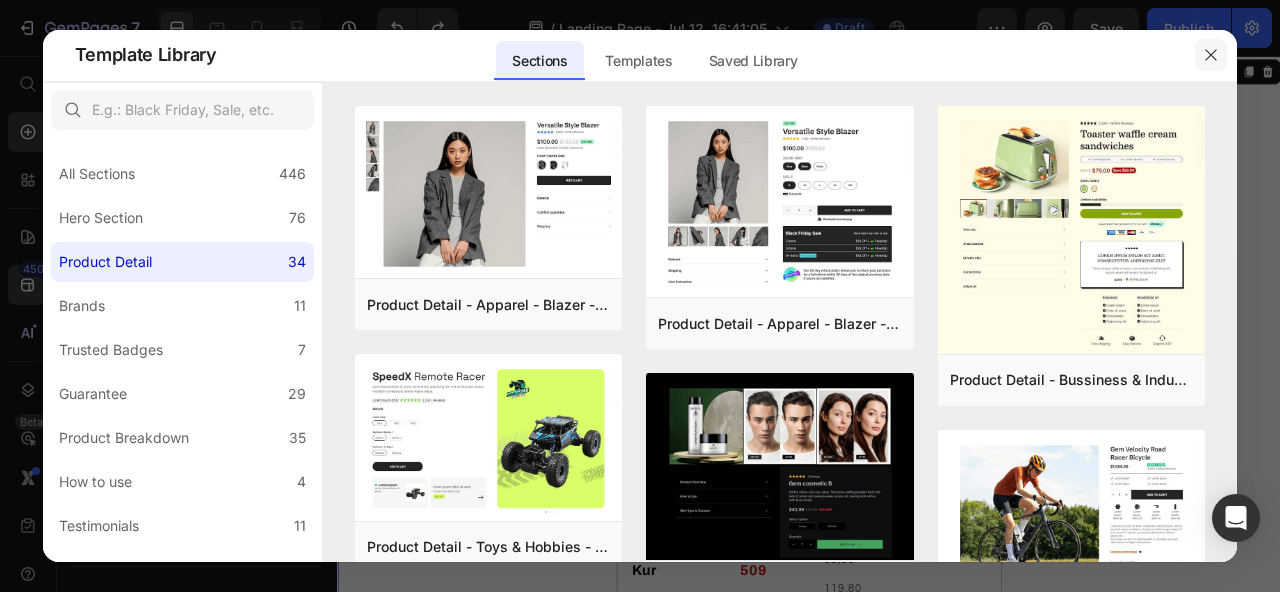 click 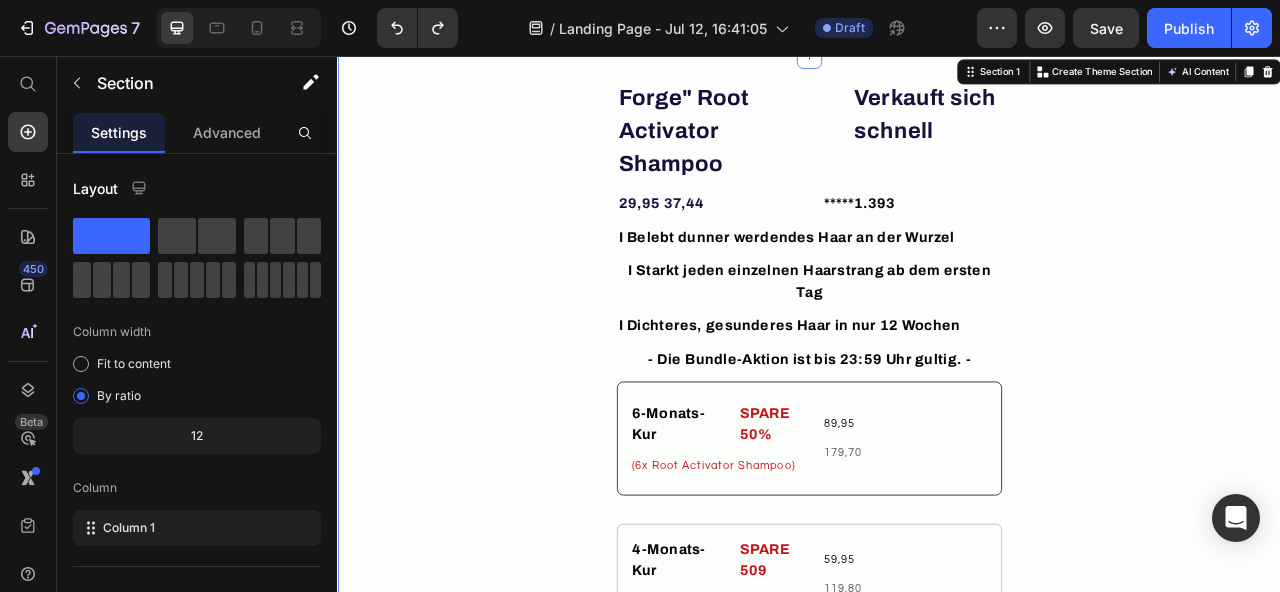 click on "Forge" Root Activator Shampoo Heading Verkauft sich schnell Heading Row 29,95 37,44 Text Block *****1.393 Text Block Row I Belebt dunner werdendes Haar an der Wurzel Text Block I Starkt jeden einzelnen Haarstrang ab dem ersten Tag Text Block I Dichteres, gesunderes Haar in nur 12 Wochen Text Block - Die Bundle-Aktion ist bis 23:59 Uhr gultig. - Text Block 6-Monats-Kur Text Block SPARE 50% Text Block Row (6x Root Activator Shampoo) Text Block 89,95 Text Block 179,70 Text Block Row 4-Monats-Kur Text Block SPARE 509 Text Block Row (4x Root Activator Shampoo) Text Block 59,95 Text Block 119,80 Text Block Row 2-Monats-Kur Text Block (2x Root Activator Shampoo) Text Block Row 39,95 Text Block 59,90 Text Block Row Row IN DEN WARENKORB Text Block Sparen Sie bis zu 40 % - endet in Text Block Image 90-Tage-Zufriedenheitsgarantie Liebe es oder wir erstatten dir dein Geld zuruck. Text Block Row
WAS IST DAS ROOT ACTIVATOR SHAMPOOT"?
Accordion" at bounding box center (937, 723) 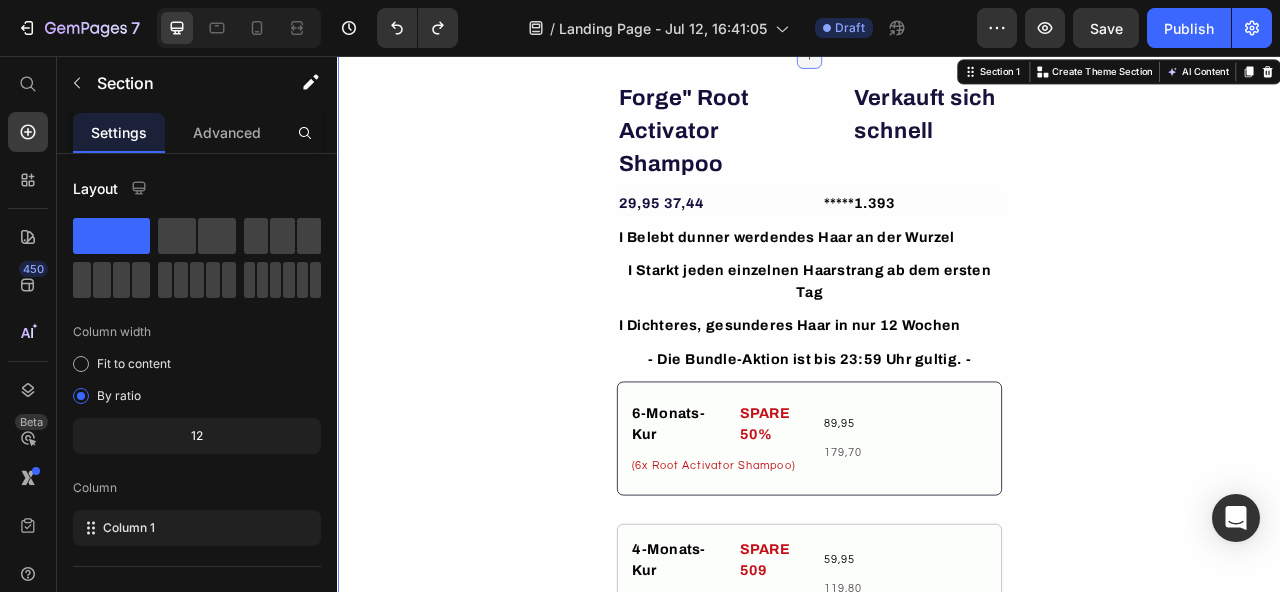 click at bounding box center (937, 56) 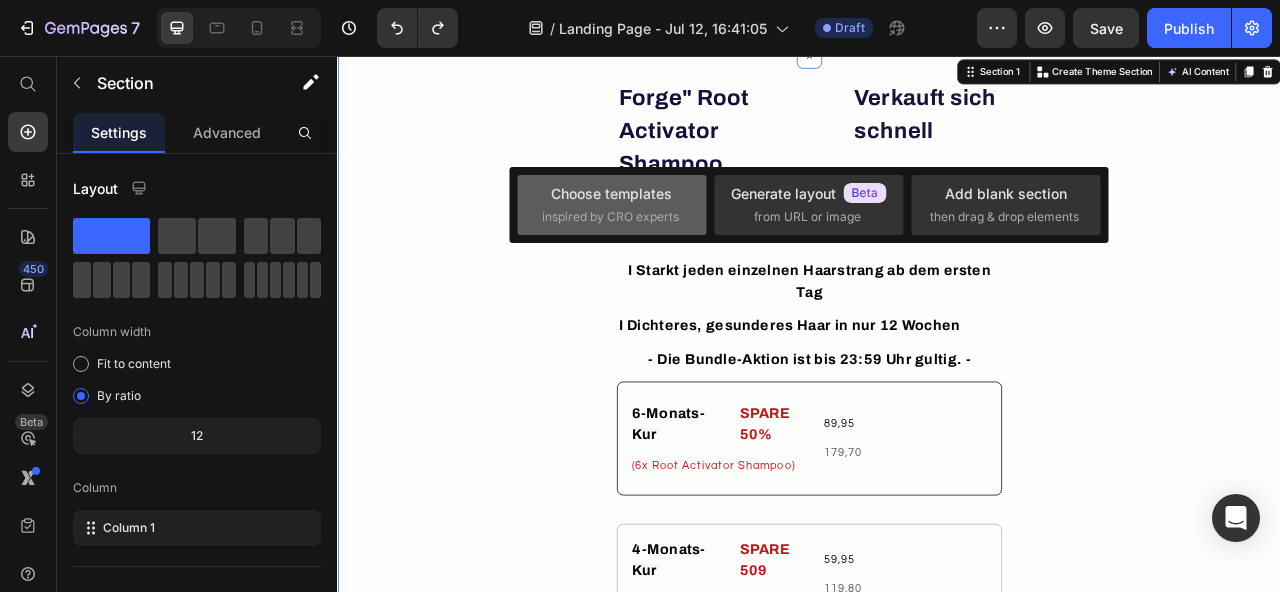 click on "Choose templates" at bounding box center (611, 193) 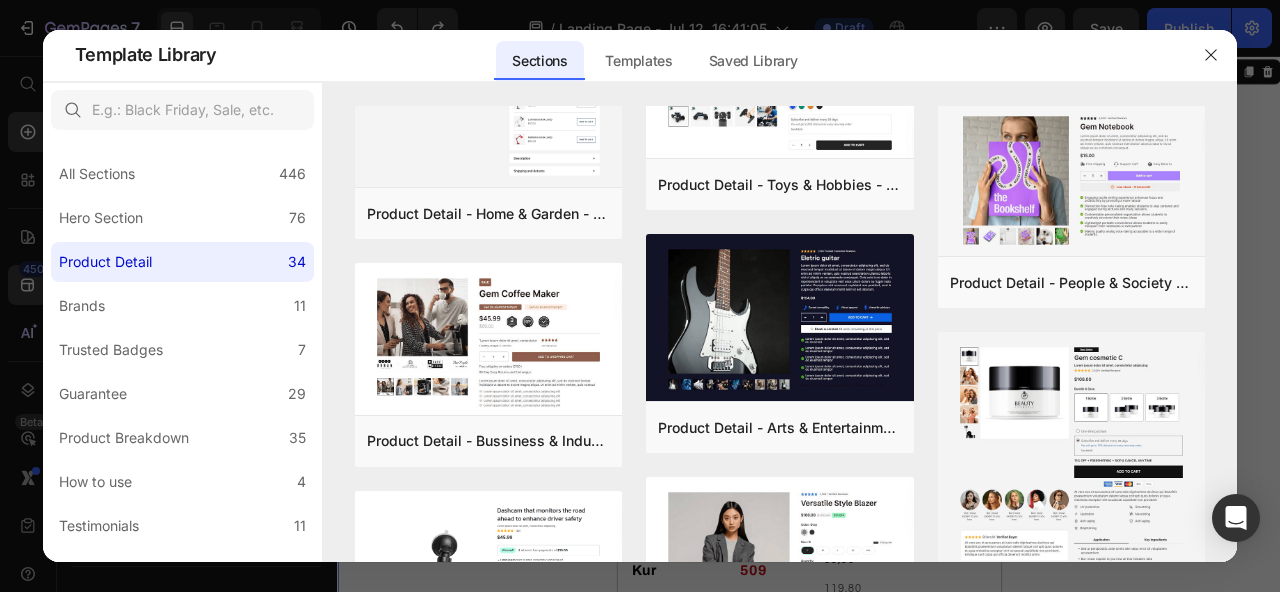 scroll, scrollTop: 0, scrollLeft: 0, axis: both 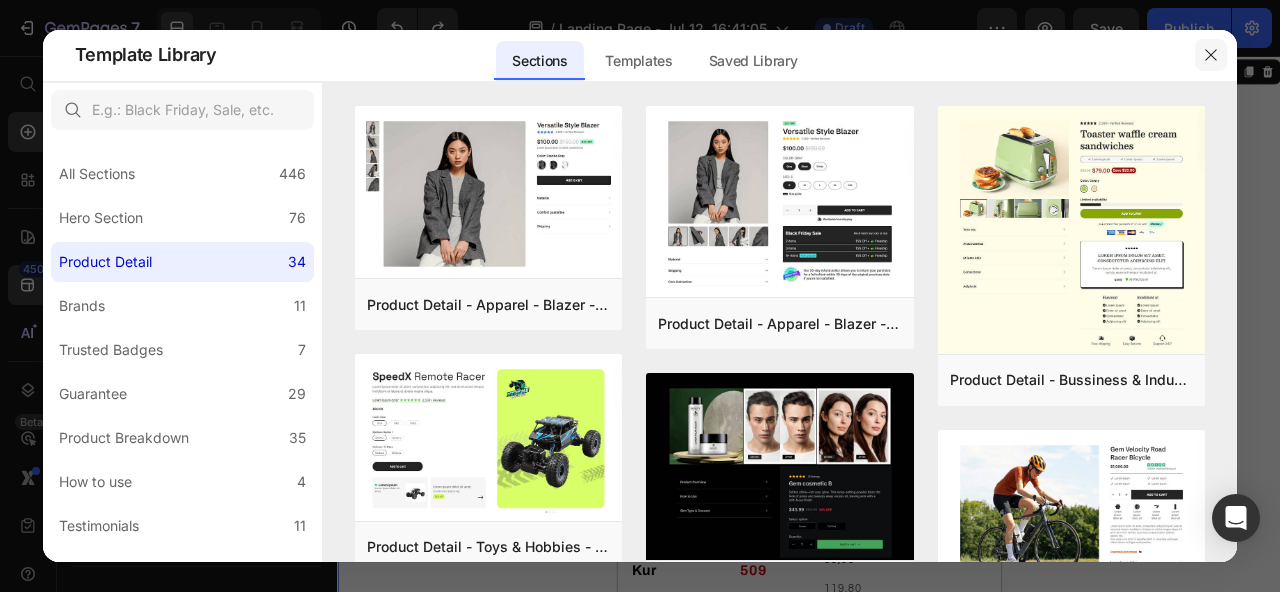 drag, startPoint x: 1197, startPoint y: 54, endPoint x: 890, endPoint y: 28, distance: 308.099 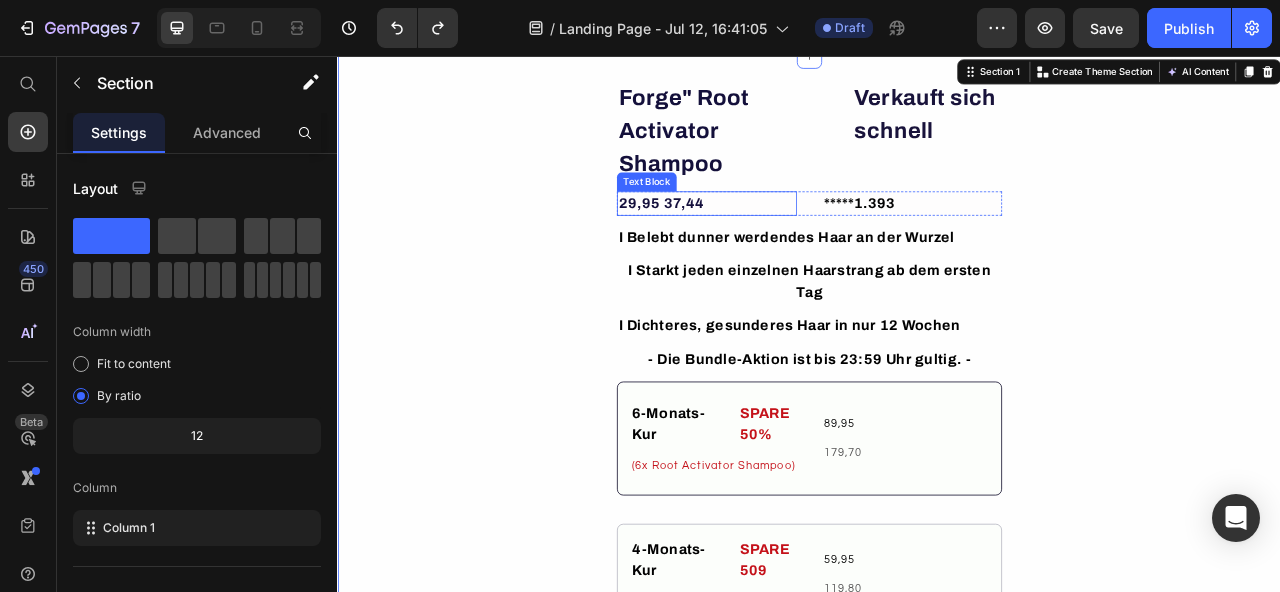 scroll, scrollTop: 0, scrollLeft: 0, axis: both 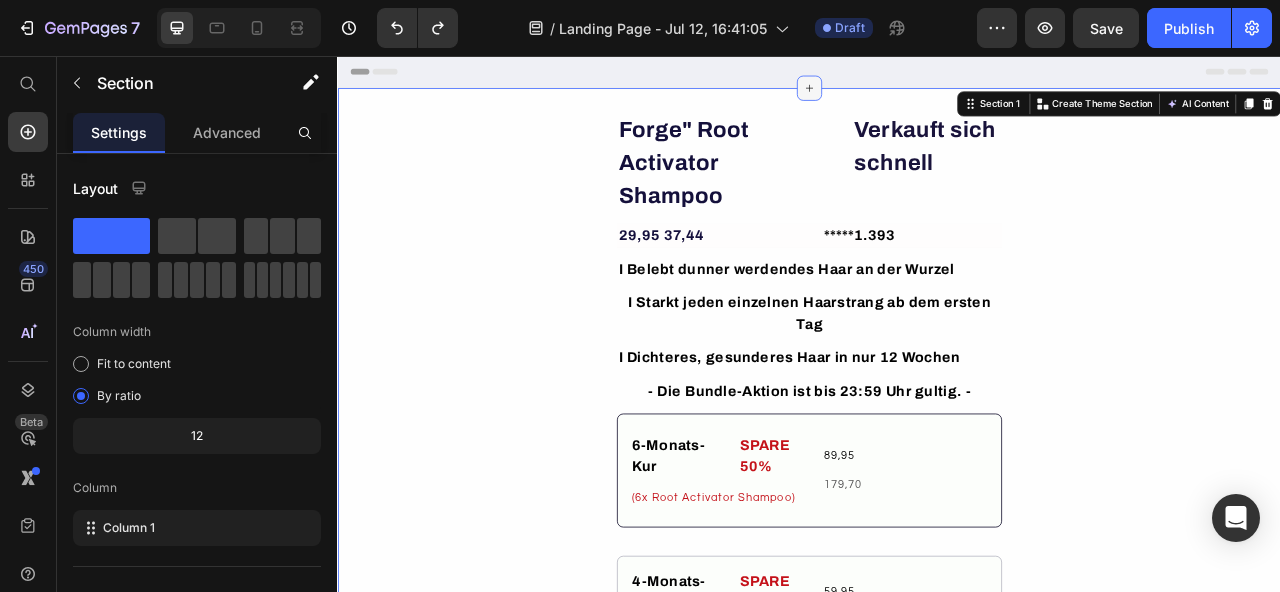 click 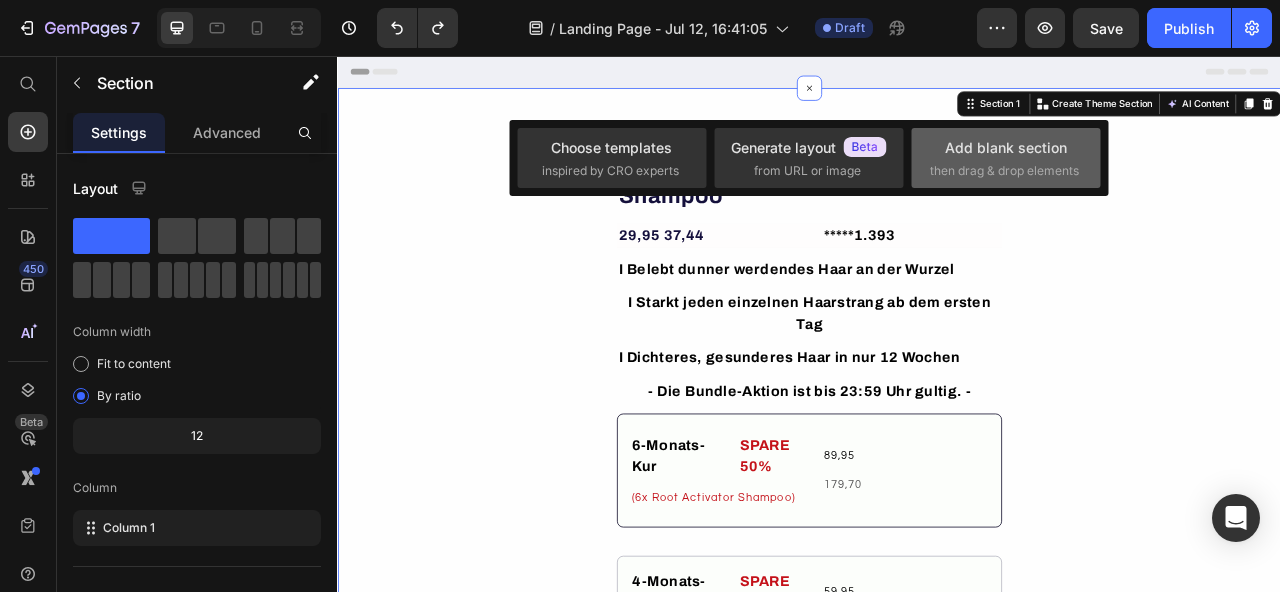 click on "then drag & drop elements" at bounding box center [1004, 171] 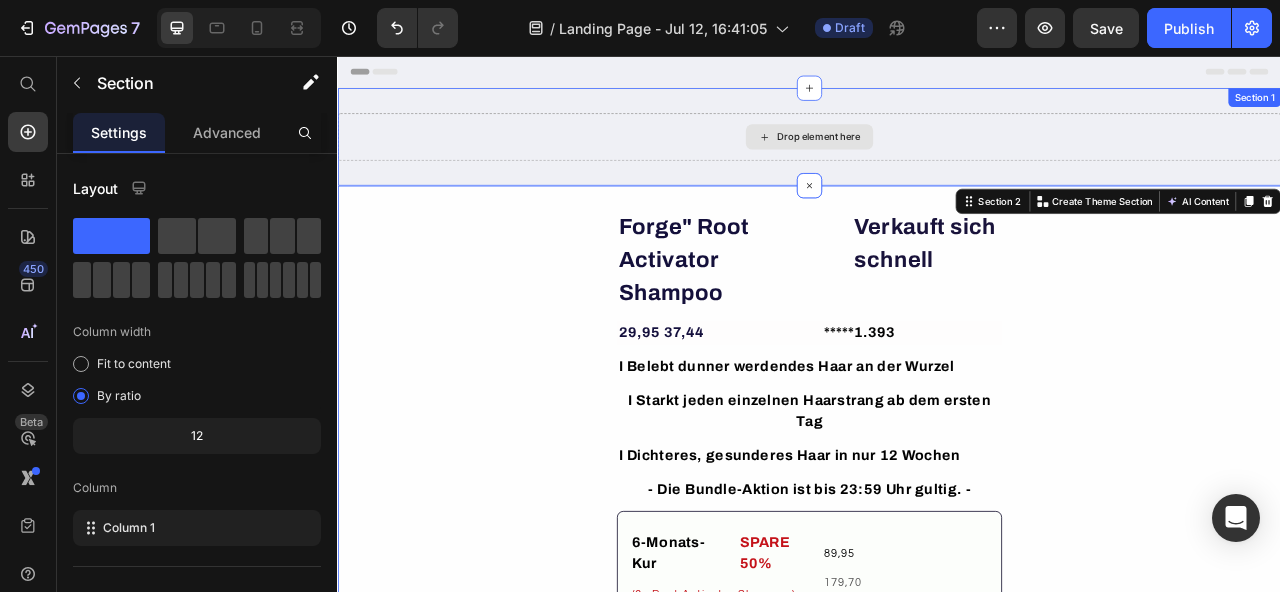 click on "Drop element here" at bounding box center [949, 159] 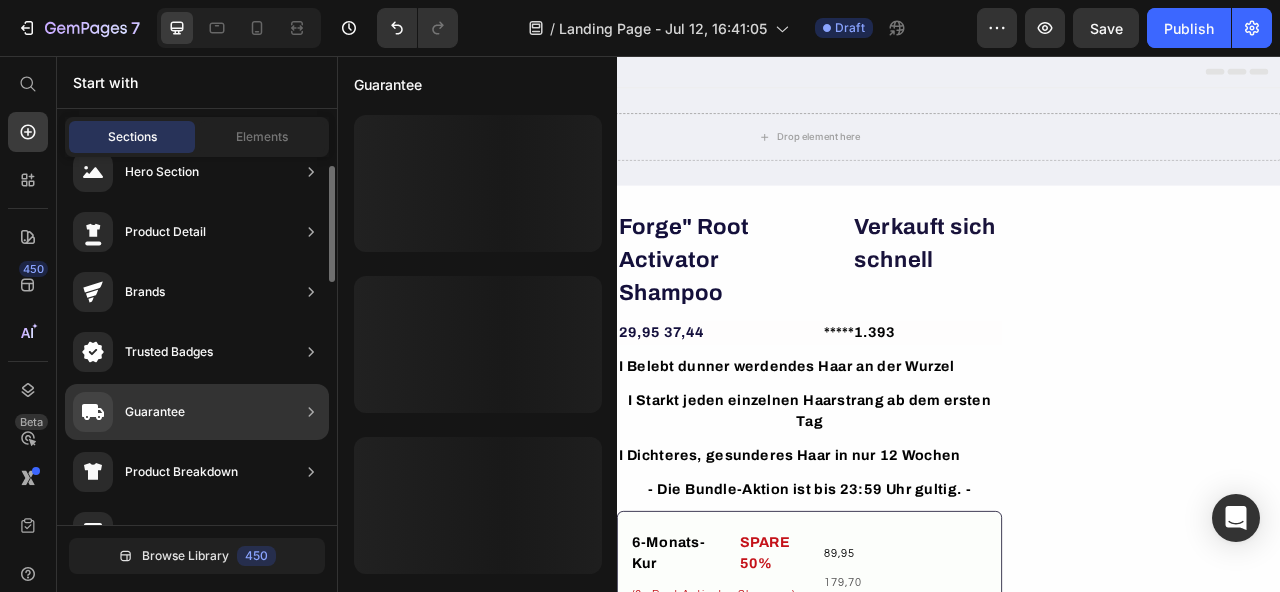 scroll, scrollTop: 56, scrollLeft: 0, axis: vertical 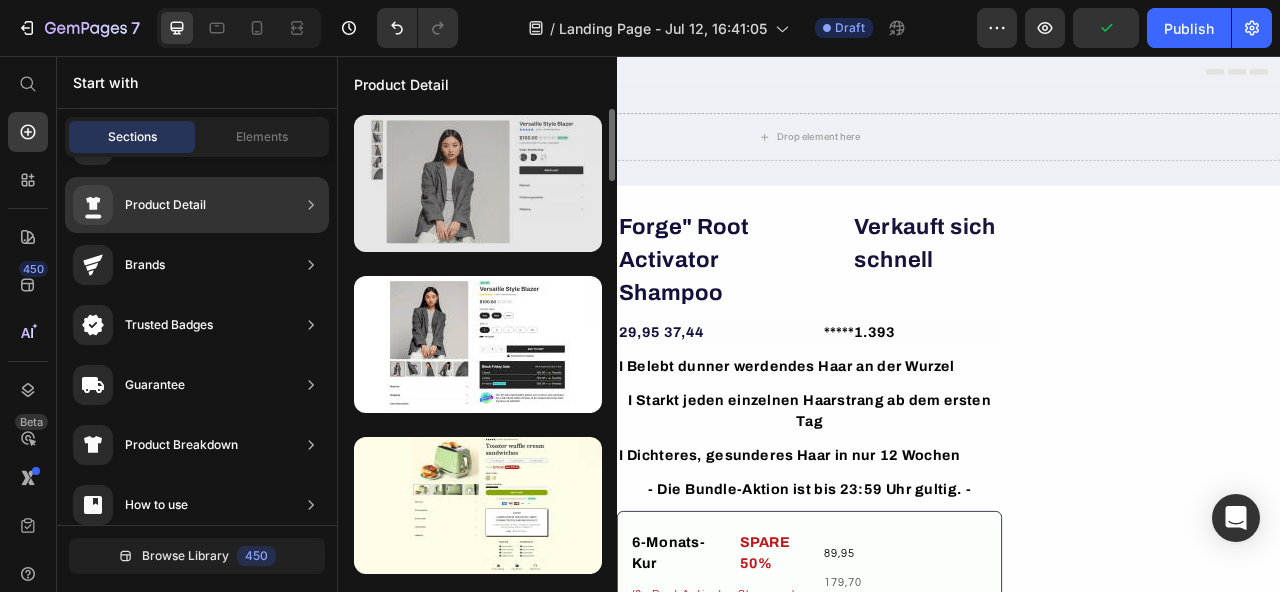 click at bounding box center (478, 183) 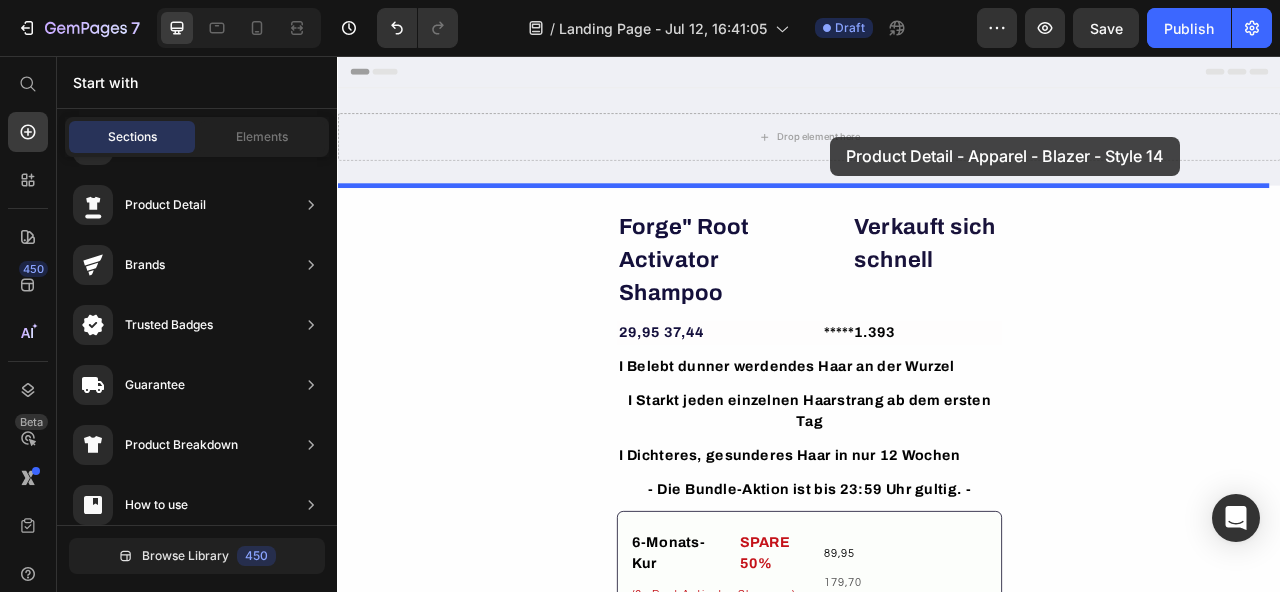 drag, startPoint x: 711, startPoint y: 210, endPoint x: 964, endPoint y: 159, distance: 258.08914 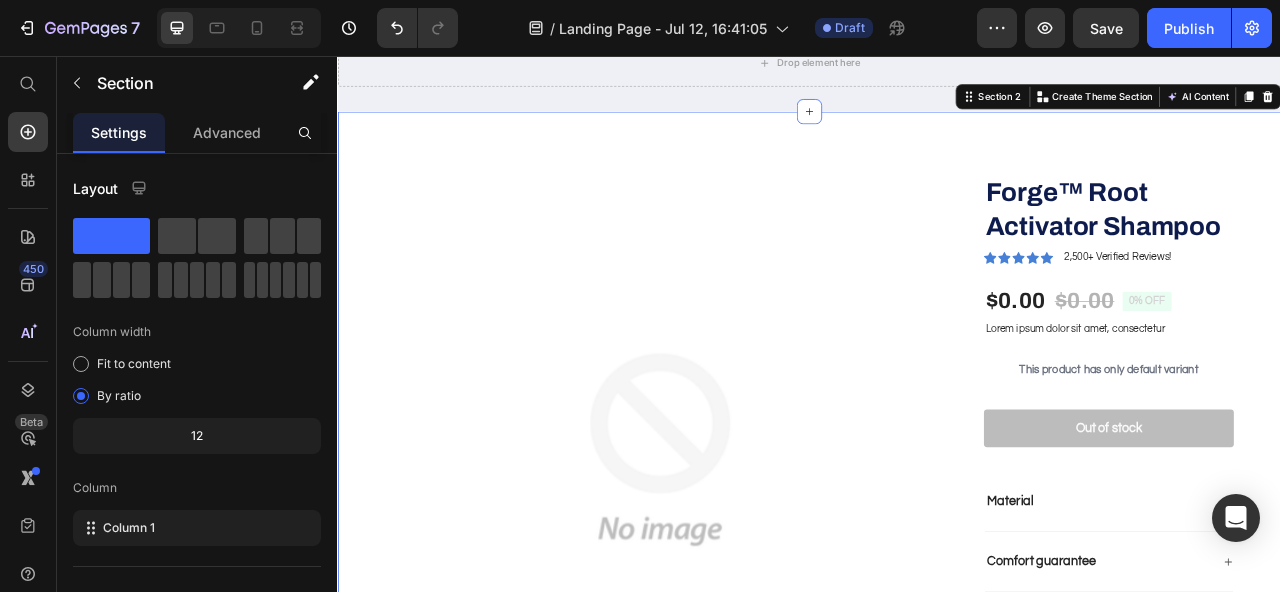 scroll, scrollTop: 95, scrollLeft: 0, axis: vertical 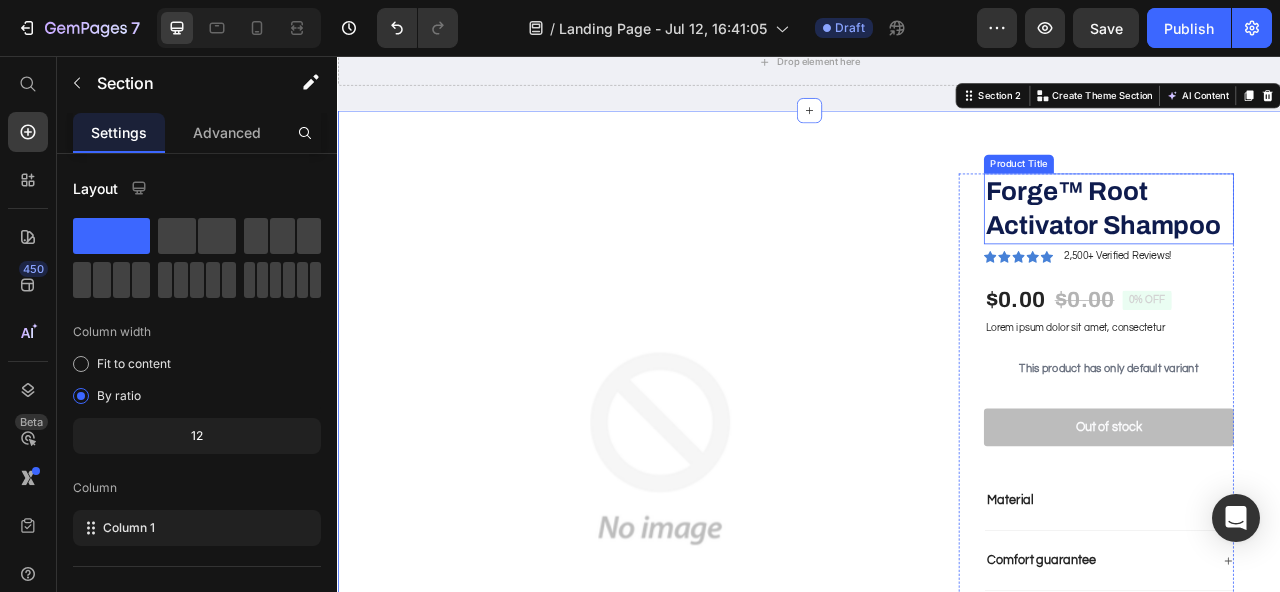 click on "Forge™ Root Activator Shampoo" at bounding box center [1318, 251] 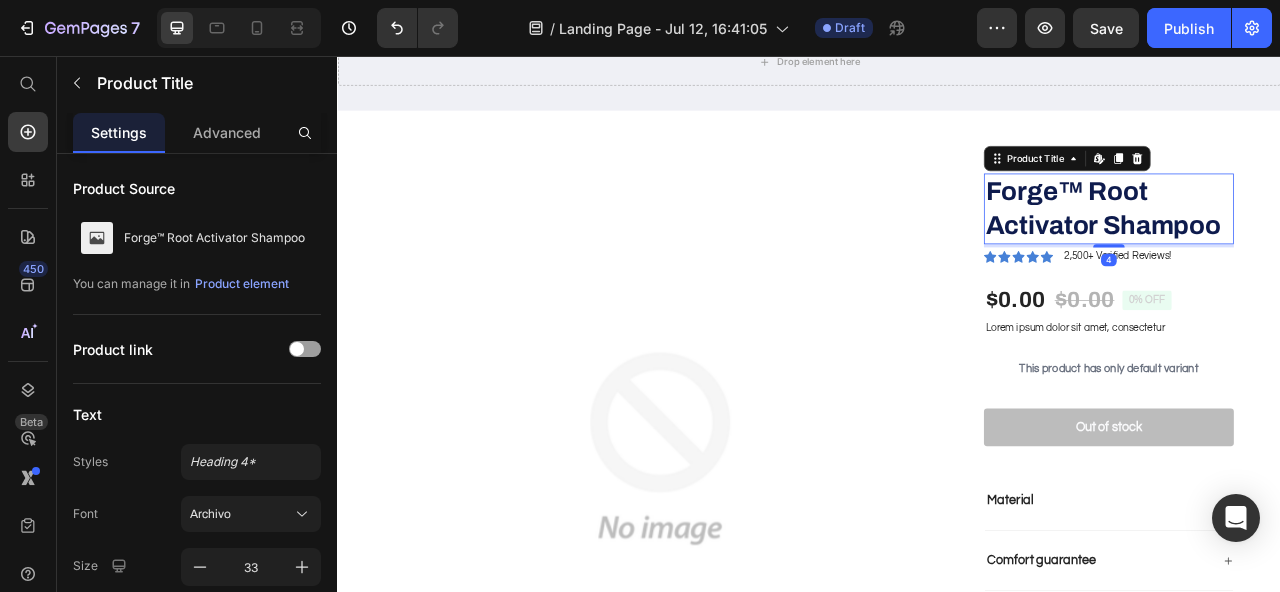 click on "Forge™ Root Activator Shampoo" at bounding box center [1318, 251] 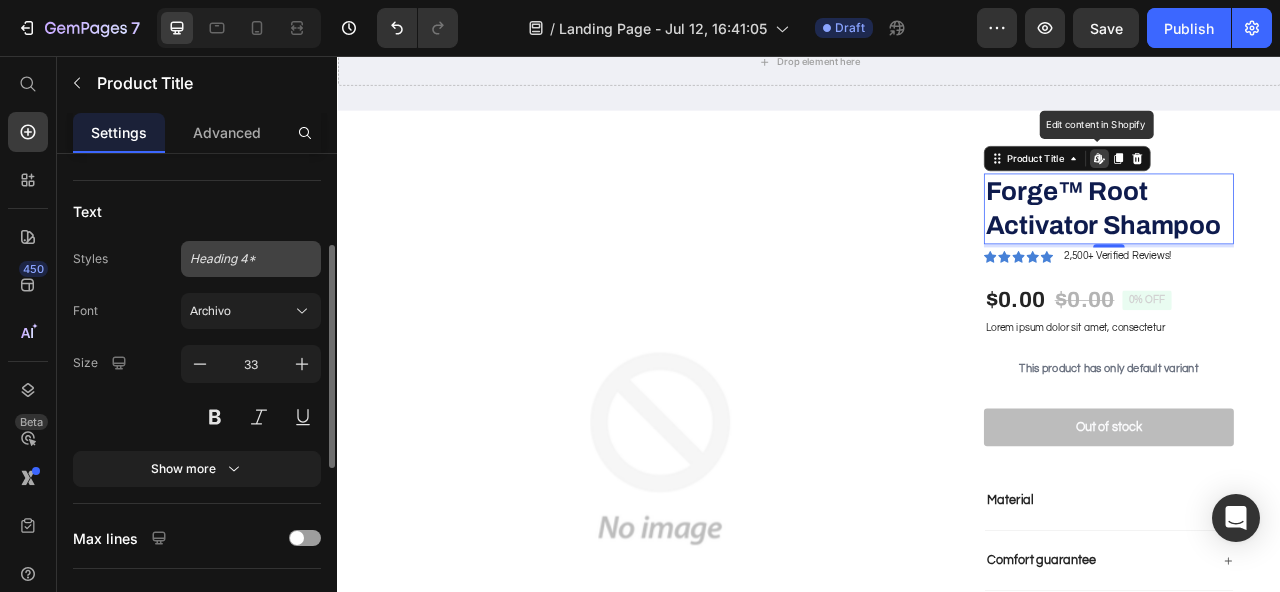 scroll, scrollTop: 0, scrollLeft: 0, axis: both 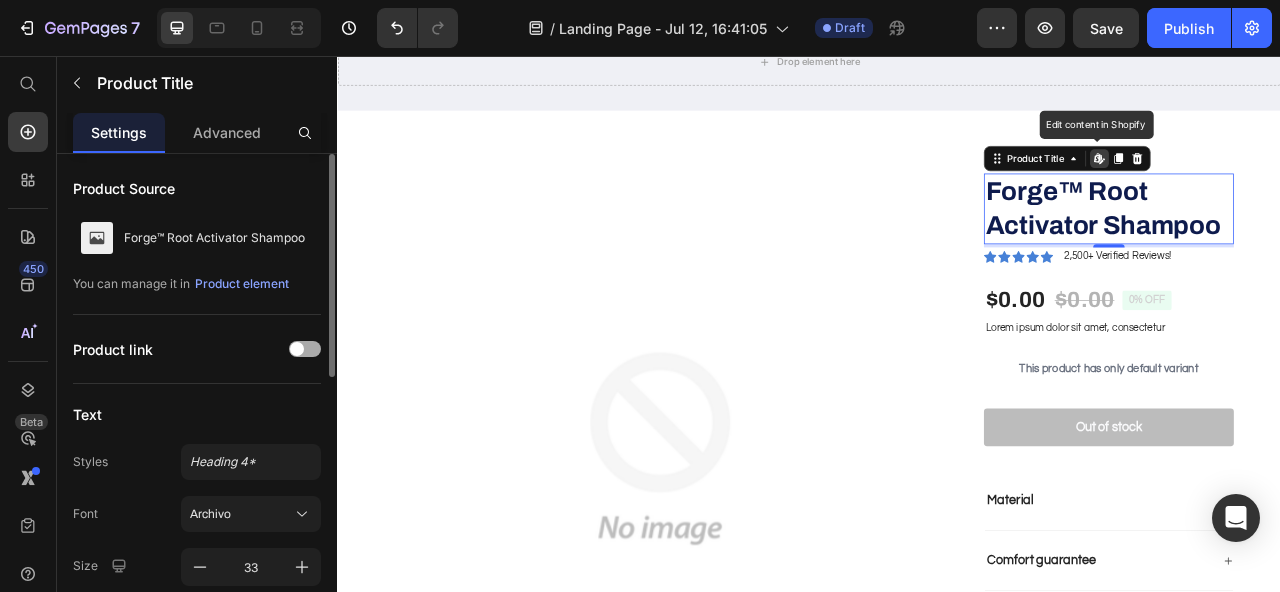 click at bounding box center [297, 349] 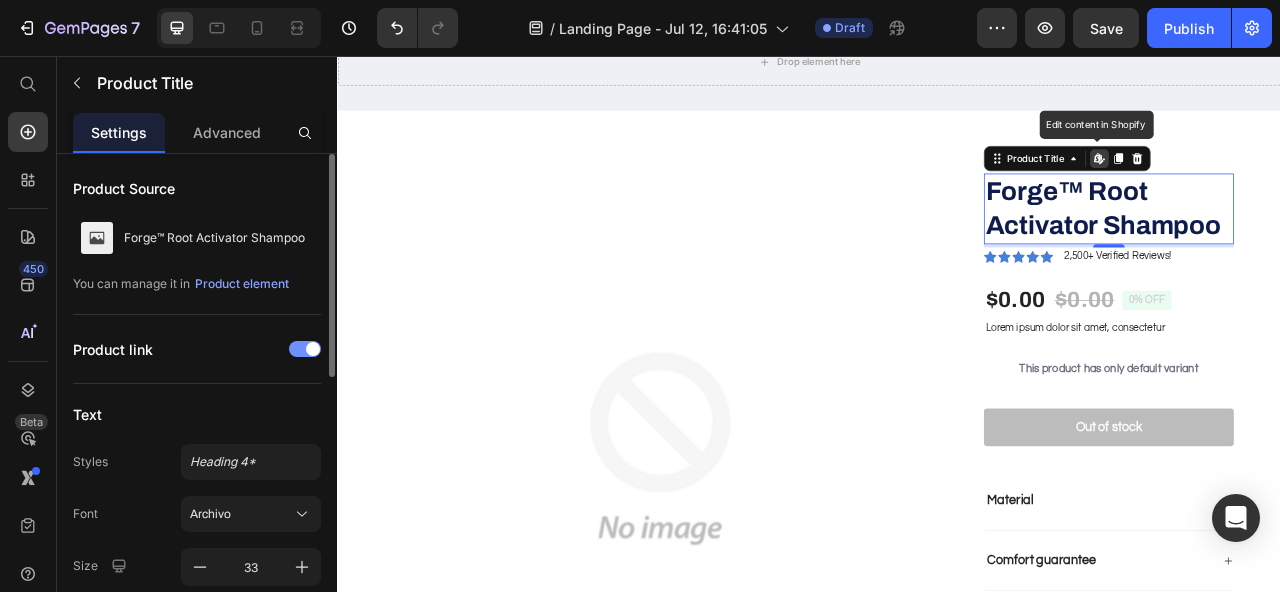 scroll, scrollTop: 12, scrollLeft: 0, axis: vertical 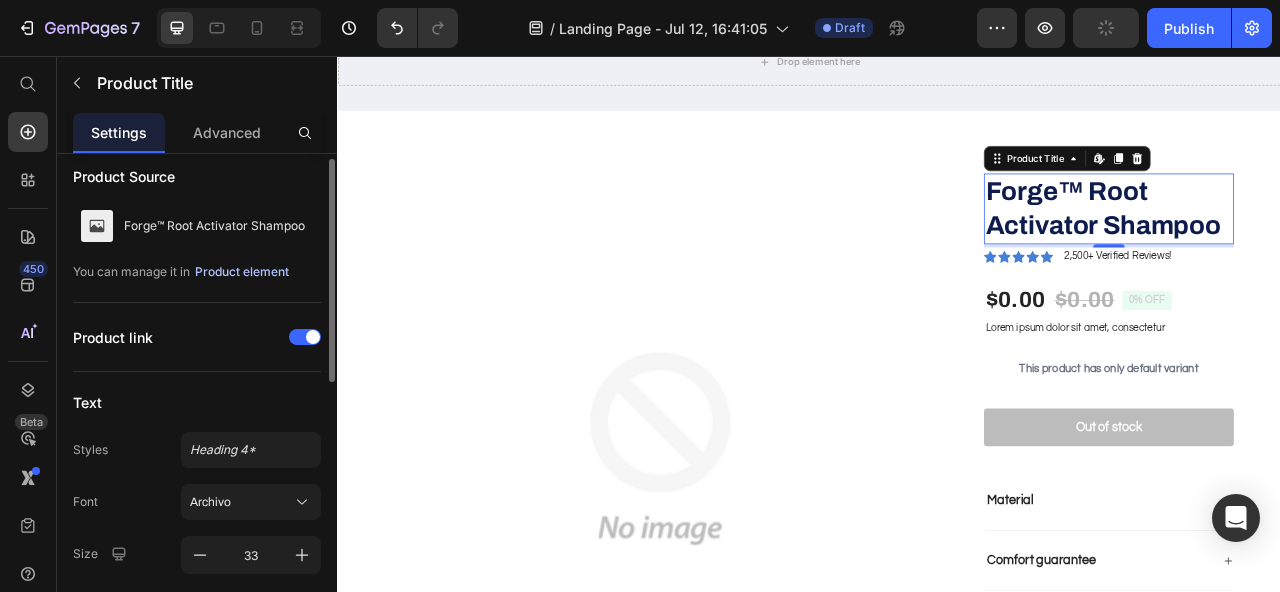click on "Product element" at bounding box center (242, 272) 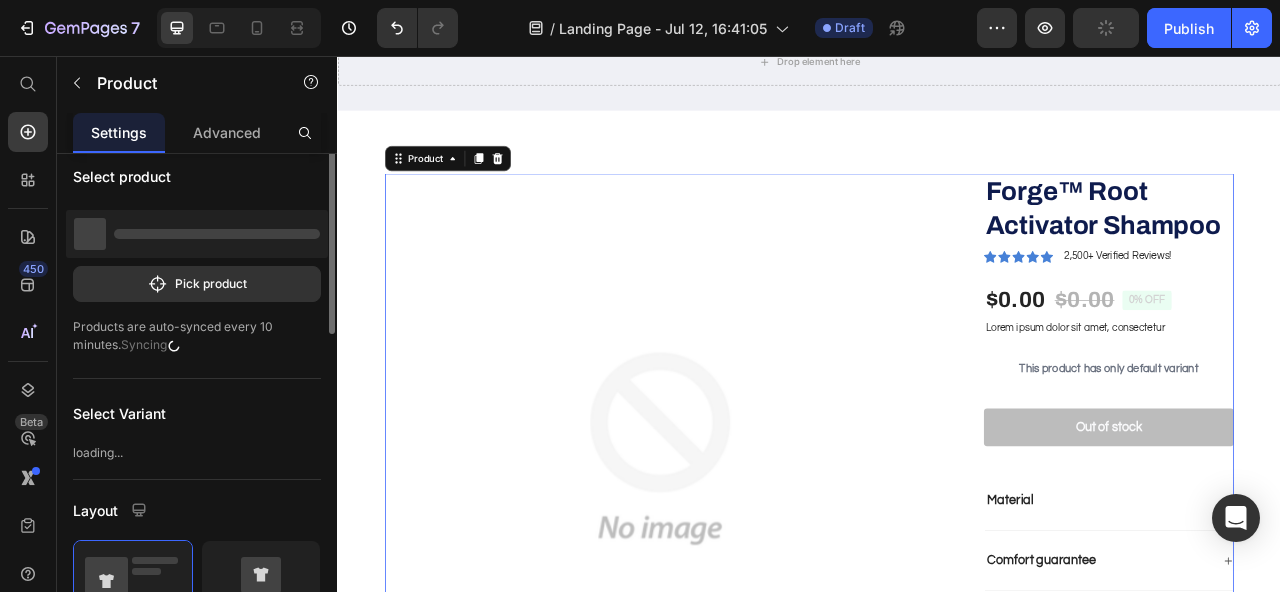 scroll, scrollTop: 0, scrollLeft: 0, axis: both 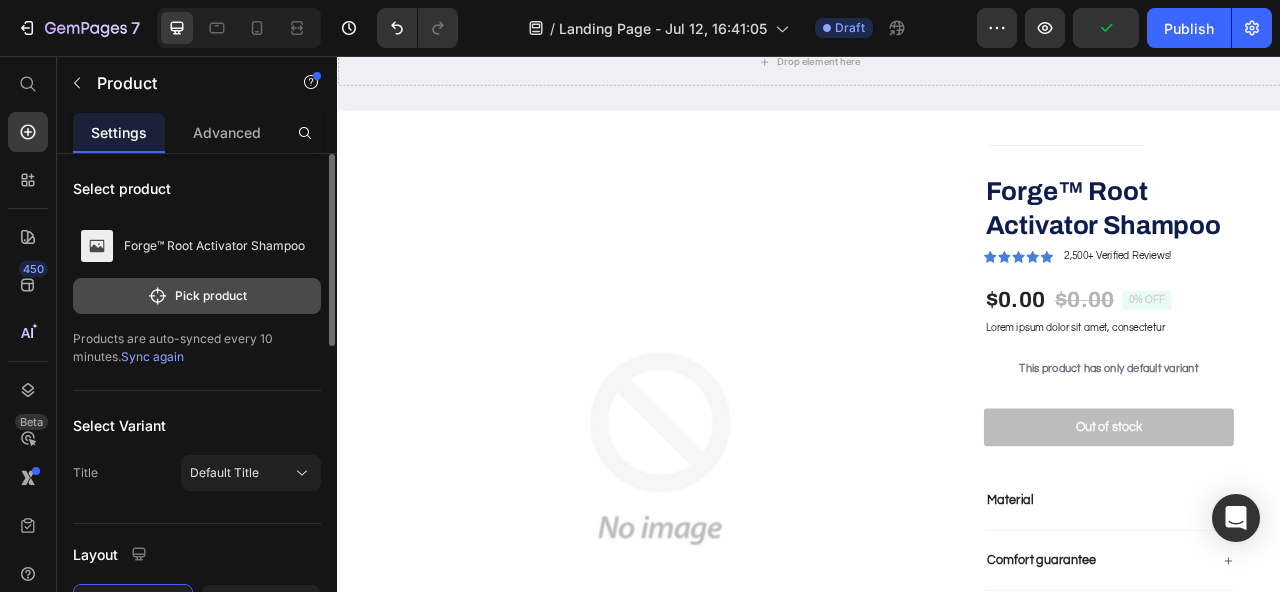 click on "Pick product" at bounding box center (197, 296) 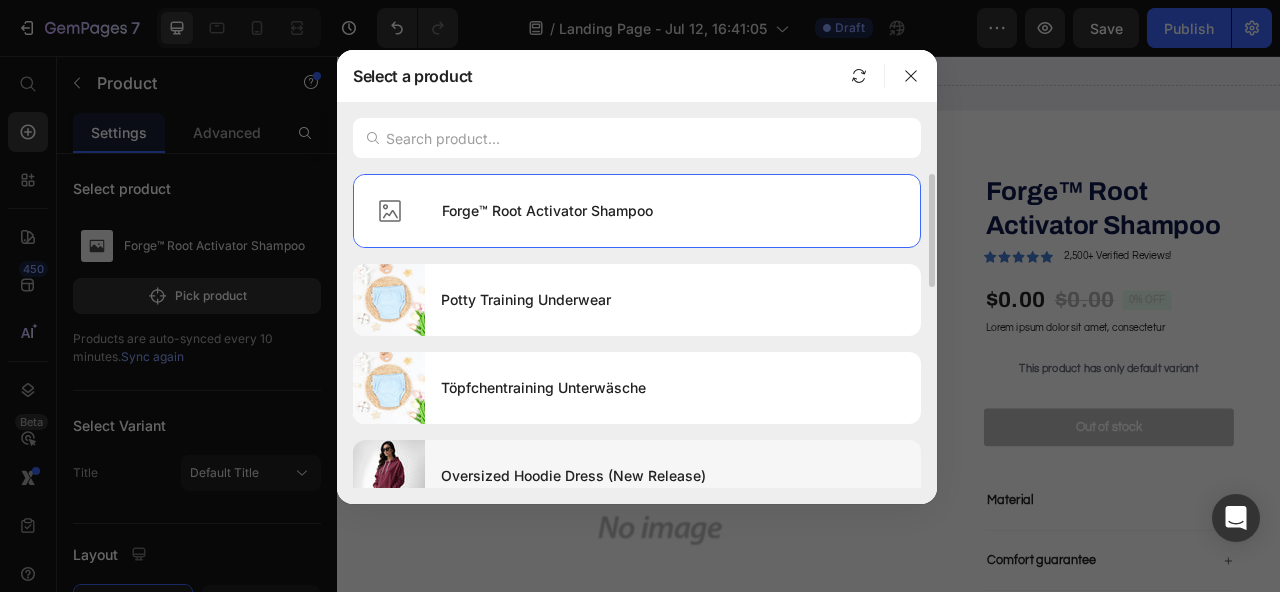 scroll, scrollTop: 362, scrollLeft: 0, axis: vertical 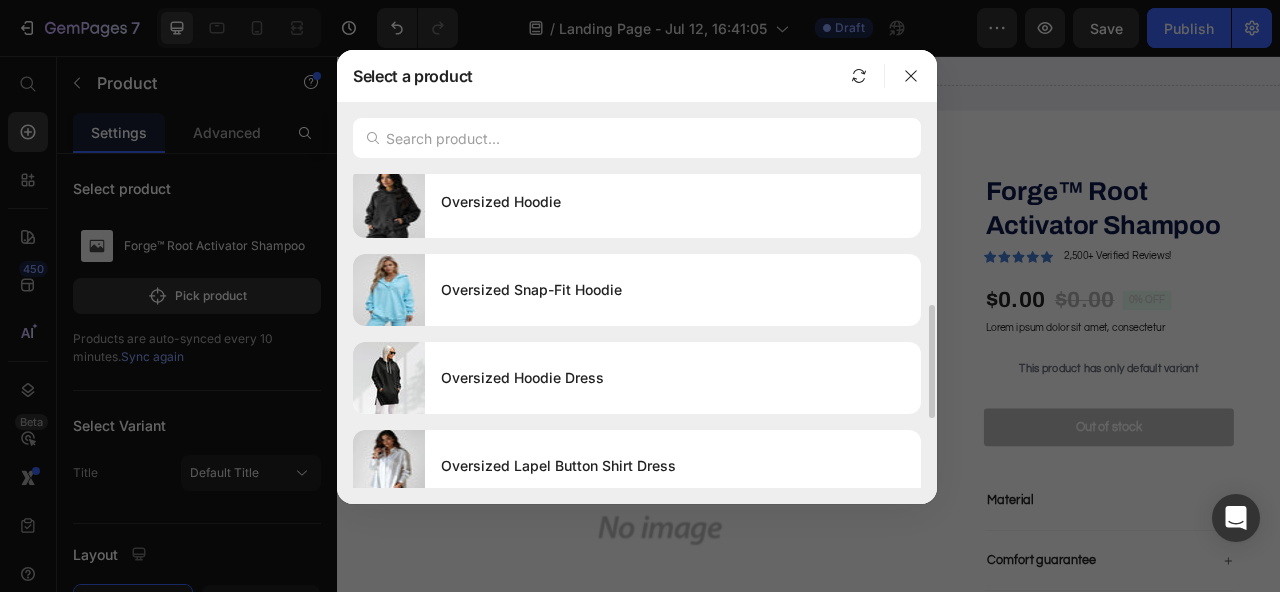 click at bounding box center [640, 296] 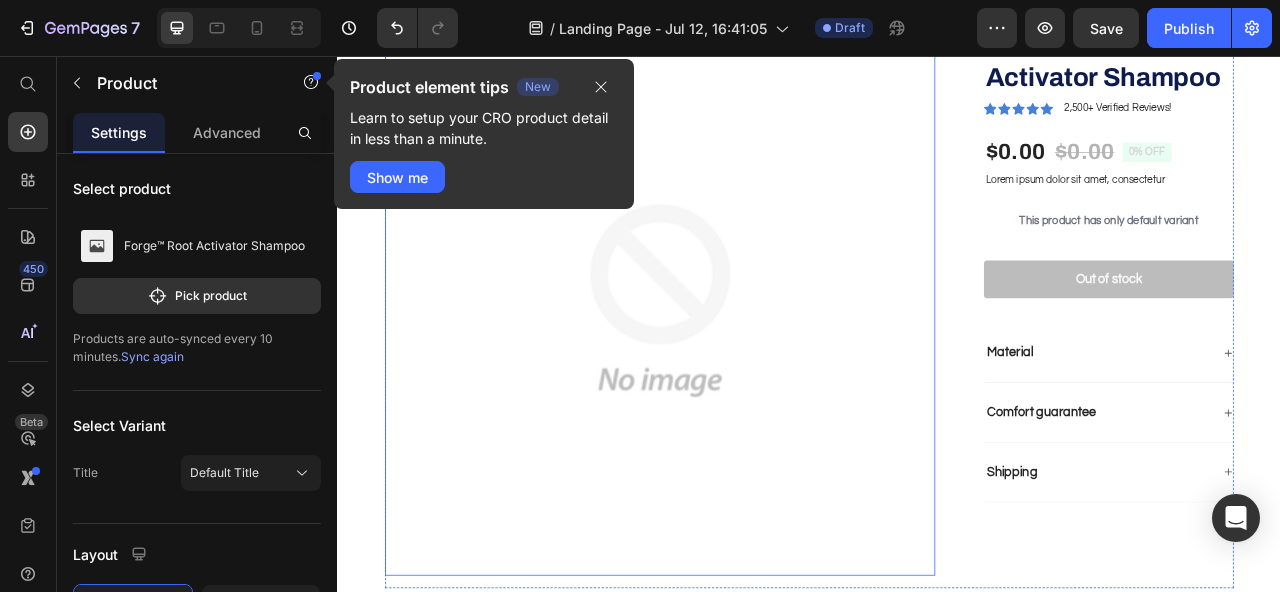 scroll, scrollTop: 618, scrollLeft: 0, axis: vertical 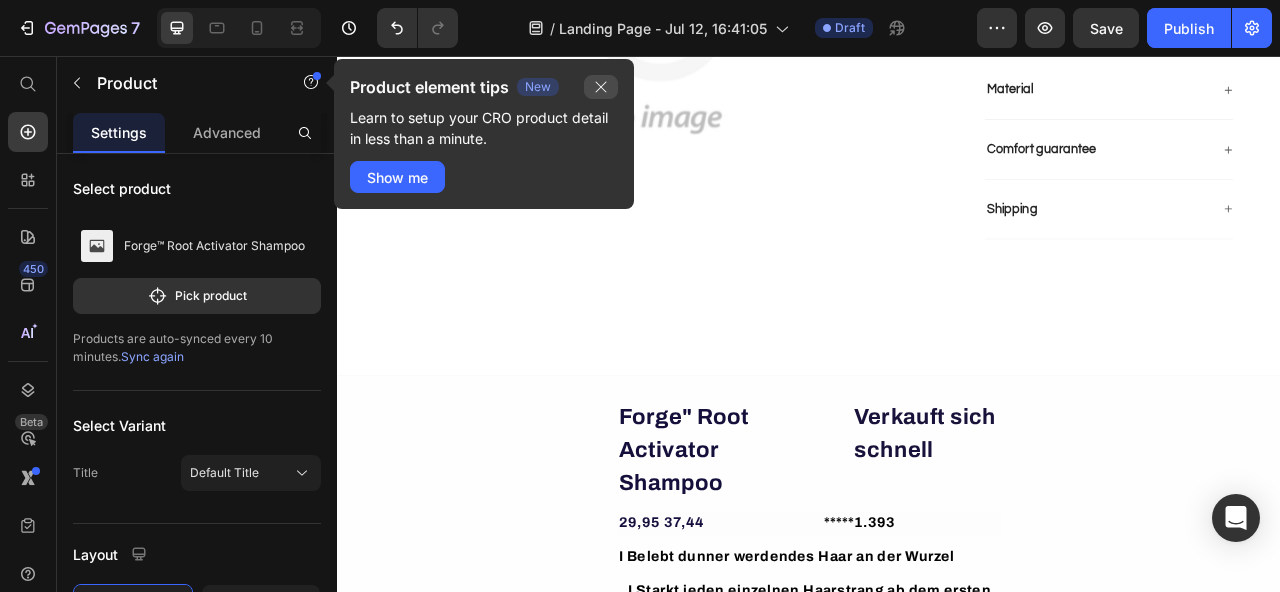 click 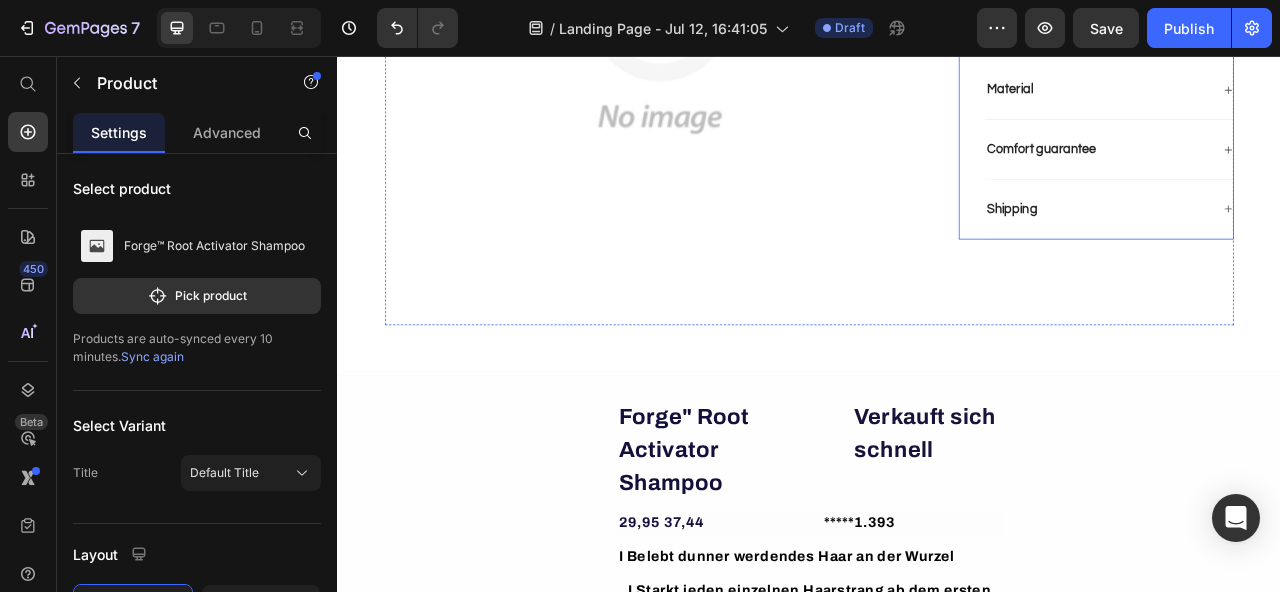 scroll, scrollTop: 150, scrollLeft: 0, axis: vertical 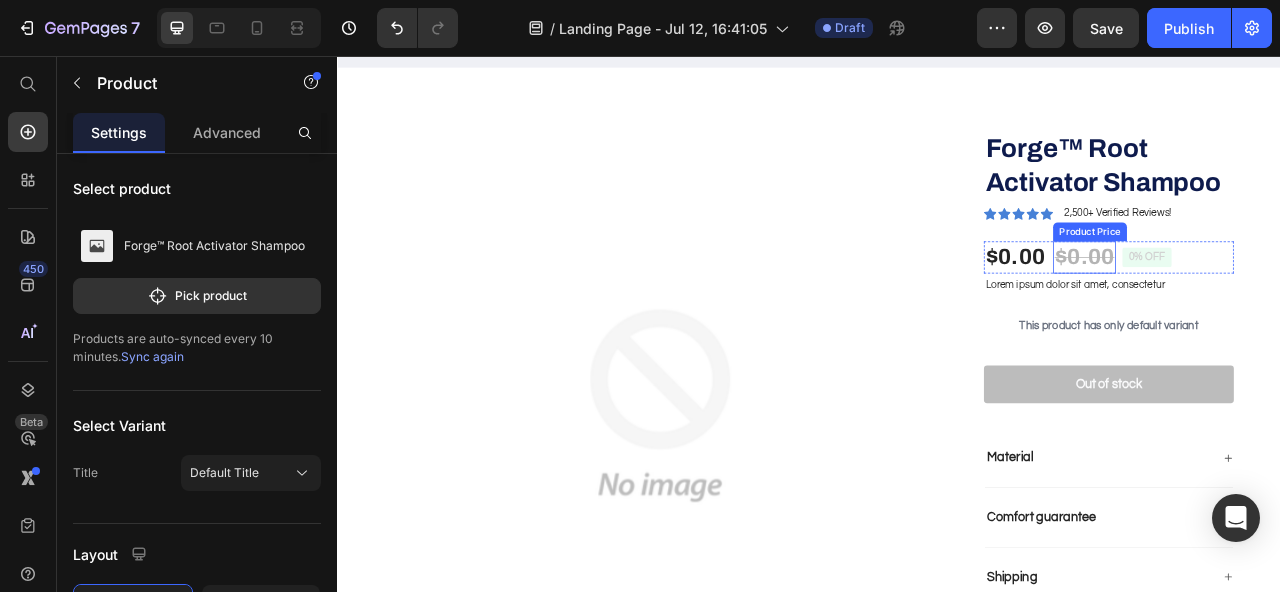 click on "2,500+ Verified Reviews!" at bounding box center (1329, 257) 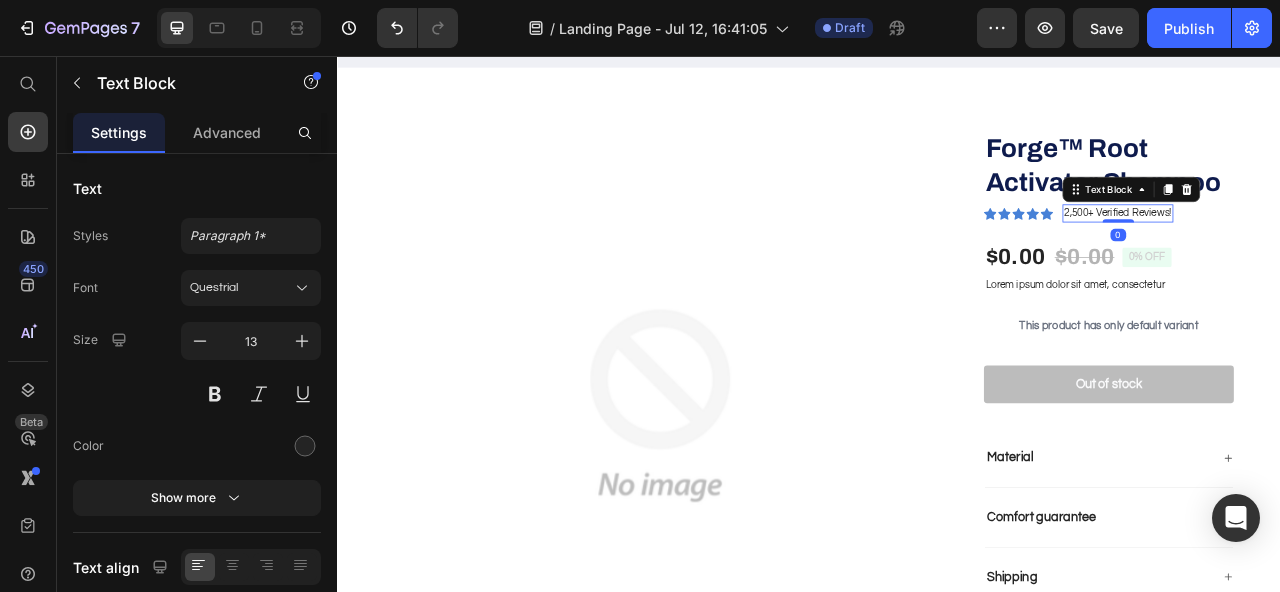 click on "Forge™ Root Activator Shampoo" at bounding box center [1318, 196] 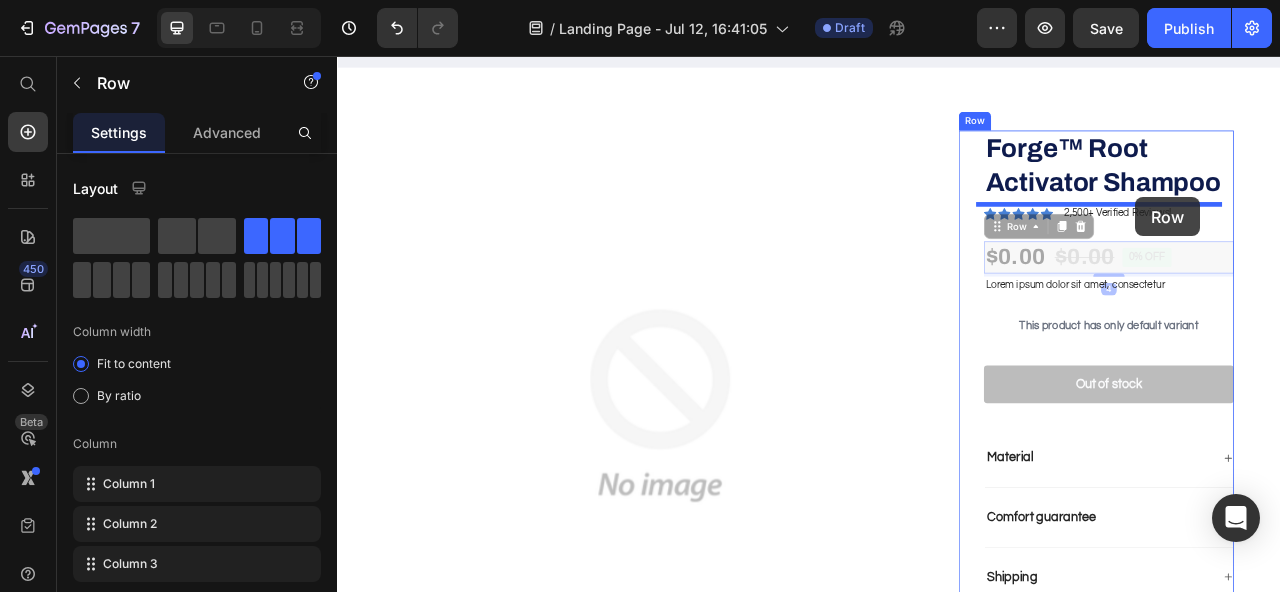 drag, startPoint x: 1452, startPoint y: 316, endPoint x: 1353, endPoint y: 236, distance: 127.28315 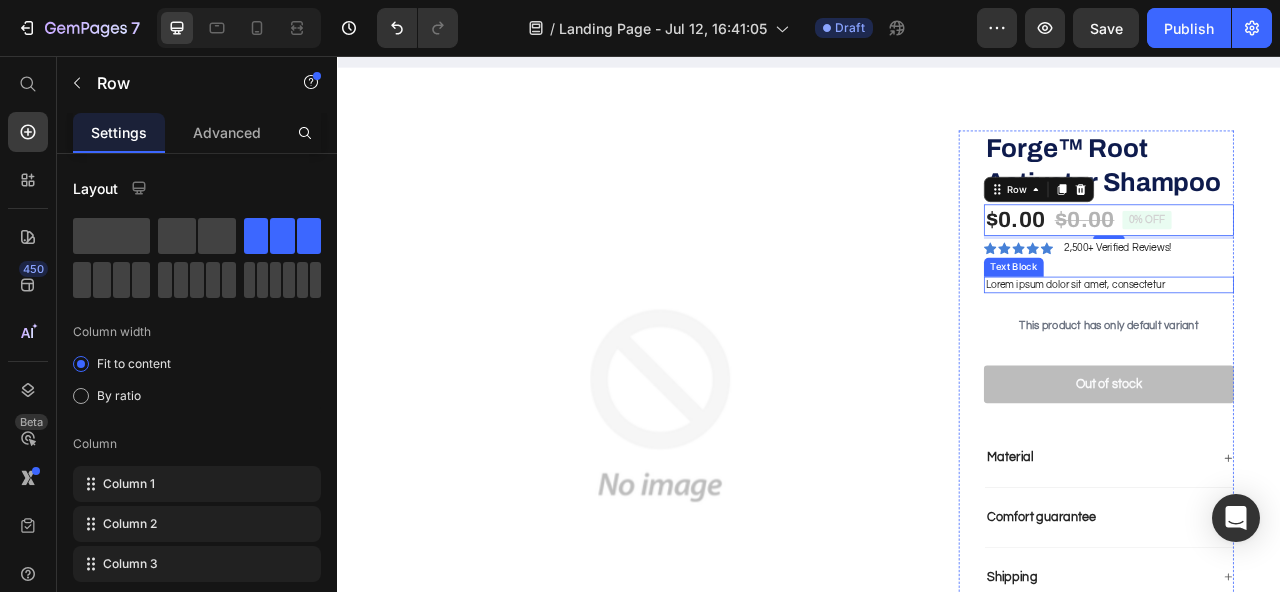 click on "Lorem ipsum dolor sit amet, consectetur" at bounding box center (1318, 347) 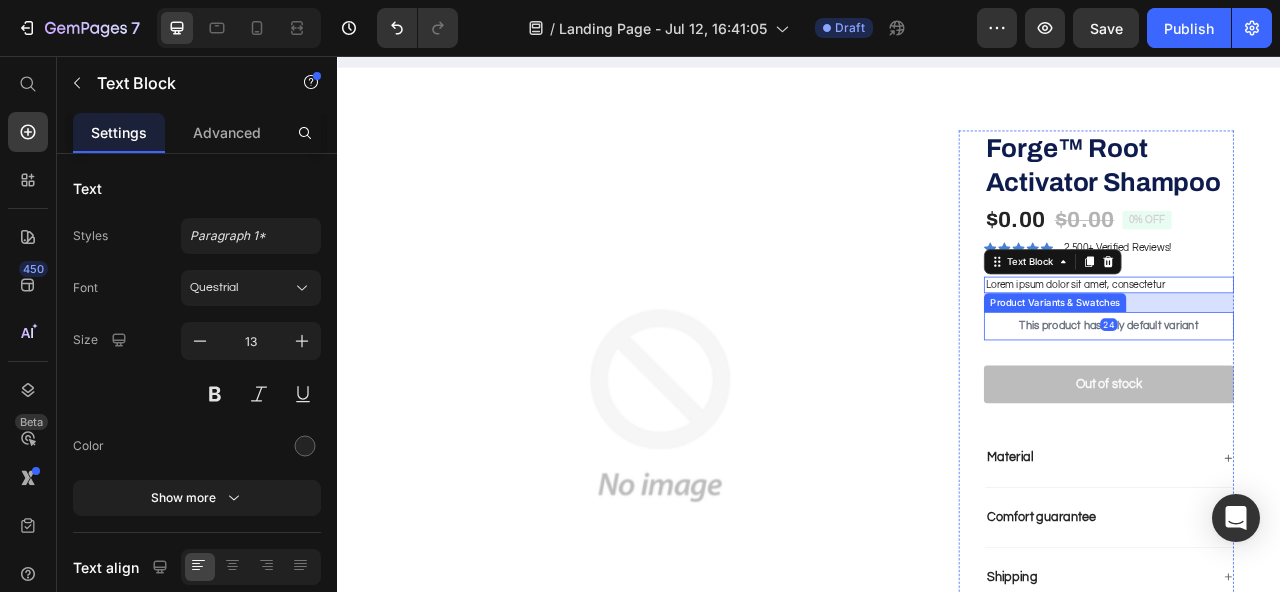 click at bounding box center (747, 501) 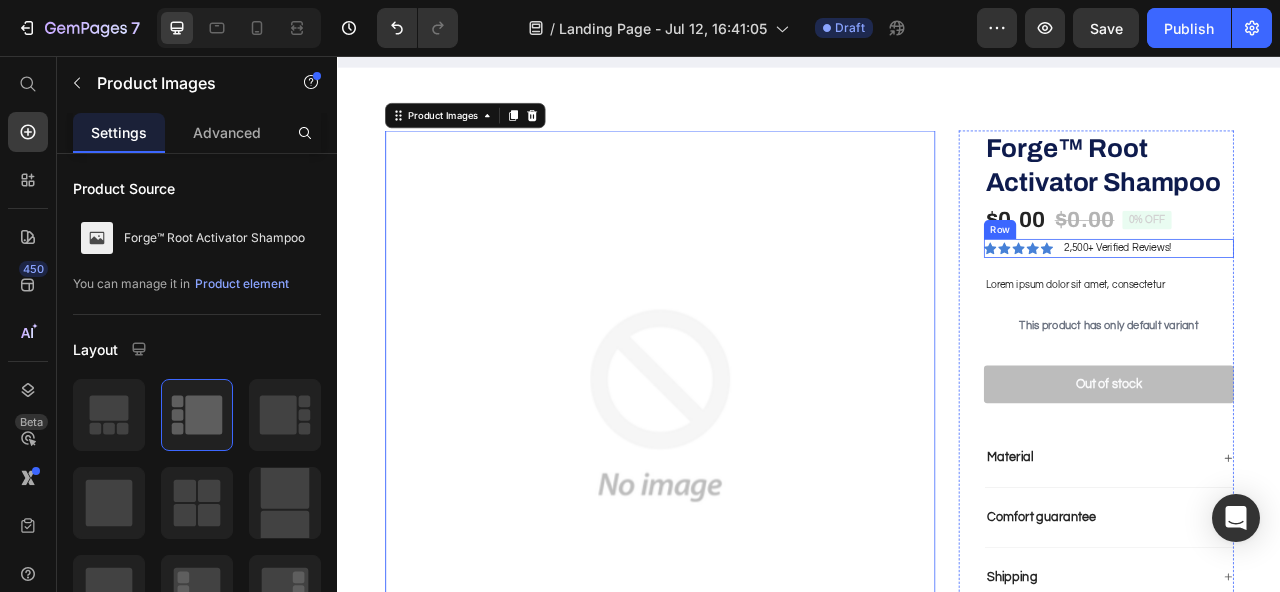 click on "0% off Product Badge" at bounding box center (1366, 265) 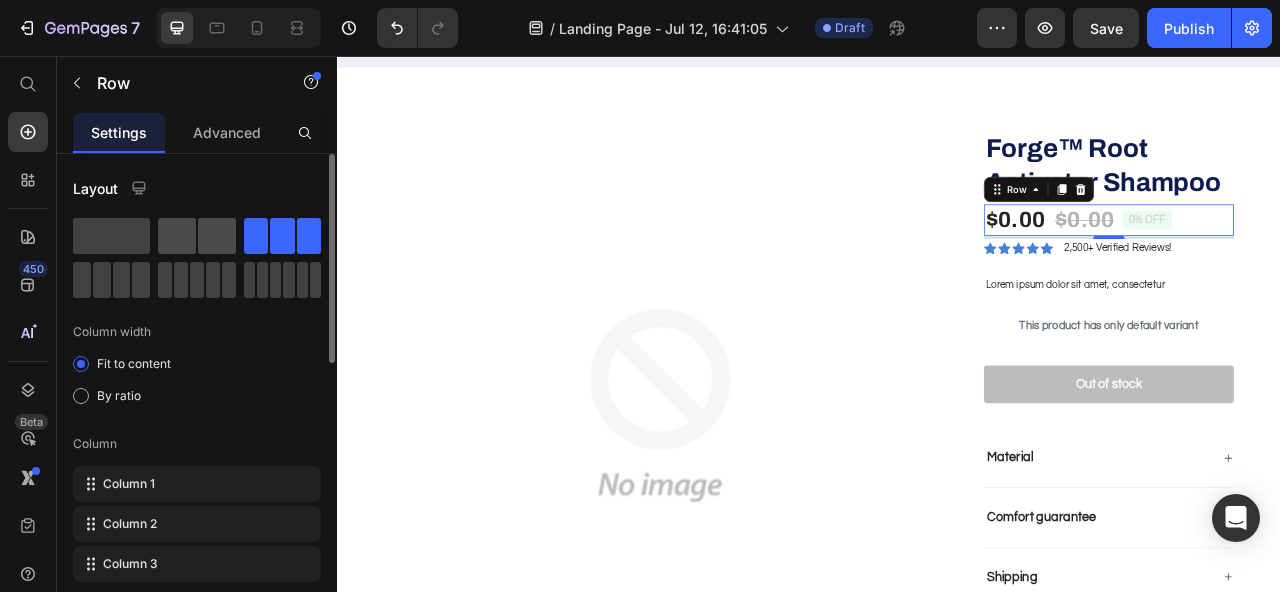scroll, scrollTop: 674, scrollLeft: 0, axis: vertical 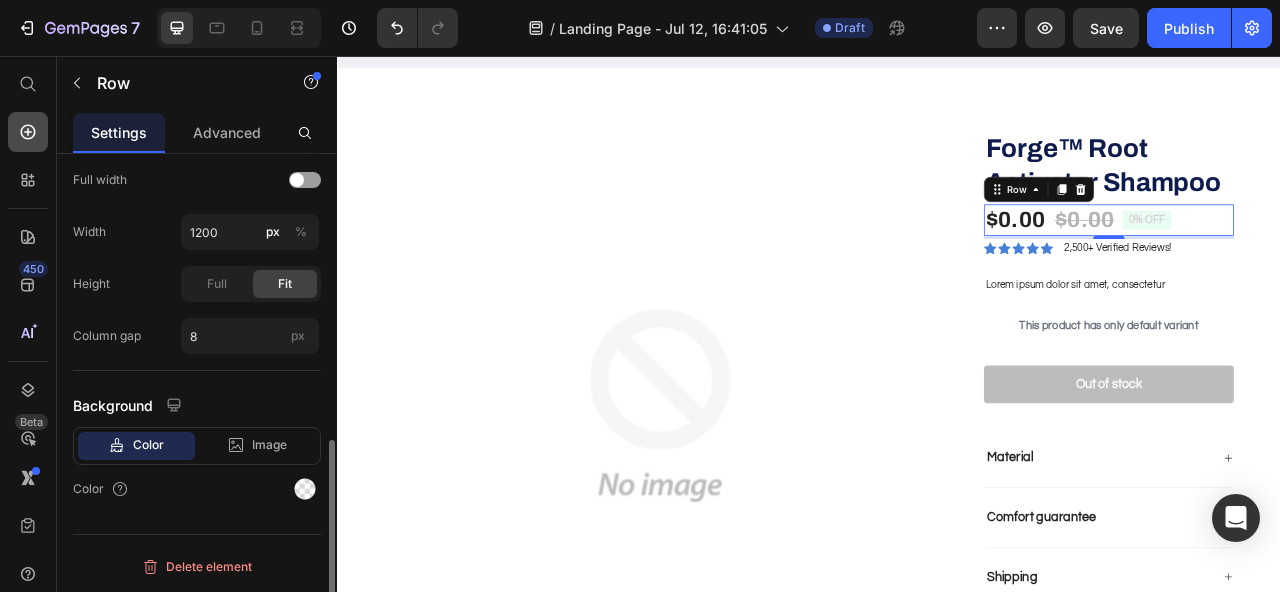 click 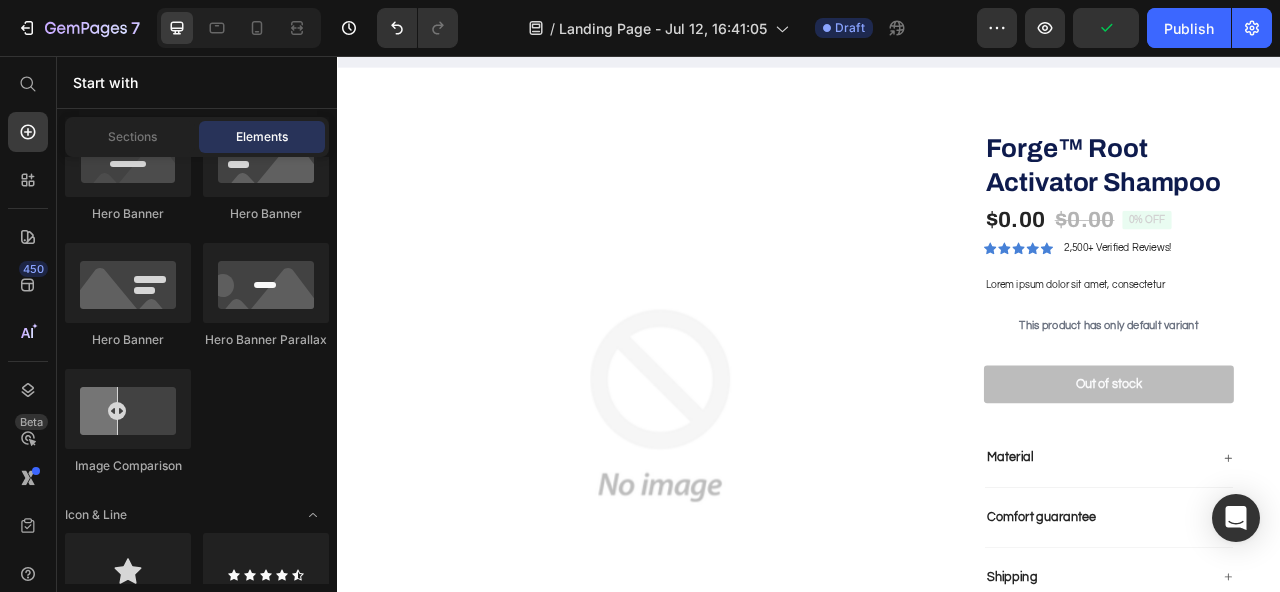 scroll, scrollTop: 0, scrollLeft: 0, axis: both 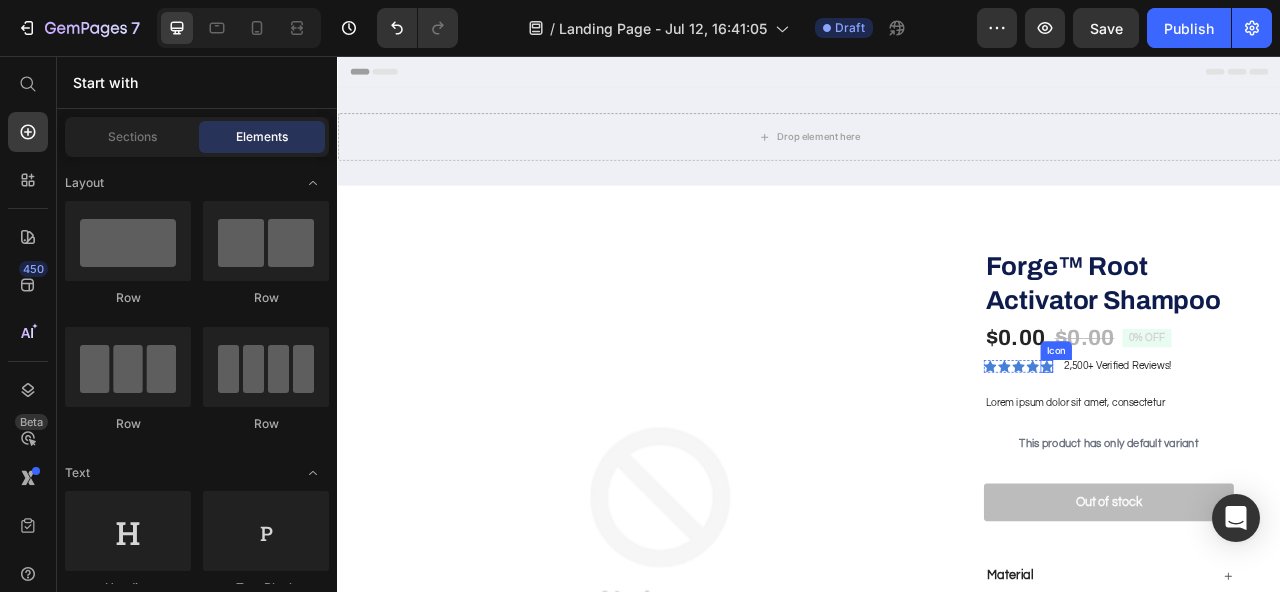 click on "Forge™ Root Activator Shampoo Product Title $0.00 Product Price $0.00 Product Price 0% off Product Badge Row Icon Icon Icon Icon Icon Icon List 2,500+ Verified Reviews! Text Block Row Lorem ipsum dolor sit amet, consectetur  Text Block This product has only default variant Product Variants & Swatches 1 Product Quantity Row Out of stock Add to Cart Row
Material
Comfort guarantee
Shipping Accordion" at bounding box center [1318, 604] 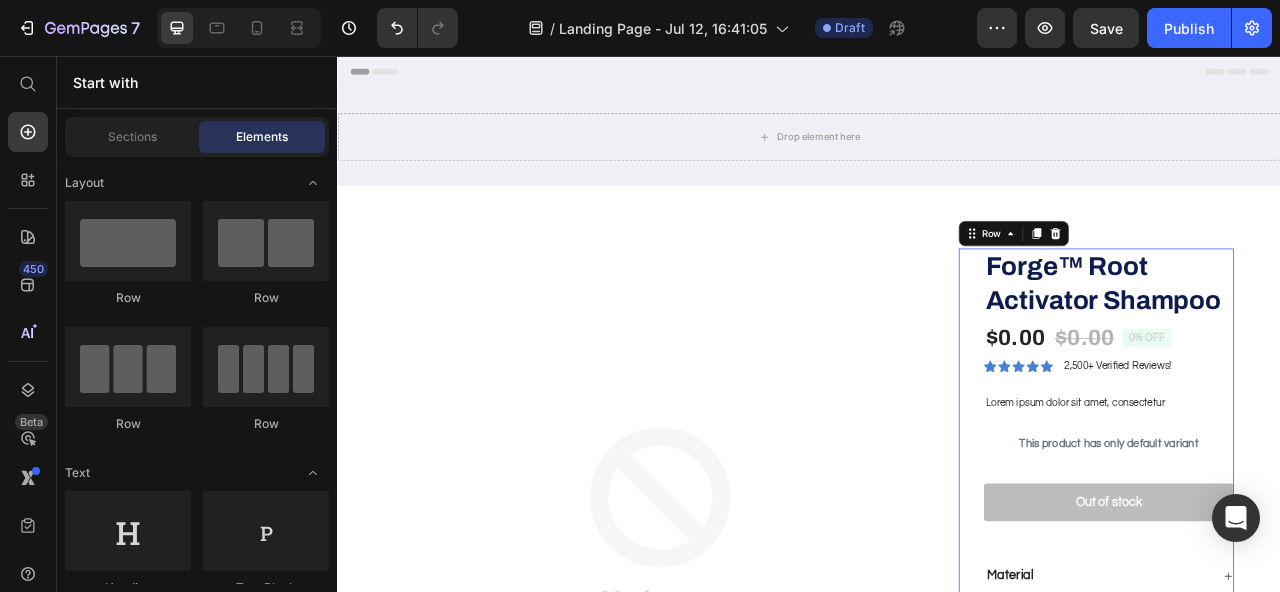 scroll, scrollTop: 417, scrollLeft: 0, axis: vertical 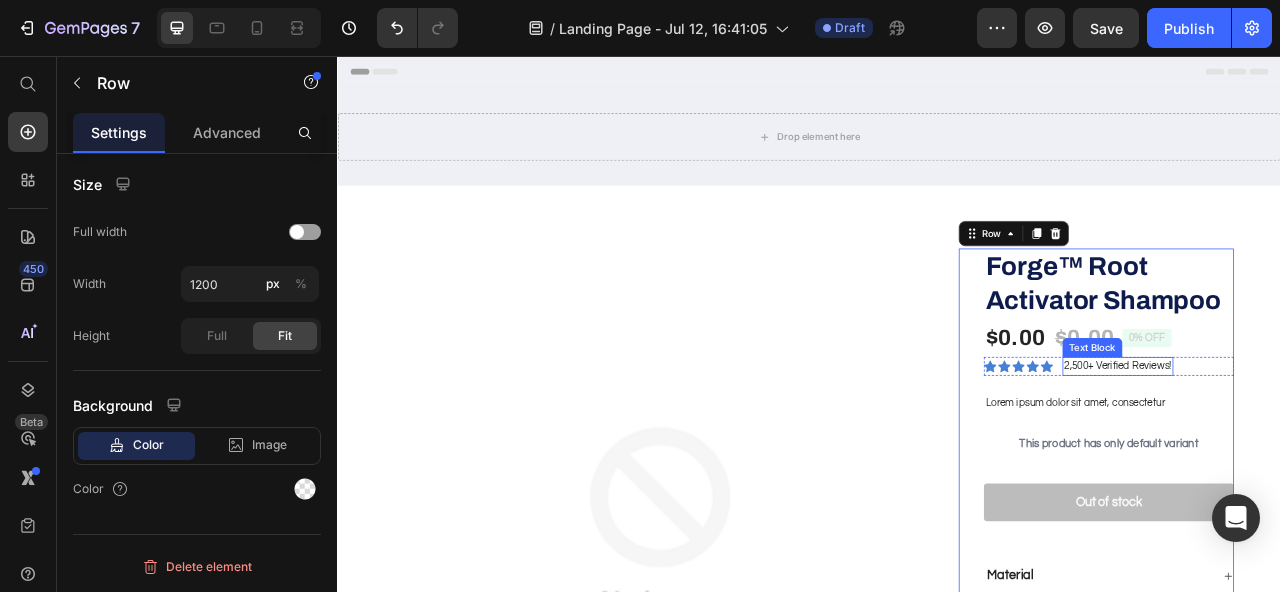 click on "2,500+ Verified Reviews!" at bounding box center (1329, 451) 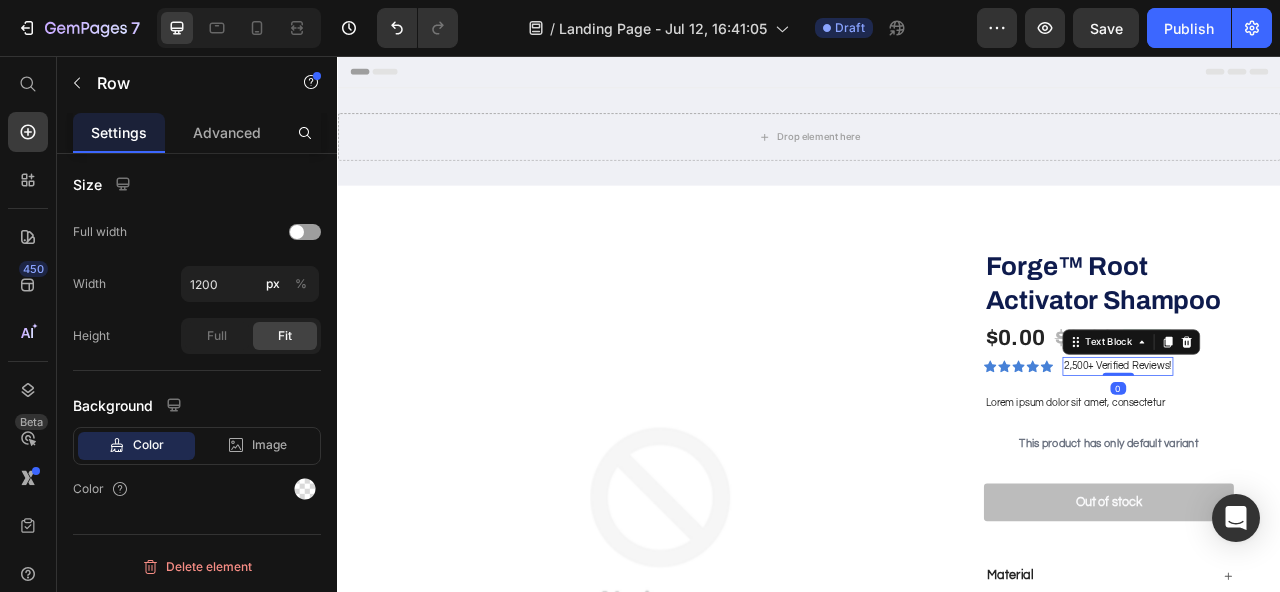 scroll, scrollTop: 0, scrollLeft: 0, axis: both 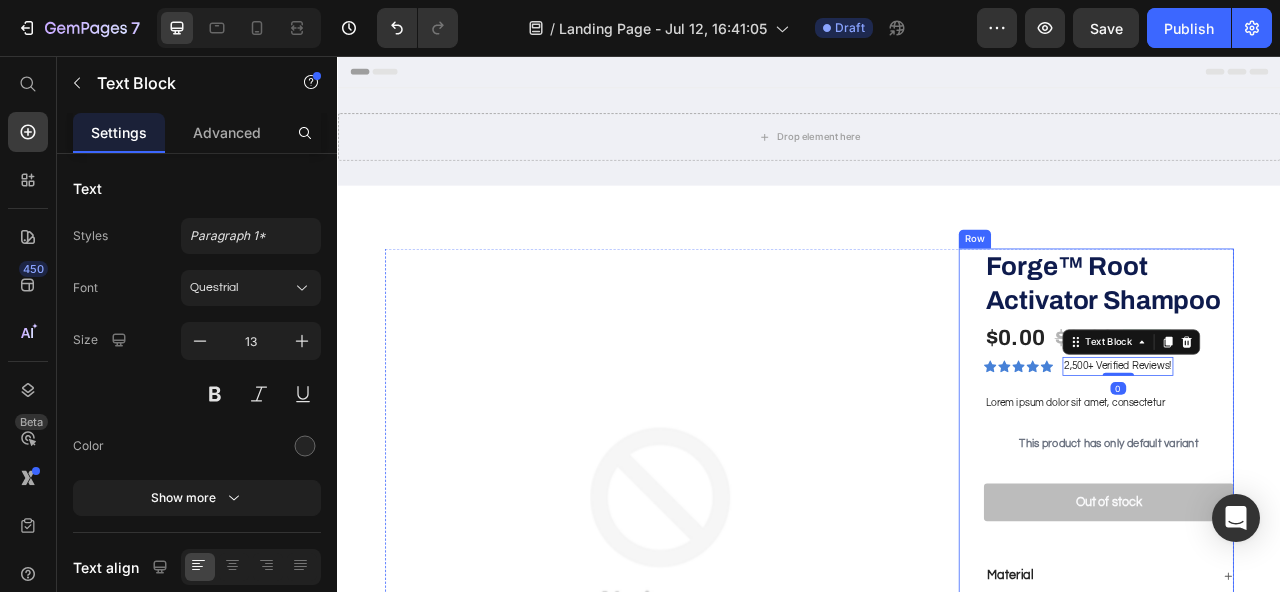 click on "Forge™ Root Activator Shampoo Product Title $0.00 Product Price $0.00 Product Price 0% off Product Badge Row Icon Icon Icon Icon Icon Icon List 2,500+ Verified Reviews! Text Block   0 Row Lorem ipsum dolor sit amet, consectetur  Text Block This product has only default variant Product Variants & Swatches 1 Product Quantity Row Out of stock Add to Cart Row
Material
Comfort guarantee
Shipping Accordion" at bounding box center (1318, 604) 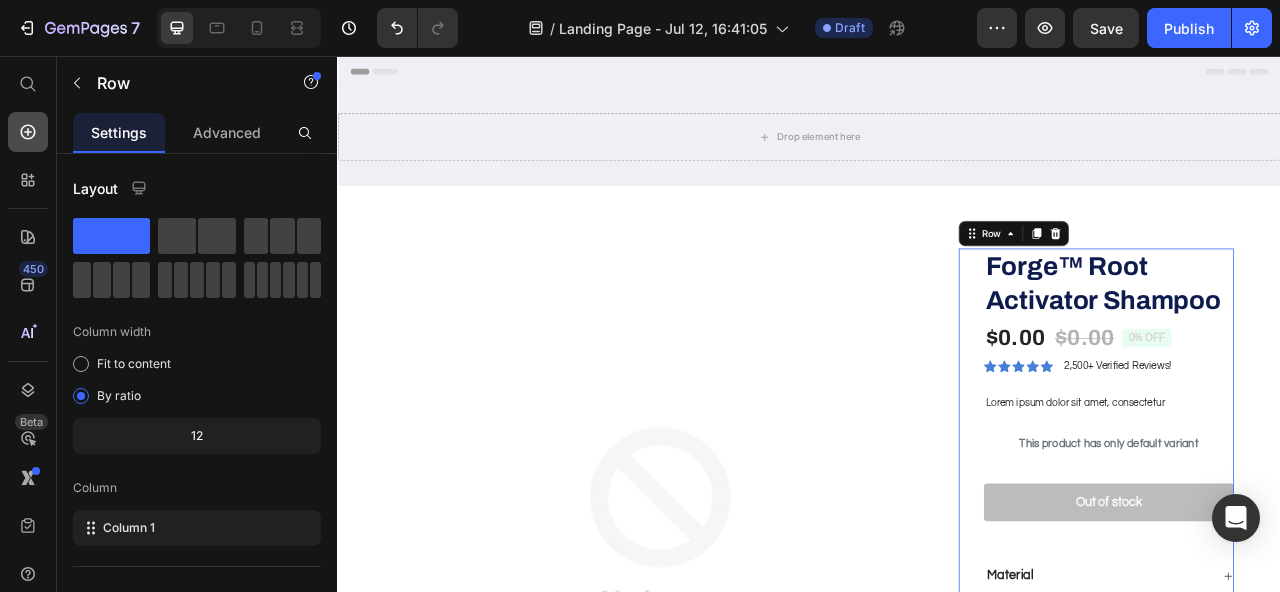 click 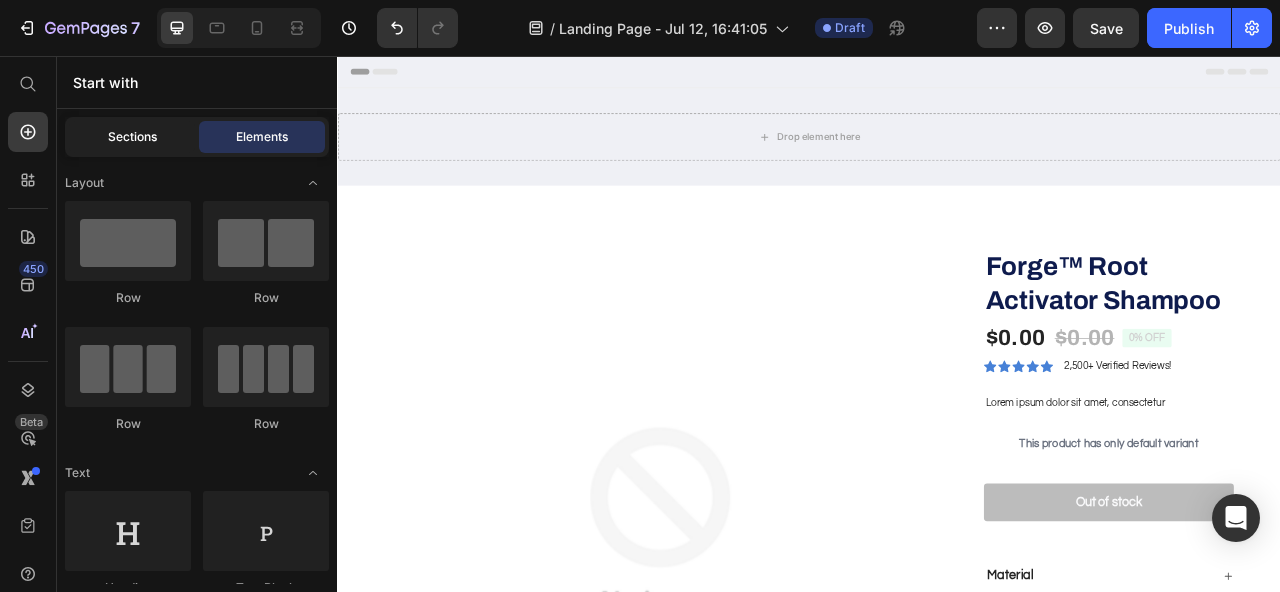 click on "Sections" 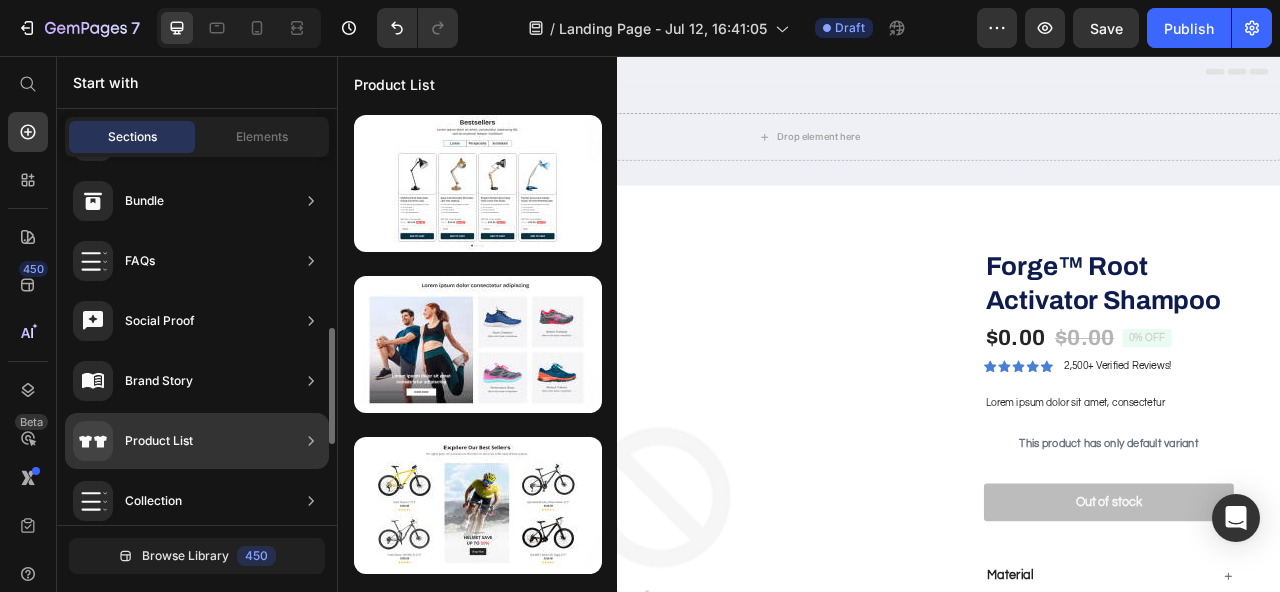 scroll, scrollTop: 0, scrollLeft: 0, axis: both 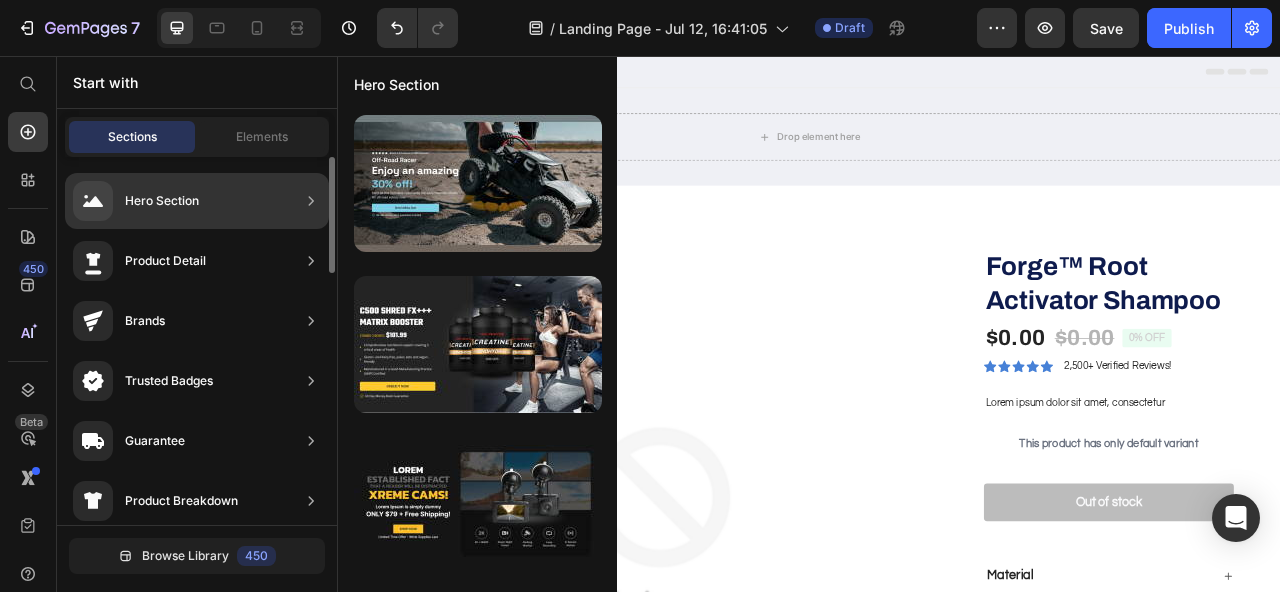 click on "Hero Section Product Detail Brands Trusted Badges Guarantee Product Breakdown How to use Testimonials Compare Bundle FAQs Social Proof Brand Story Product List Collection Blog List Contact Sticky Add to Cart Custom Footer" at bounding box center (197, 737) 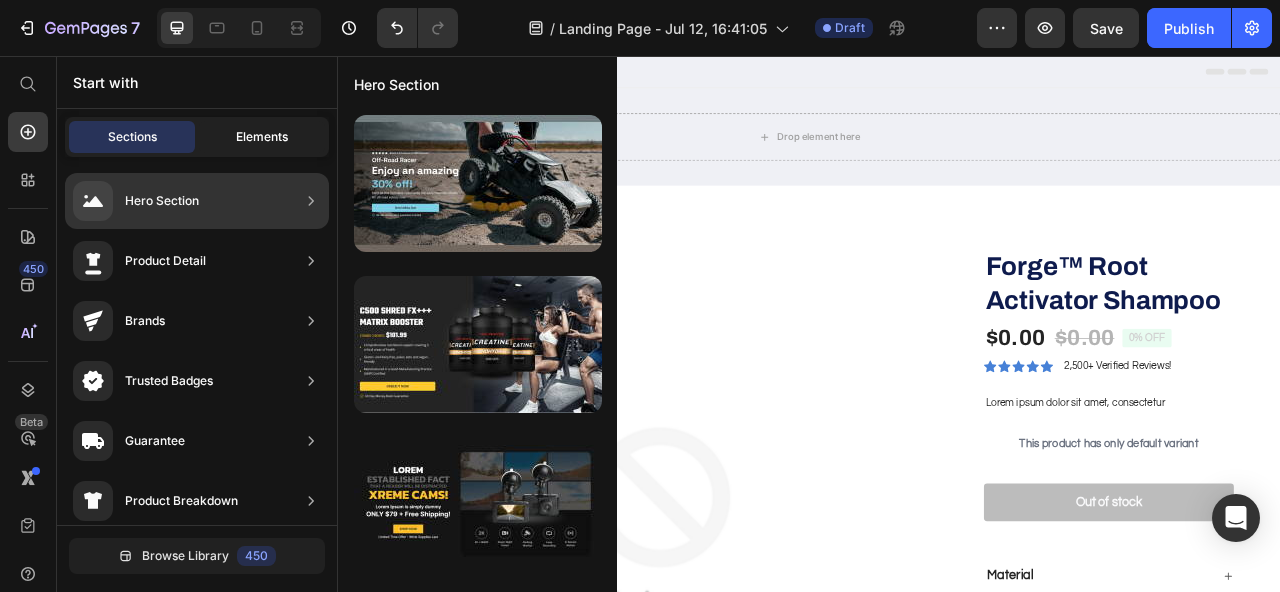 click on "Elements" at bounding box center [262, 137] 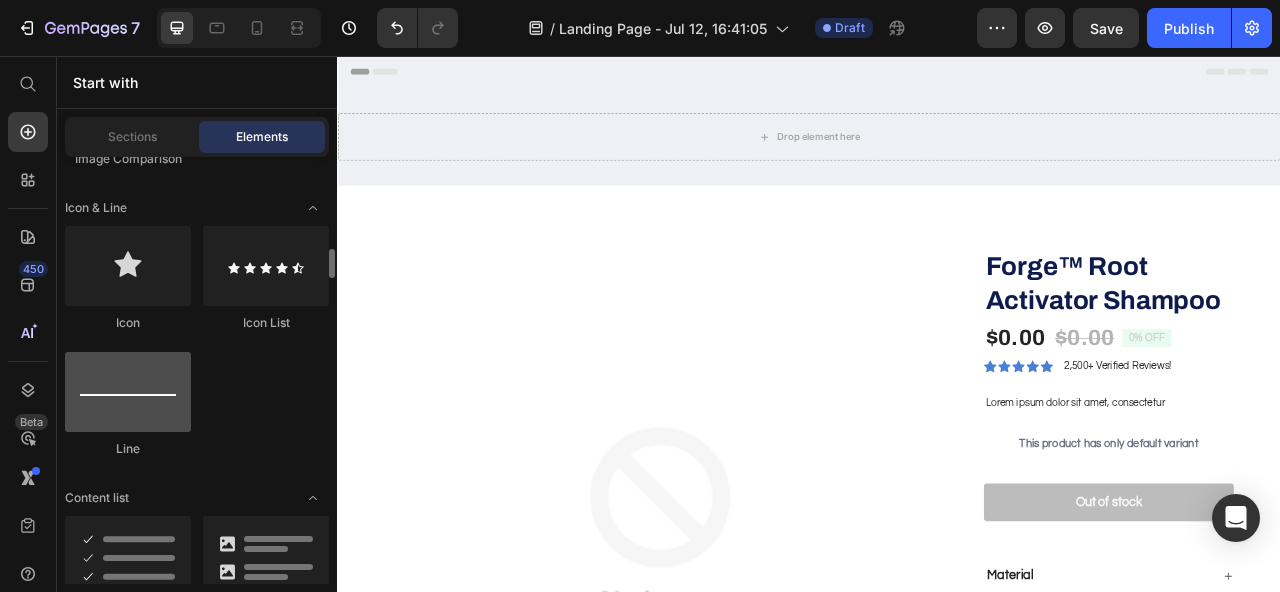 scroll, scrollTop: 1384, scrollLeft: 0, axis: vertical 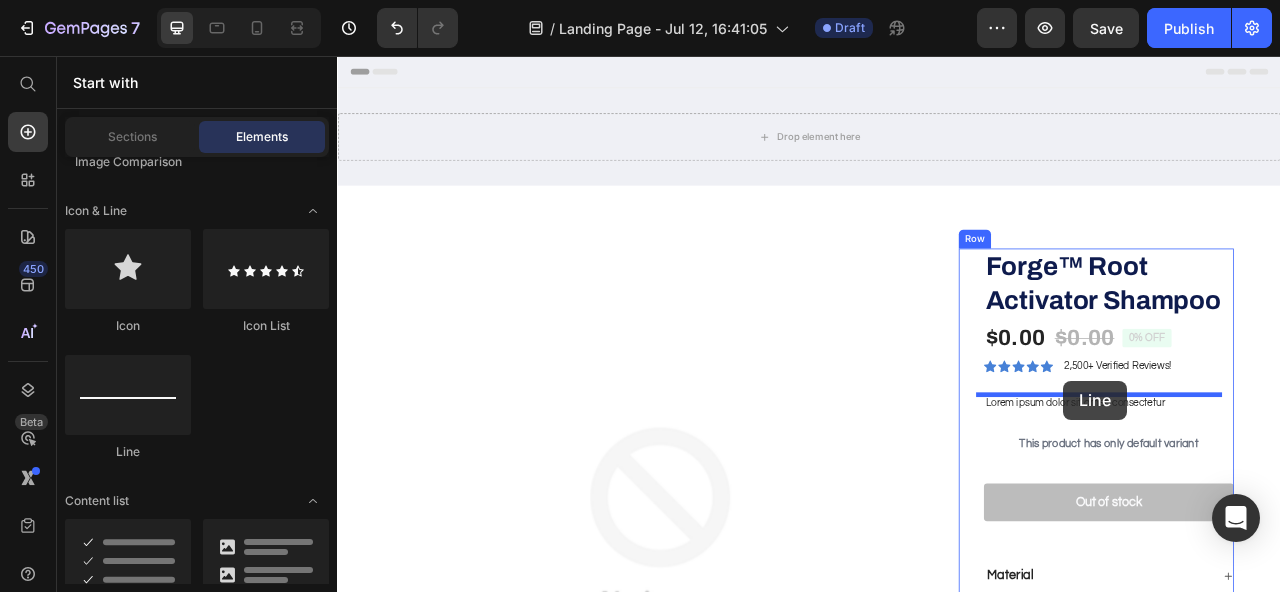 drag, startPoint x: 455, startPoint y: 462, endPoint x: 1261, endPoint y: 469, distance: 806.0304 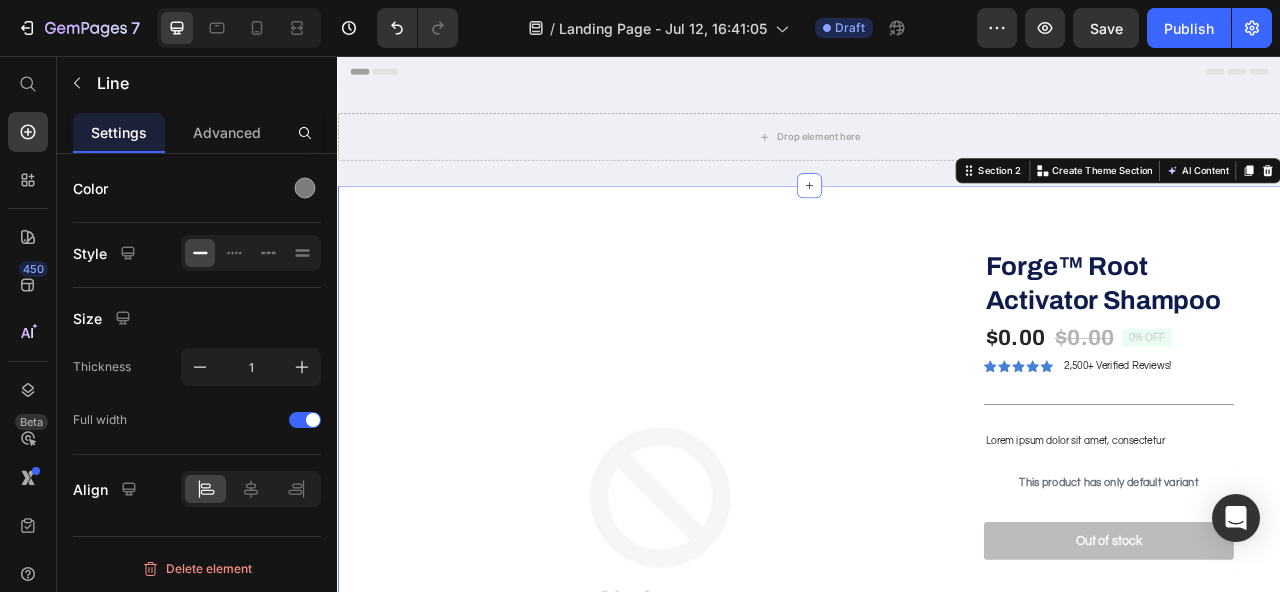 click on "Product Images Forge™ Root Activator Shampoo Product Title $0.00 Product Price $0.00 Product Price 0% off Product Badge Row Icon Icon Icon Icon Icon Icon List 2,500+ Verified Reviews! Text Block Row                Title Line Lorem ipsum dolor sit amet, consectetur  Text Block This product has only default variant Product Variants & Swatches 1 Product Quantity Row Out of stock Add to Cart Row
Material
Comfort guarantee
Shipping Accordion Row Product Section 2   You can create reusable sections Create Theme Section AI Content Write with GemAI What would you like to describe here? Tone and Voice Persuasive Product Forge™ Root Activator Shampoo Show more Generate" at bounding box center [937, 651] 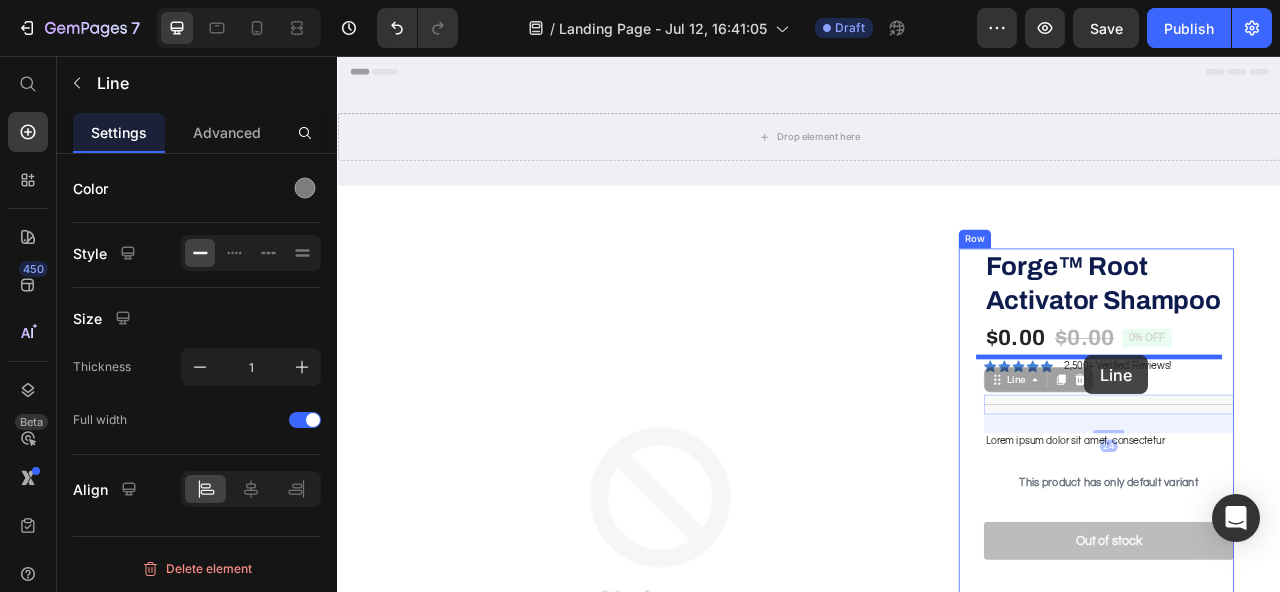 drag, startPoint x: 1307, startPoint y: 493, endPoint x: 1287, endPoint y: 436, distance: 60.40695 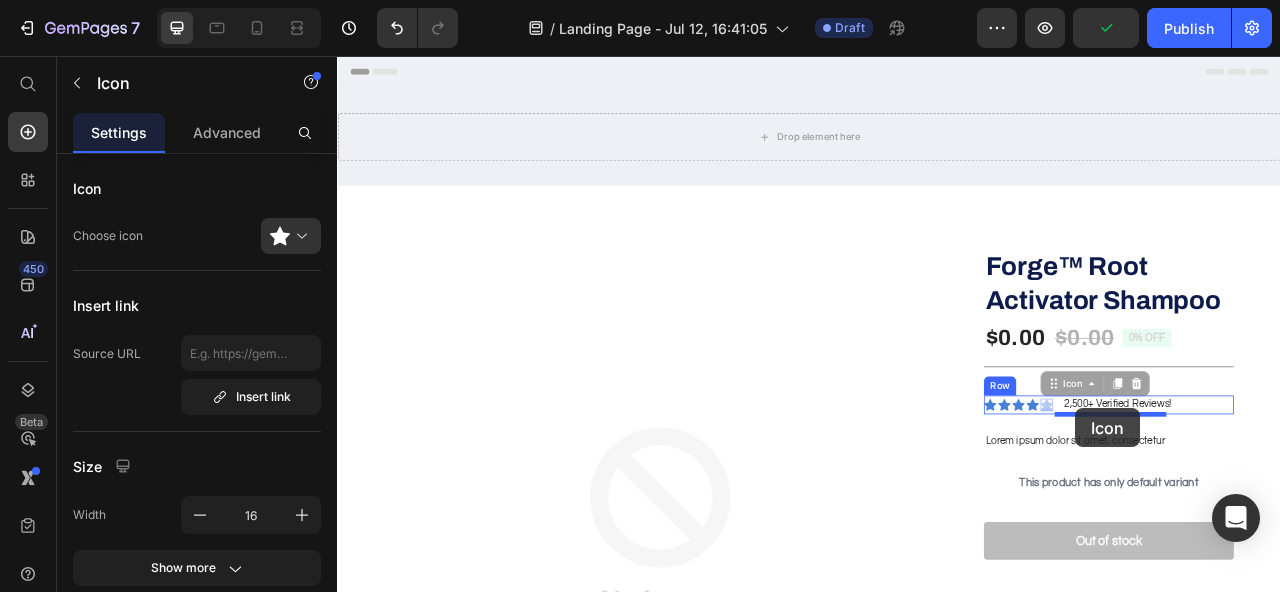 drag, startPoint x: 1222, startPoint y: 505, endPoint x: 1276, endPoint y: 504, distance: 54.00926 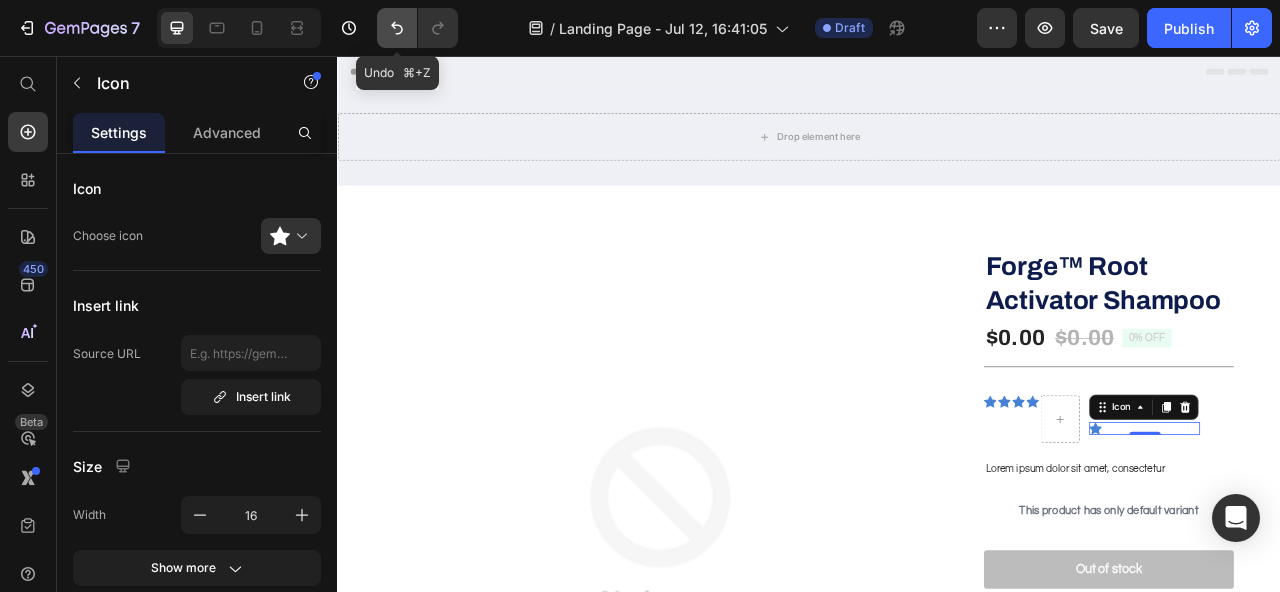 click 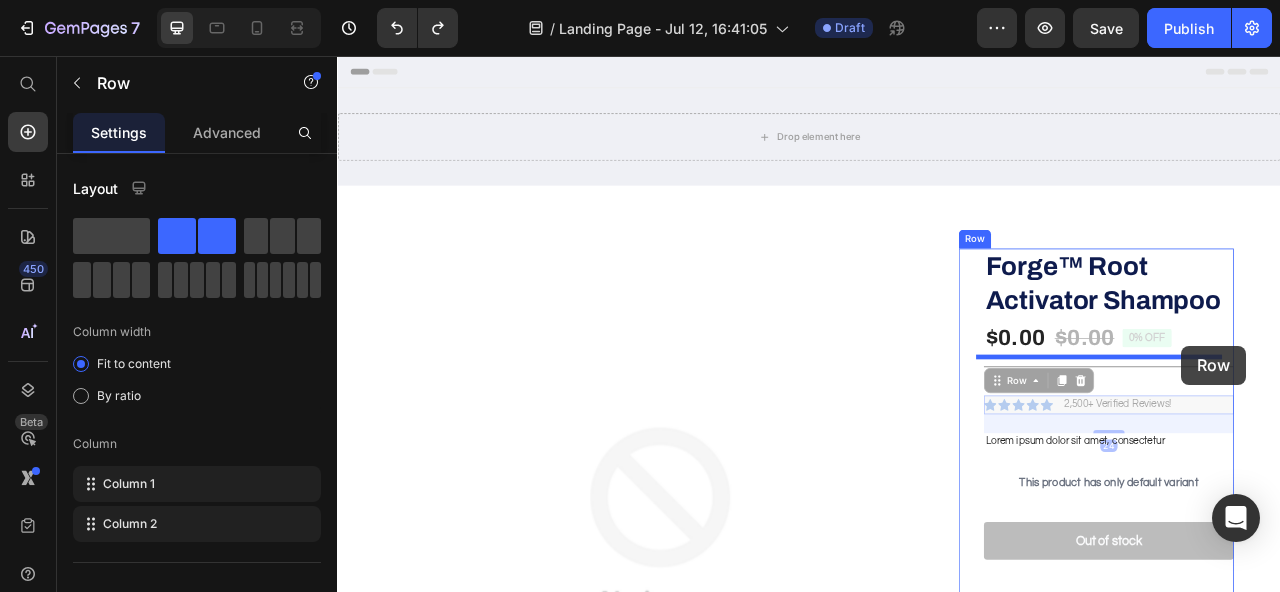 drag, startPoint x: 1246, startPoint y: 511, endPoint x: 1411, endPoint y: 425, distance: 186.0672 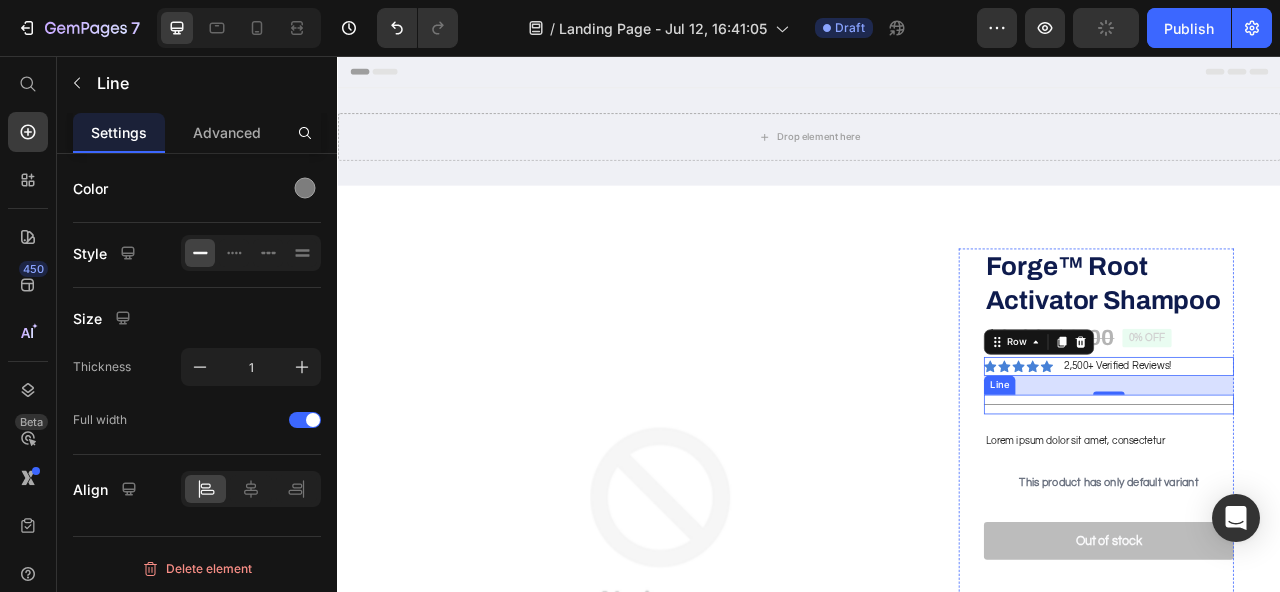 click on "Title Line" at bounding box center (1318, 499) 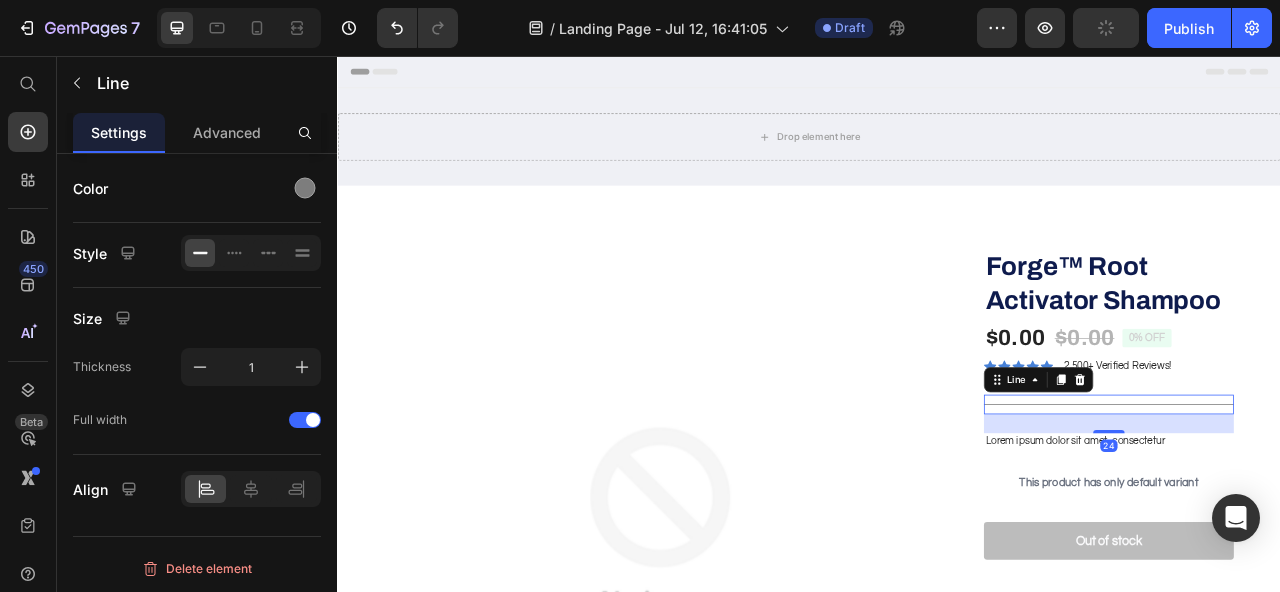 click on "Forge™ Root Activator Shampoo Product Title $0.00 Product Price $0.00 Product Price 0% off Product Badge Row Icon Icon Icon Icon Icon Icon List 2,500+ Verified Reviews! Text Block Row                Title Line   24 Lorem ipsum dolor sit amet, consectetur  Text Block This product has only default variant Product Variants & Swatches 1 Product Quantity Row Out of stock Add to Cart Row
Material
Comfort guarantee
Shipping Accordion" at bounding box center [1318, 629] 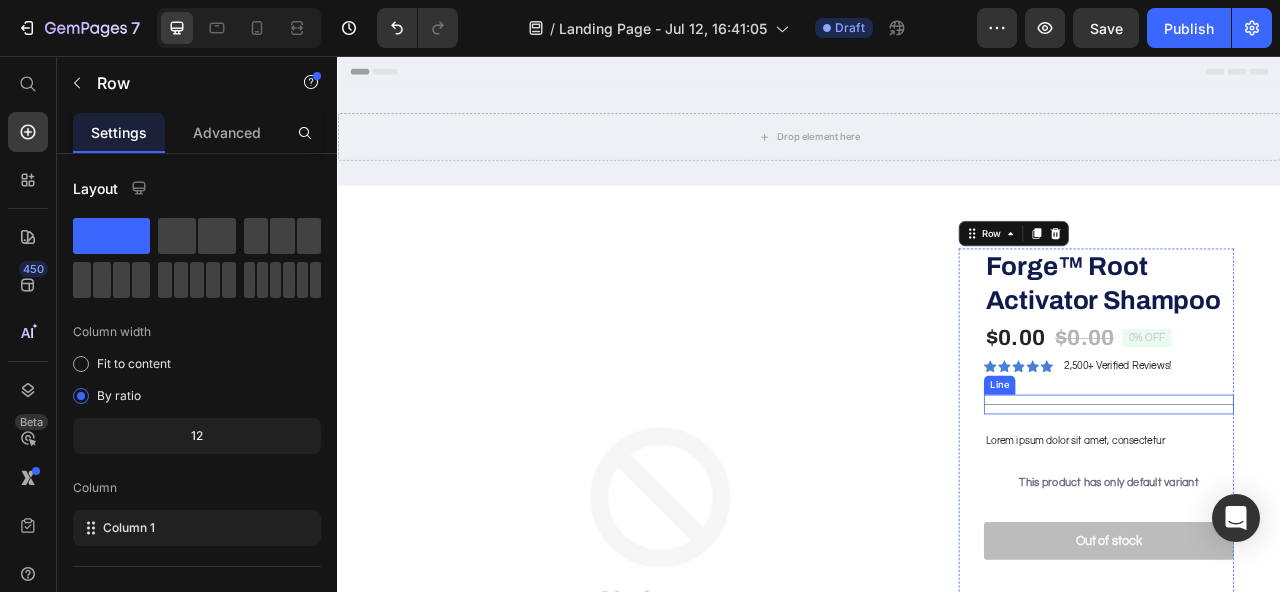 click on "Title Line" at bounding box center (1318, 499) 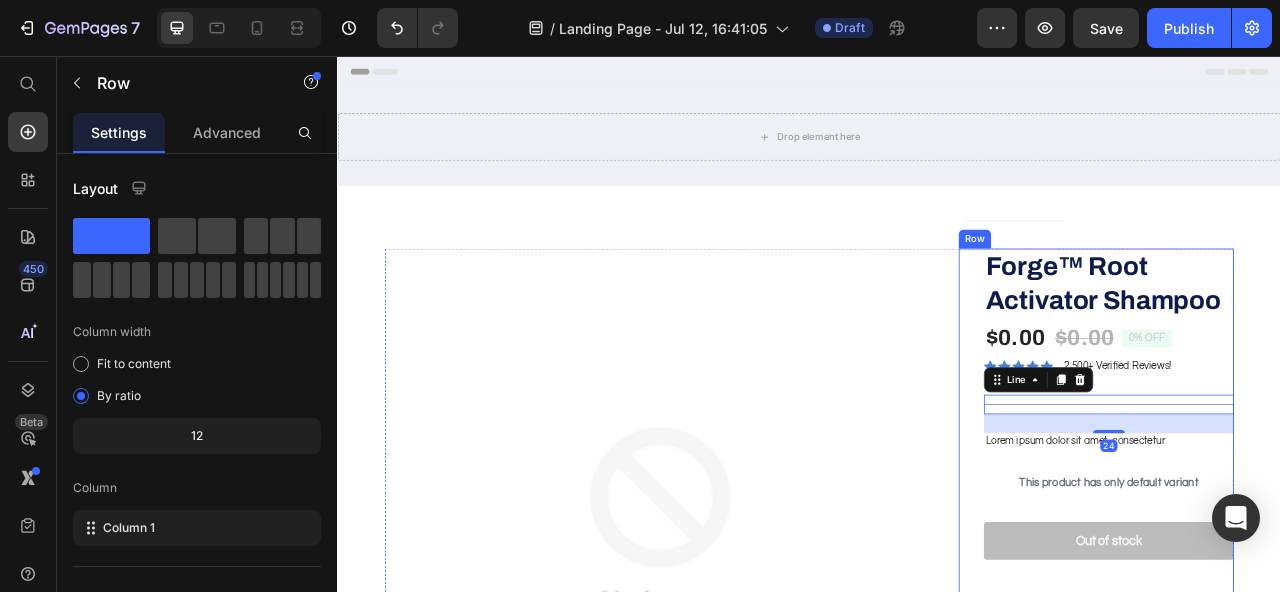 click on "Forge™ Root Activator Shampoo Product Title $0.00 Product Price $0.00 Product Price 0% off Product Badge Row Icon Icon Icon Icon Icon Icon List 2,500+ Verified Reviews! Text Block Row                Title Line   24 Lorem ipsum dolor sit amet, consectetur  Text Block This product has only default variant Product Variants & Swatches 1 Product Quantity Row Out of stock Add to Cart Row
Material
Comfort guarantee
Shipping Accordion" at bounding box center (1318, 629) 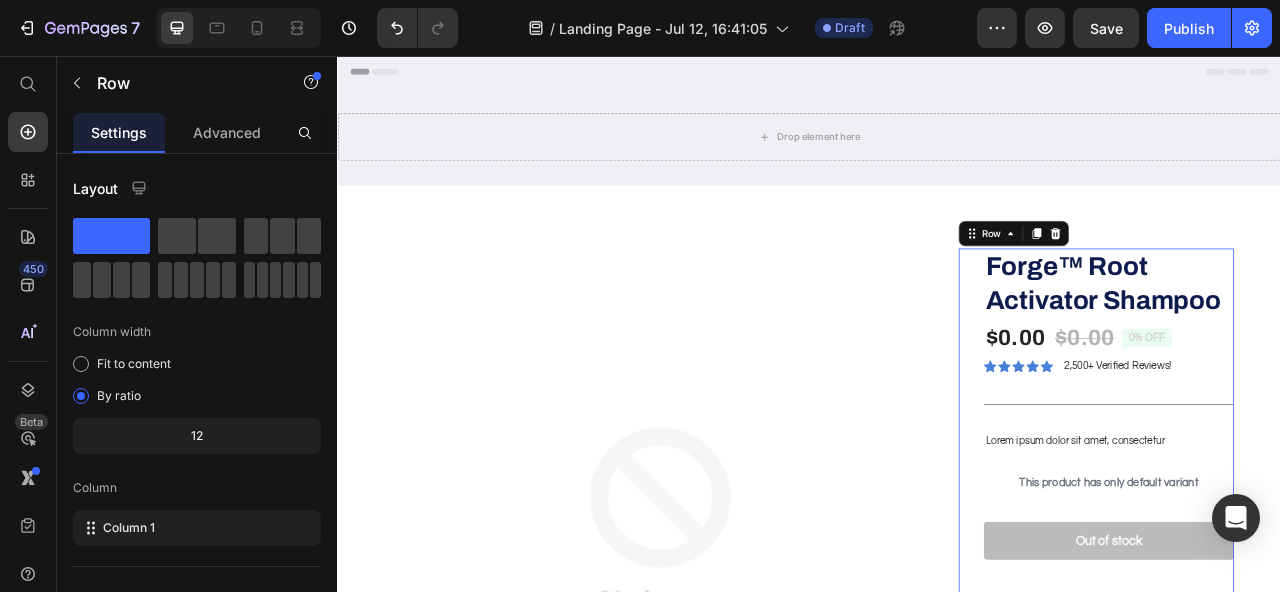 click on "2,500+ Verified Reviews!" at bounding box center (1329, 451) 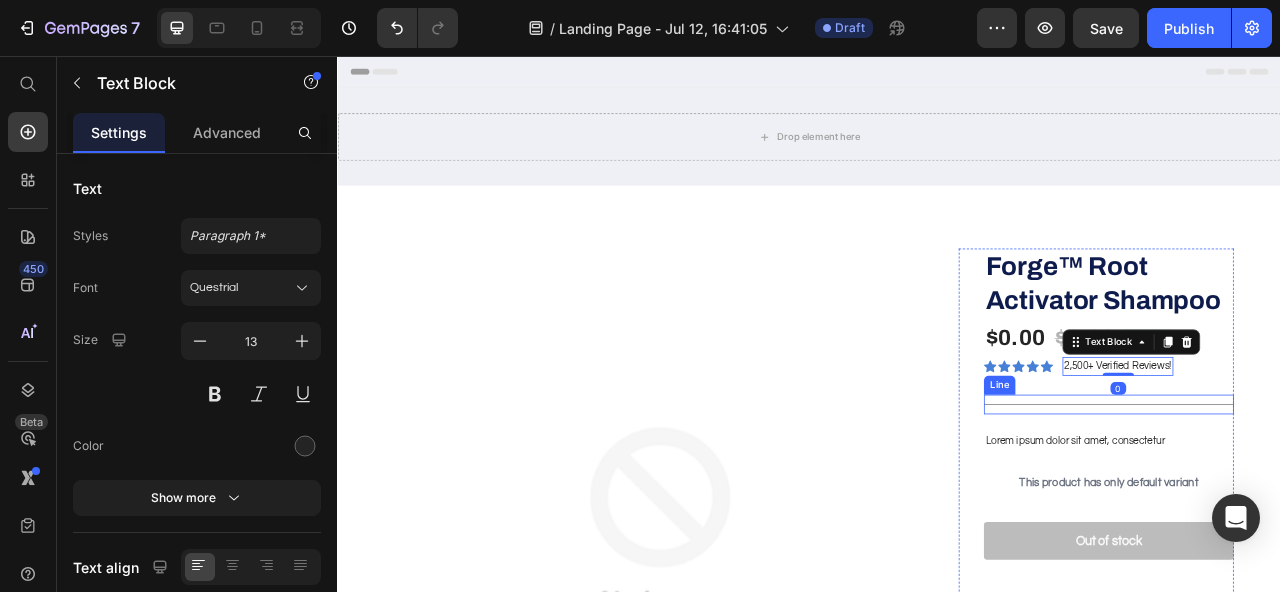 click on "Forge™ Root Activator Shampoo Product Title $0.00 Product Price $0.00 Product Price 0% off Product Badge Row Icon Icon Icon Icon Icon Icon List 2,500+ Verified Reviews! Text Block   0 Row                Title Line Lorem ipsum dolor sit amet, consectetur  Text Block This product has only default variant Product Variants & Swatches 1 Product Quantity Row Out of stock Add to Cart Row
Material
Comfort guarantee
Shipping Accordion" at bounding box center [1318, 629] 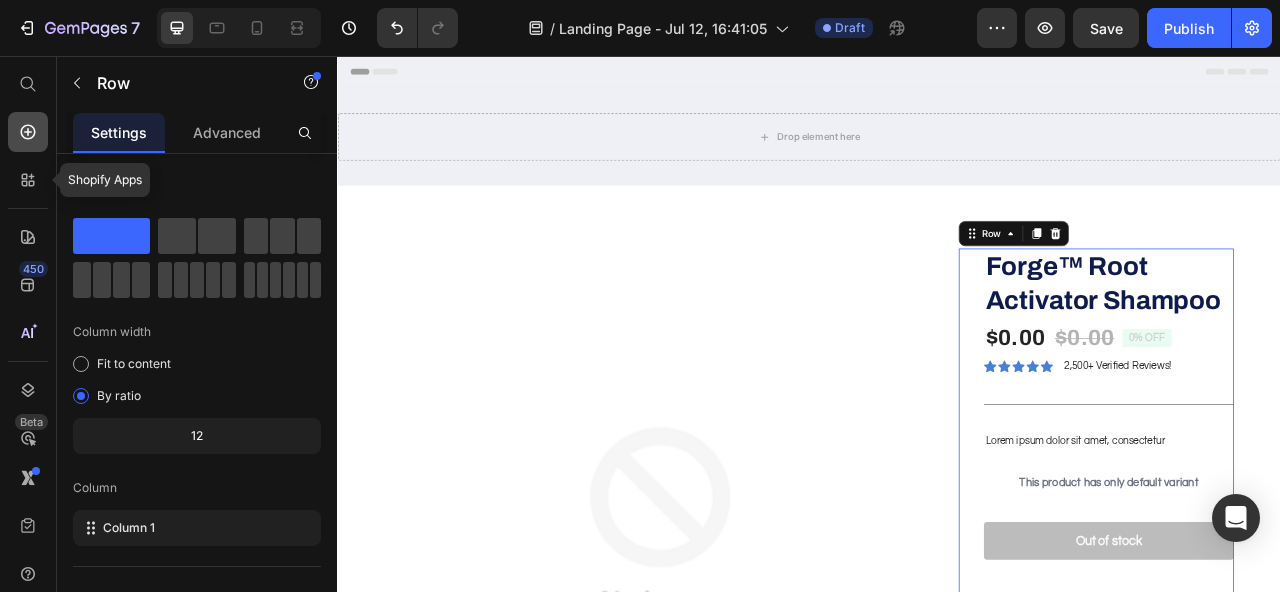 click 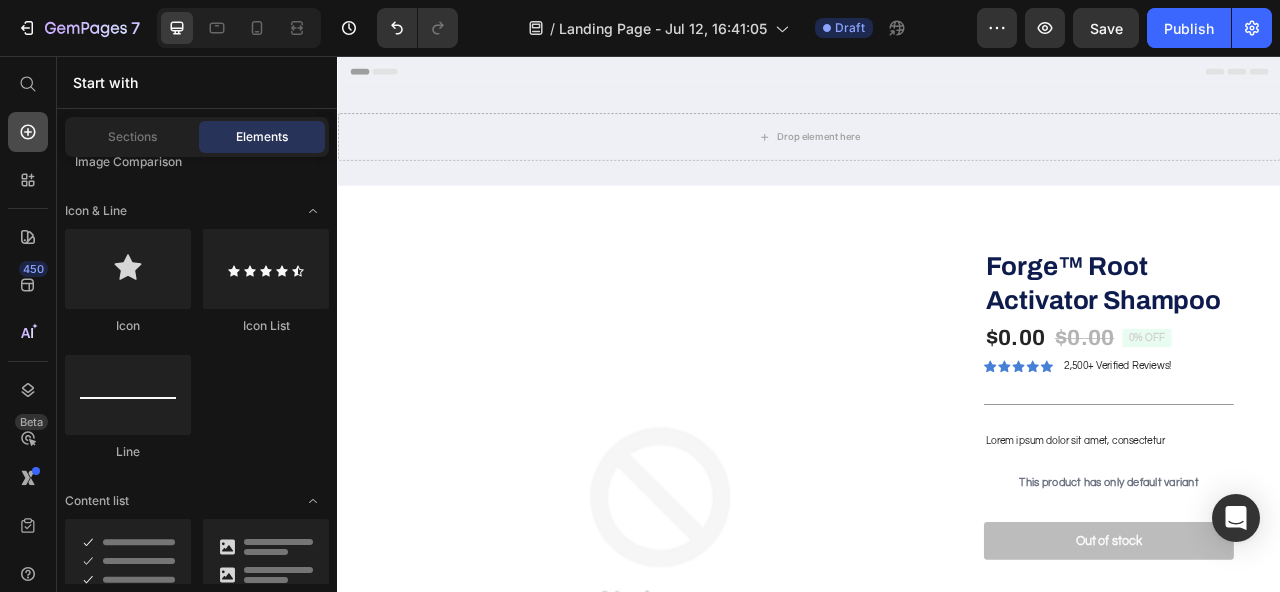 click 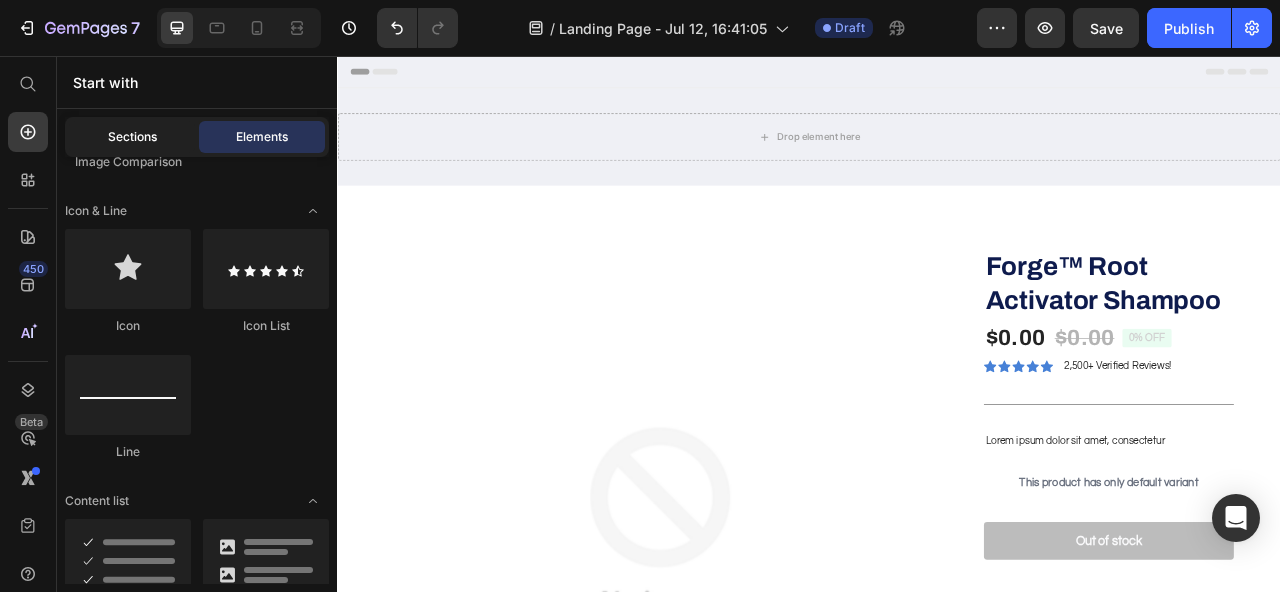 click on "Sections" 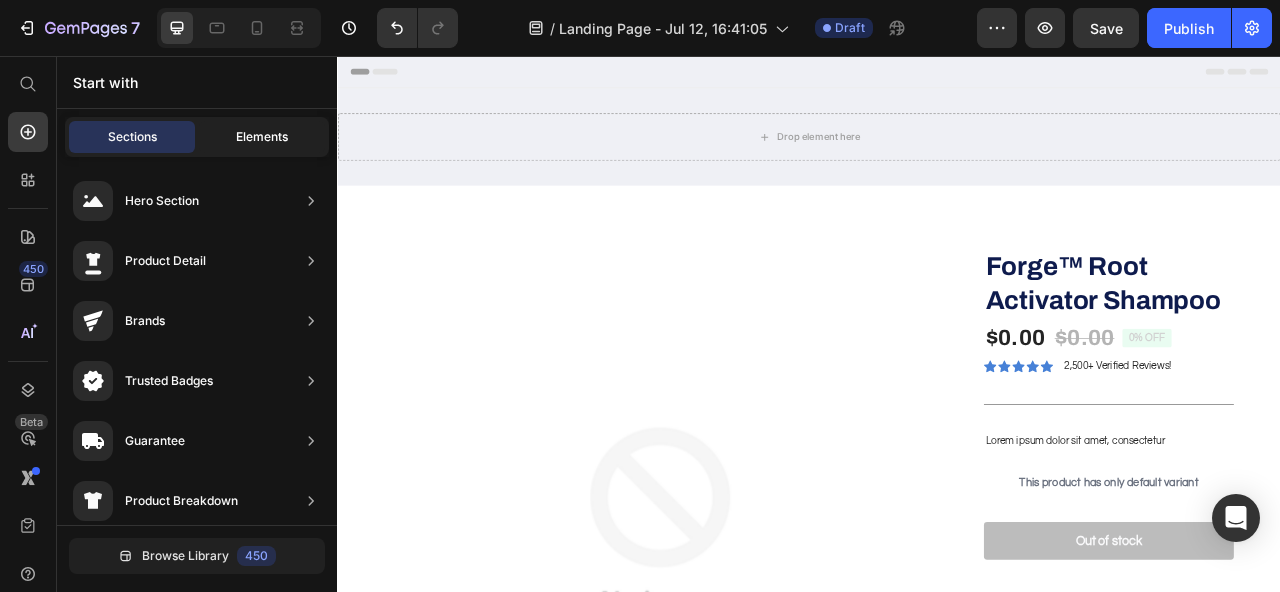 click on "Elements" at bounding box center (262, 137) 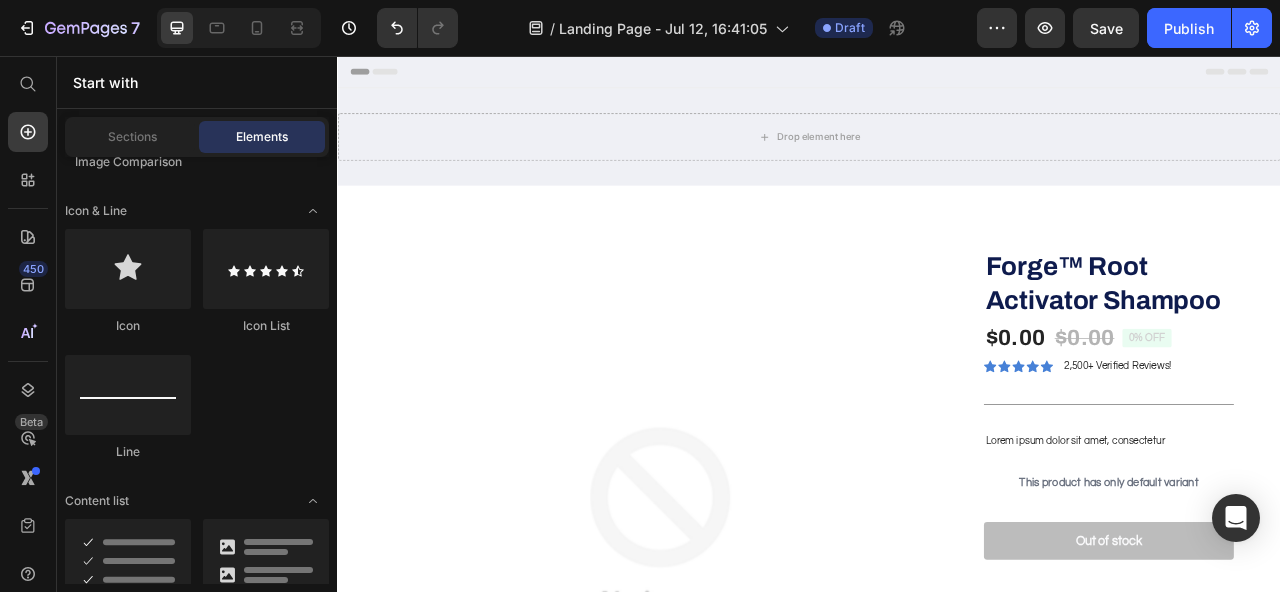 scroll, scrollTop: 0, scrollLeft: 0, axis: both 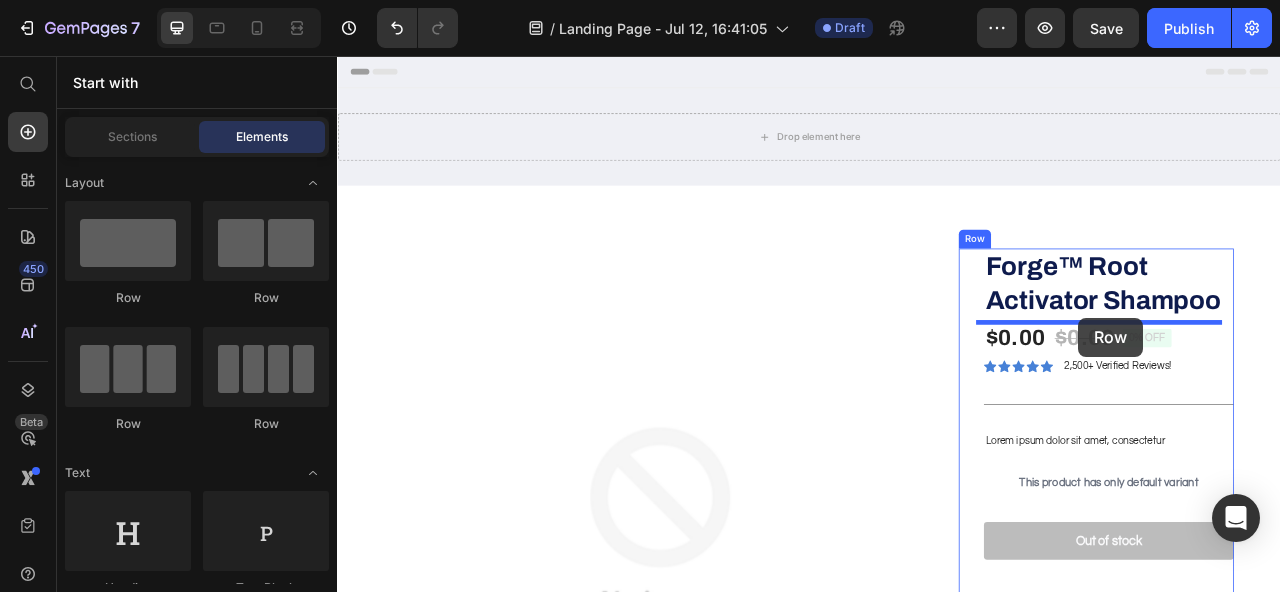 drag, startPoint x: 639, startPoint y: 300, endPoint x: 1280, endPoint y: 389, distance: 647.1491 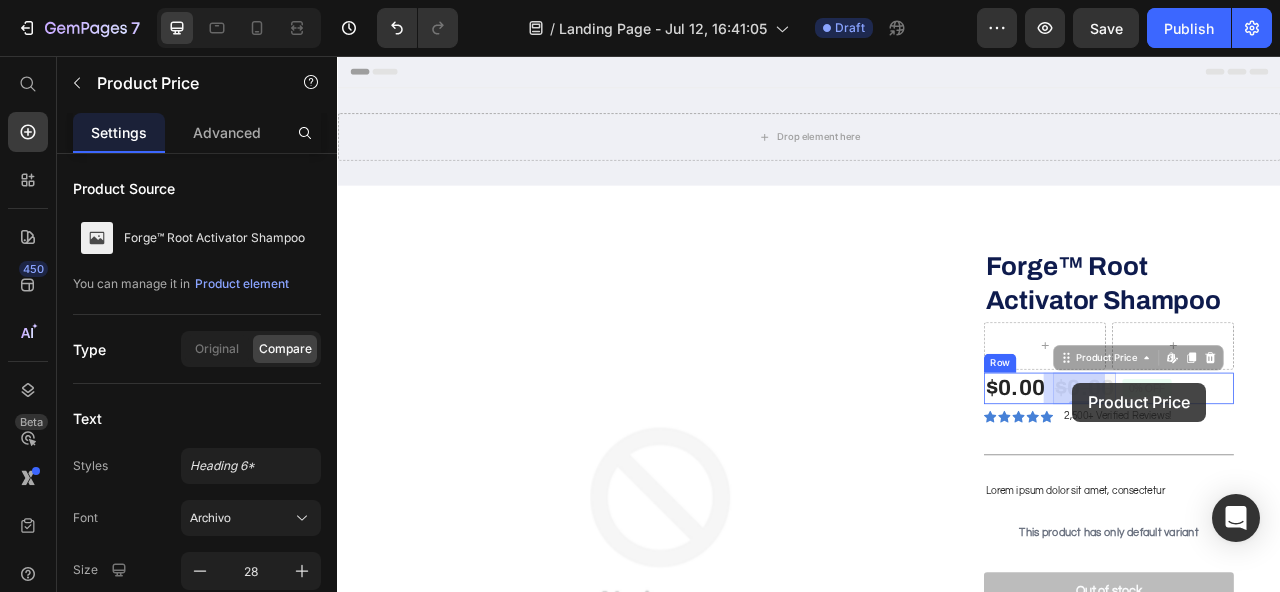drag, startPoint x: 1292, startPoint y: 495, endPoint x: 1272, endPoint y: 474, distance: 29 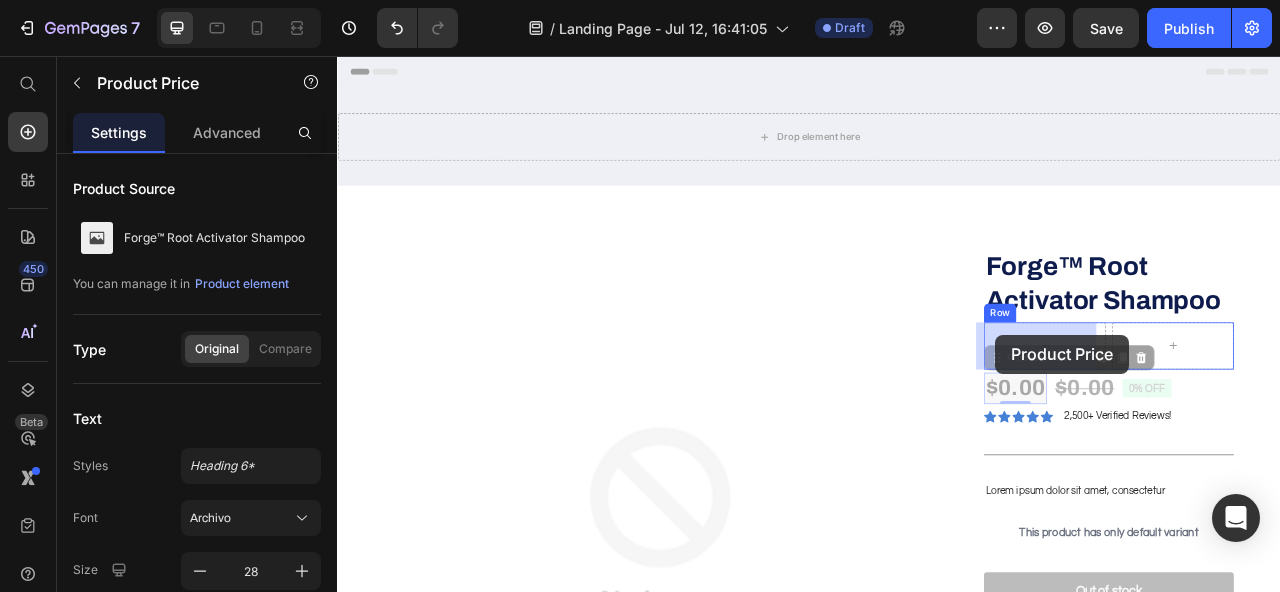 drag, startPoint x: 1182, startPoint y: 495, endPoint x: 1174, endPoint y: 411, distance: 84.38009 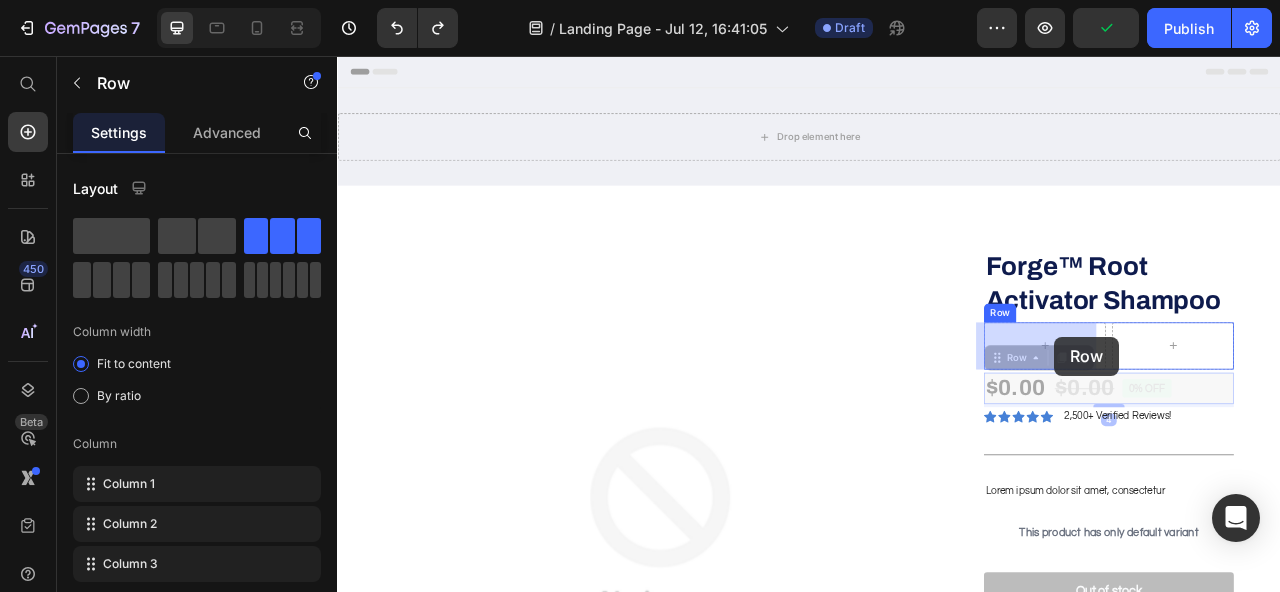 drag, startPoint x: 1429, startPoint y: 482, endPoint x: 1250, endPoint y: 413, distance: 191.83847 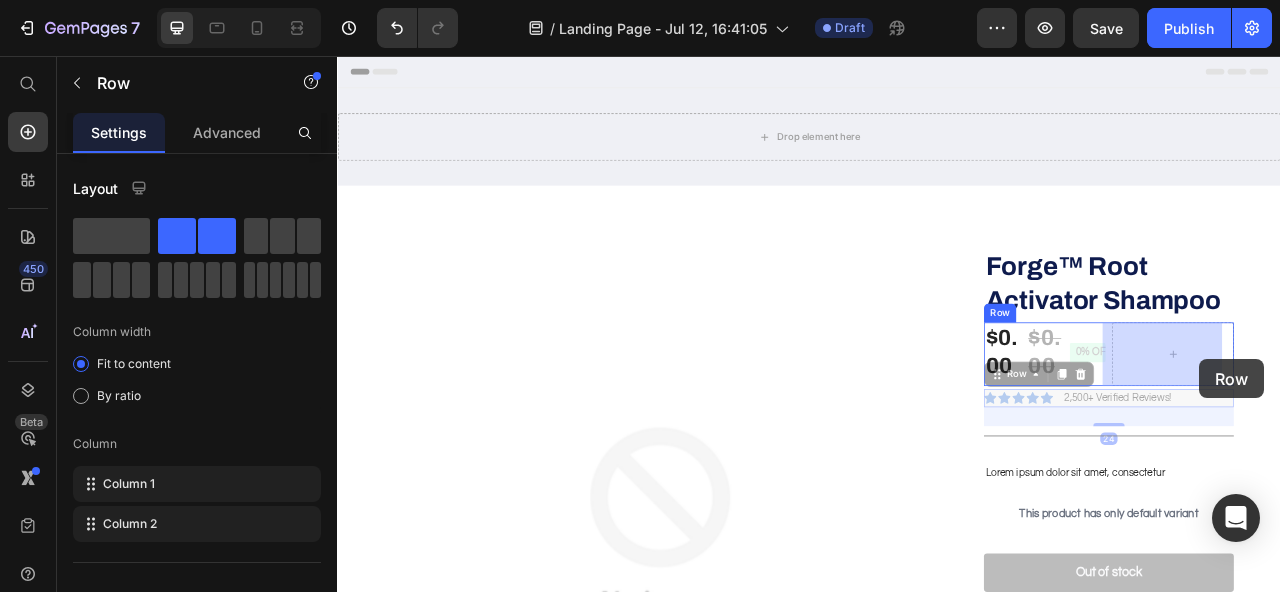 drag, startPoint x: 1440, startPoint y: 489, endPoint x: 1436, endPoint y: 451, distance: 38.209946 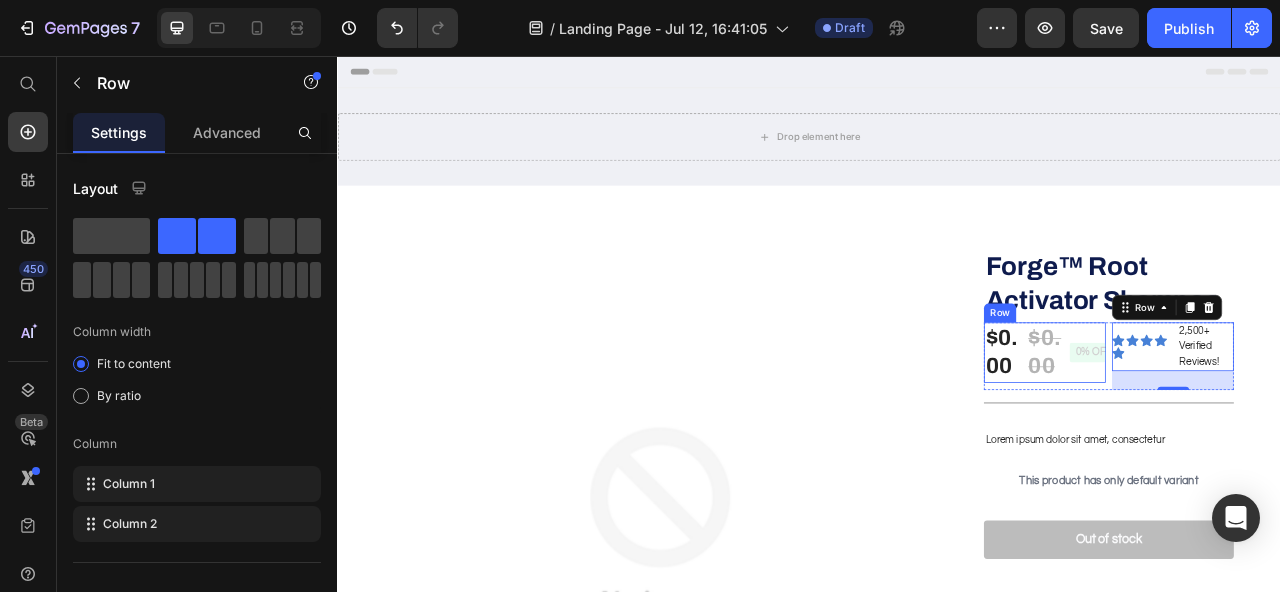 click on "$0.00 Product Price $0.00 Product Price 0% off Product Badge Row" at bounding box center [1236, 433] 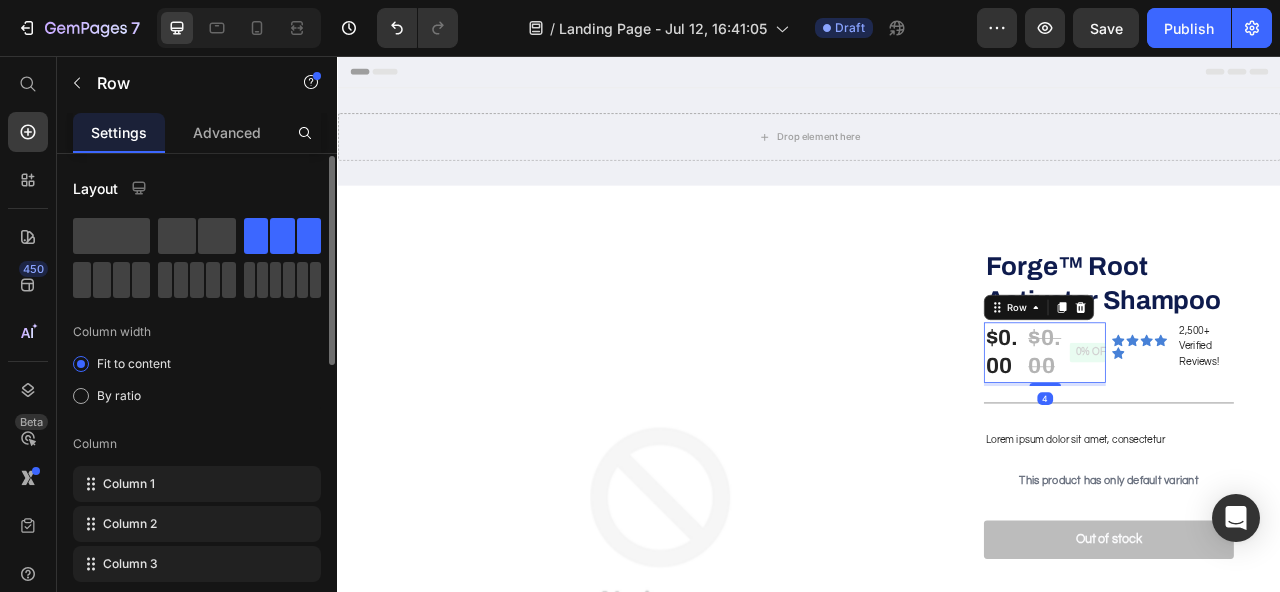 scroll, scrollTop: 24, scrollLeft: 0, axis: vertical 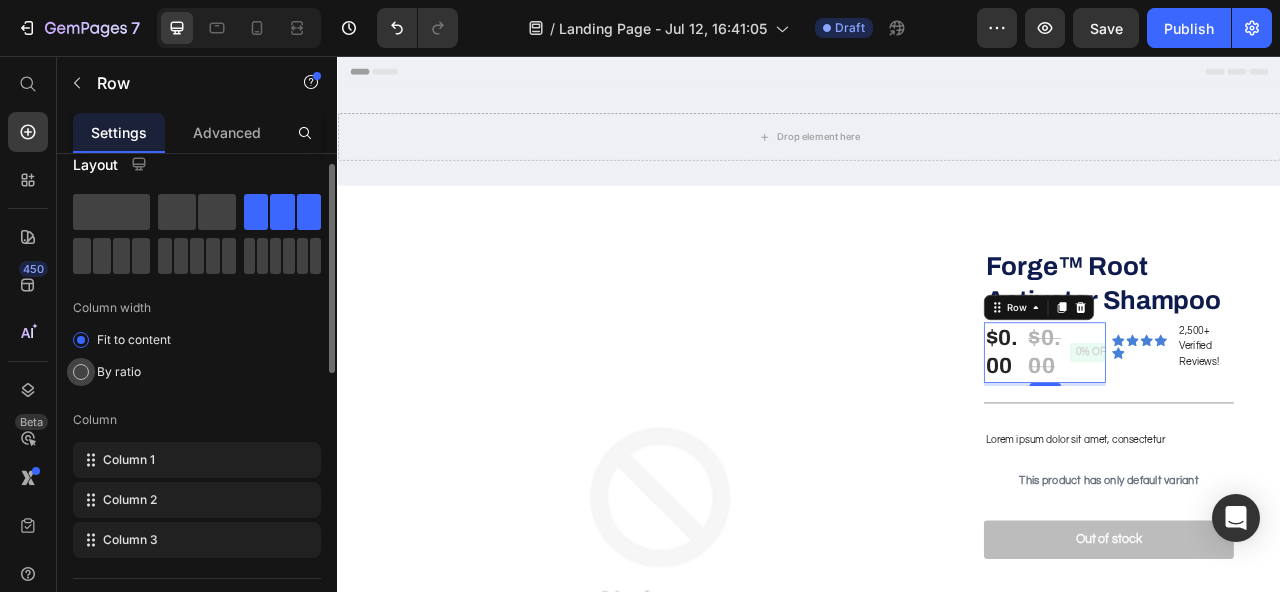 click on "By ratio" at bounding box center [119, 372] 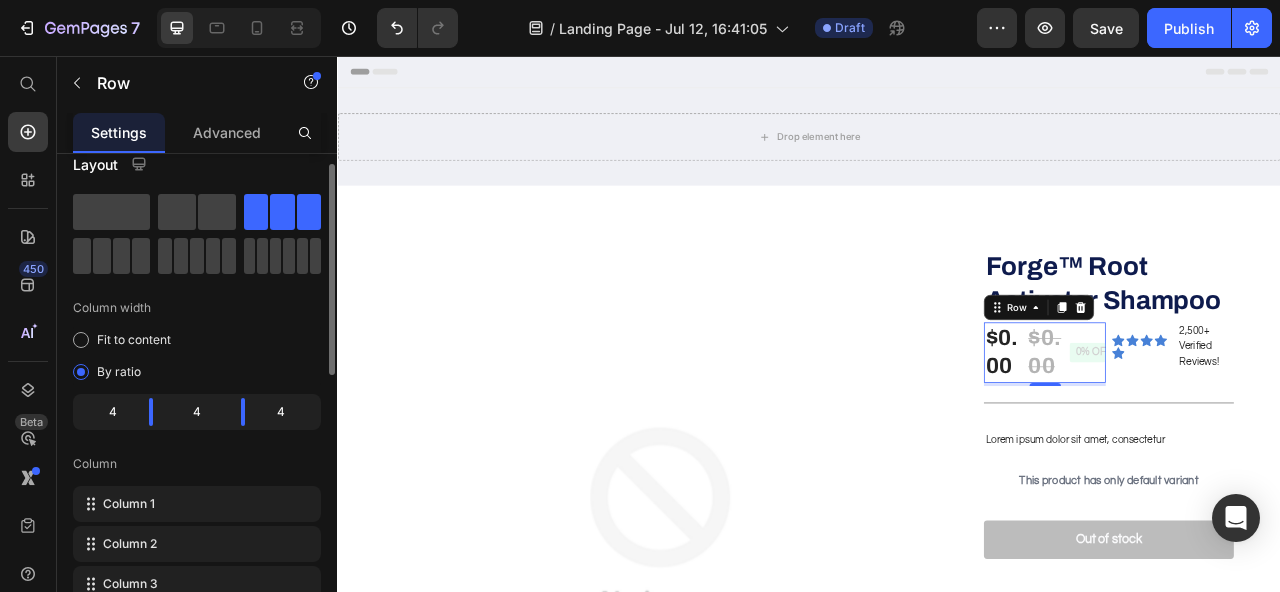 click on "4" 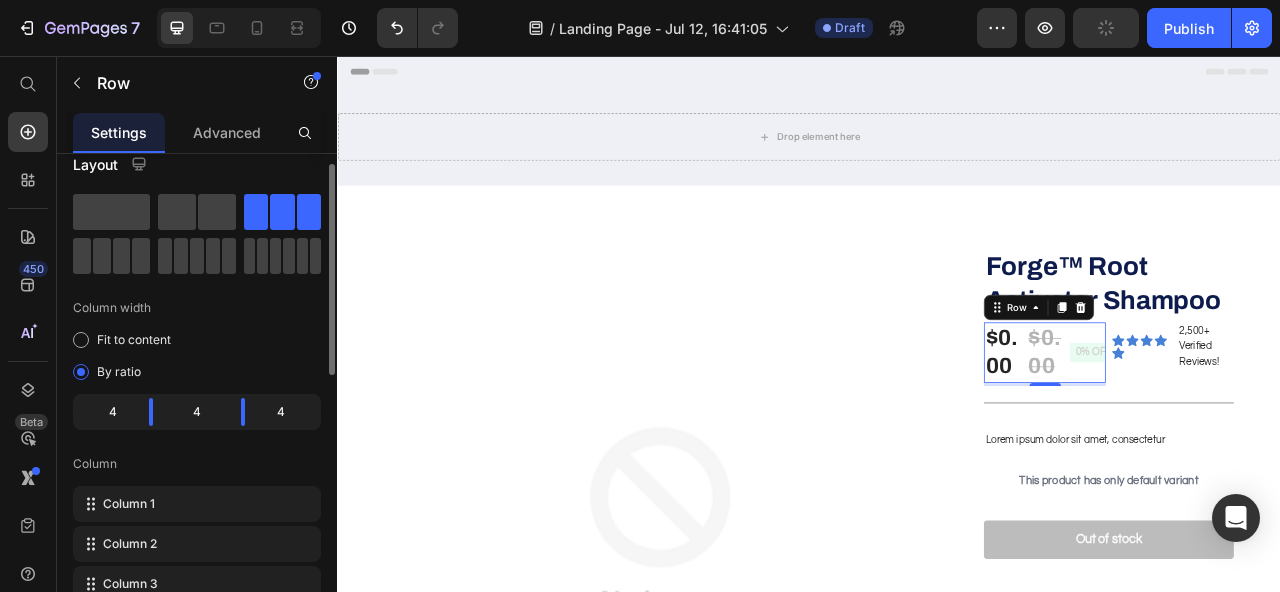 scroll, scrollTop: 231, scrollLeft: 0, axis: vertical 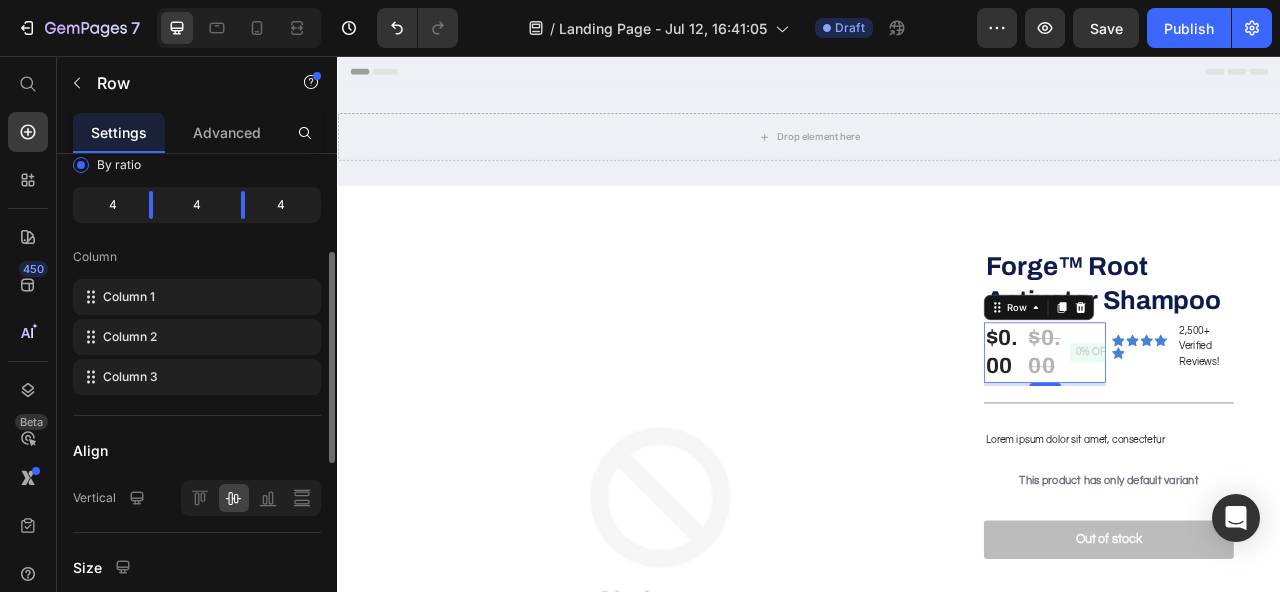 click on "4 4 4" at bounding box center (197, 205) 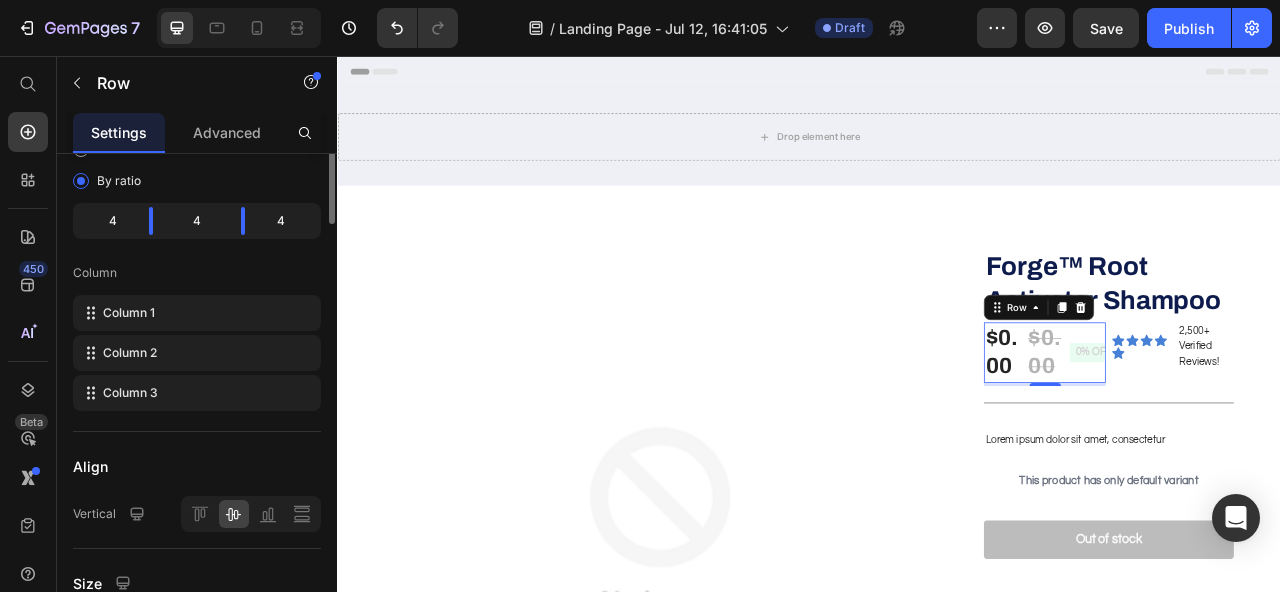 scroll, scrollTop: 34, scrollLeft: 0, axis: vertical 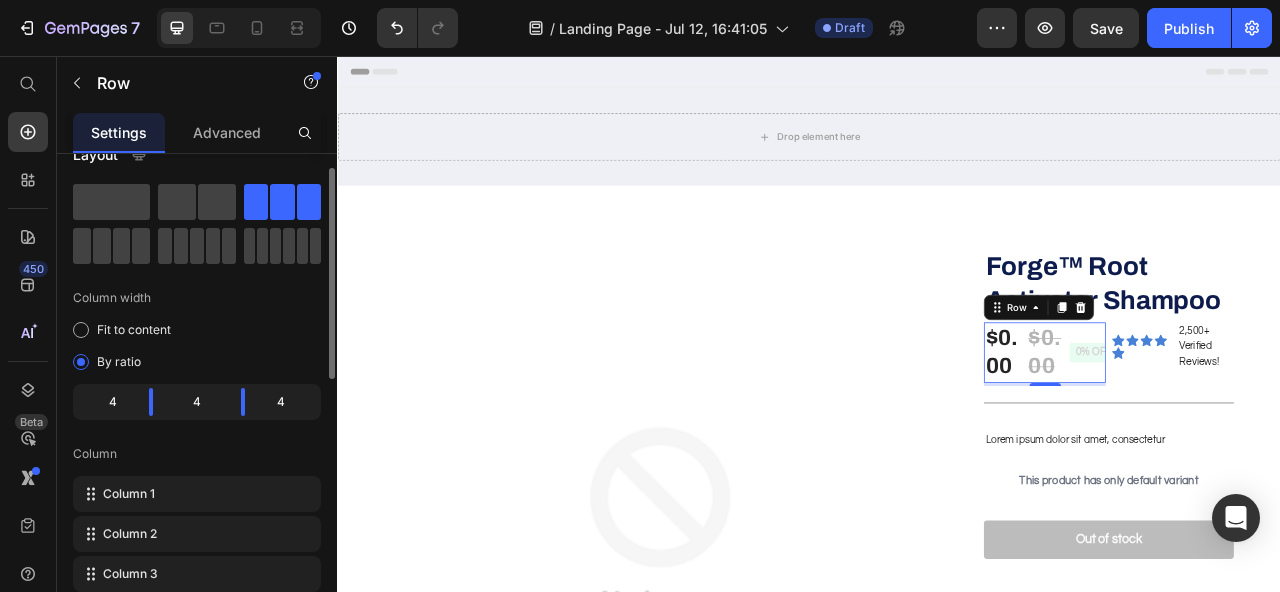 drag, startPoint x: 136, startPoint y: 418, endPoint x: 198, endPoint y: 403, distance: 63.788715 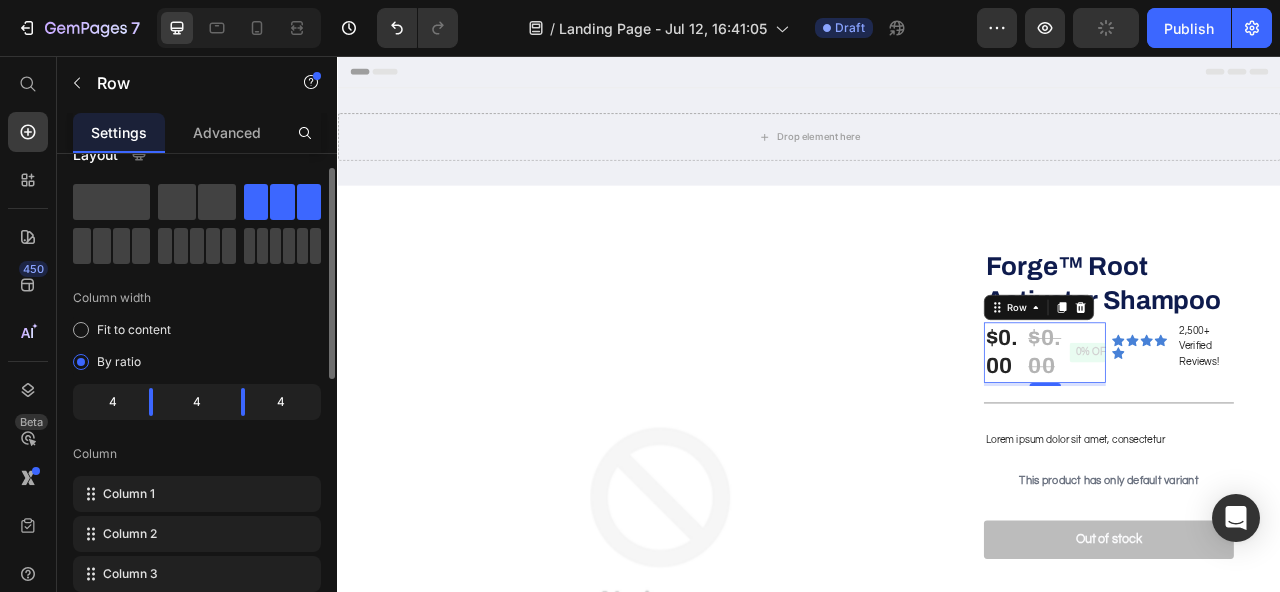 click on "4" 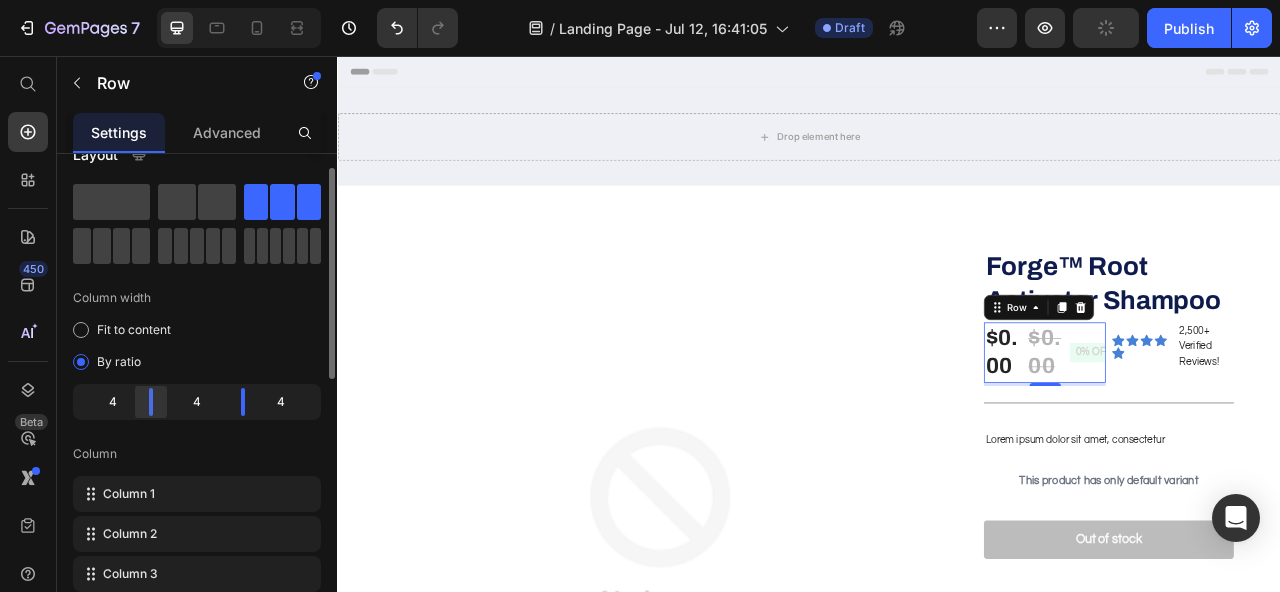 click on "7  Version history  /  Landing Page - Jul 12, 16:41:05 Draft Preview  Publish  450 Beta Start with Sections Elements Hero Section Product Detail Brands Trusted Badges Guarantee Product Breakdown How to use Testimonials Compare Bundle FAQs Social Proof Brand Story Product List Collection Blog List Contact Sticky Add to Cart Custom Footer Browse Library 450 Layout
Row
Row
Row
Row Text
Heading
Text Block Button
Button
Button
Sticky Back to top Media
Image
Image" at bounding box center (640, 0) 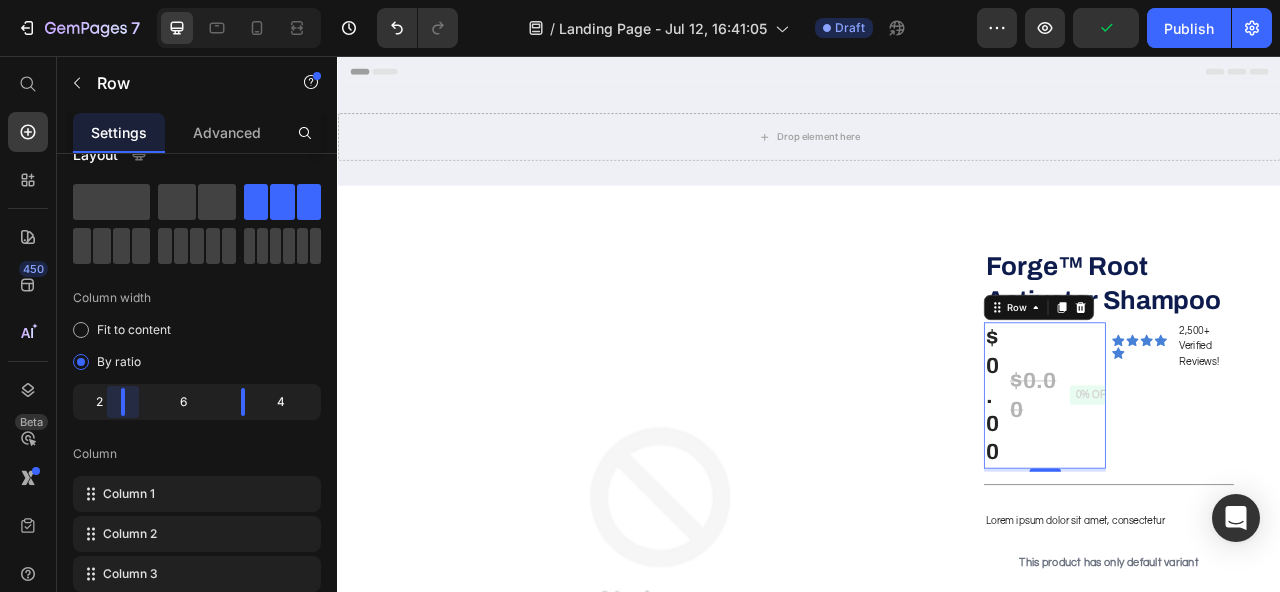 drag, startPoint x: 147, startPoint y: 402, endPoint x: 124, endPoint y: 402, distance: 23 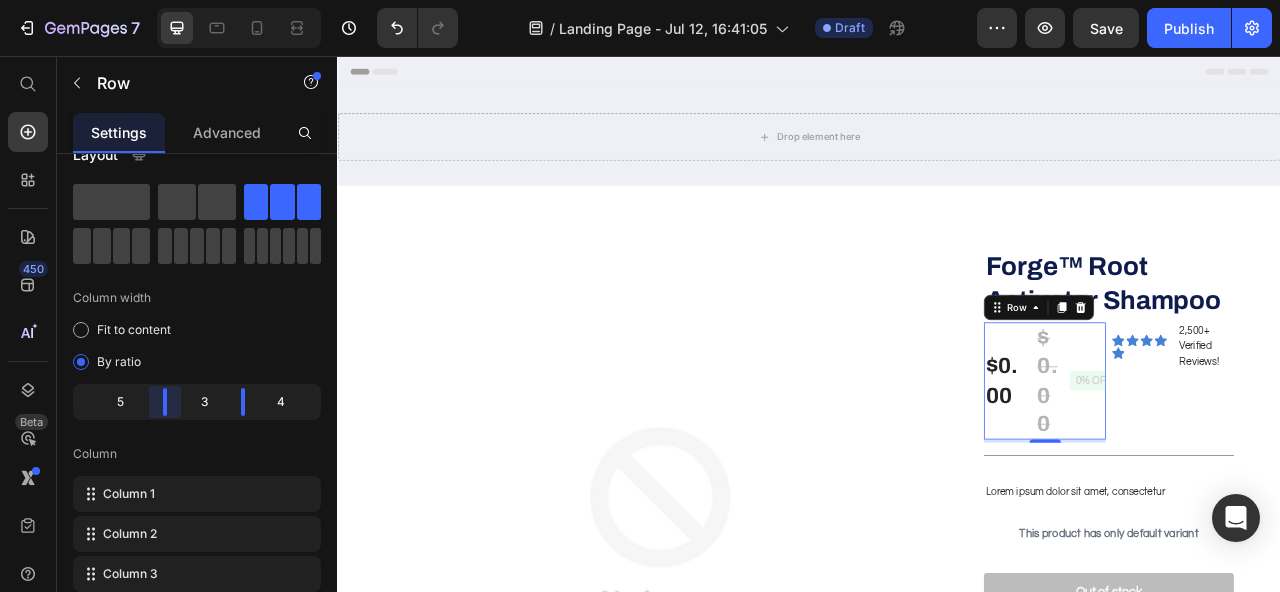 drag, startPoint x: 110, startPoint y: 403, endPoint x: 186, endPoint y: 408, distance: 76.1643 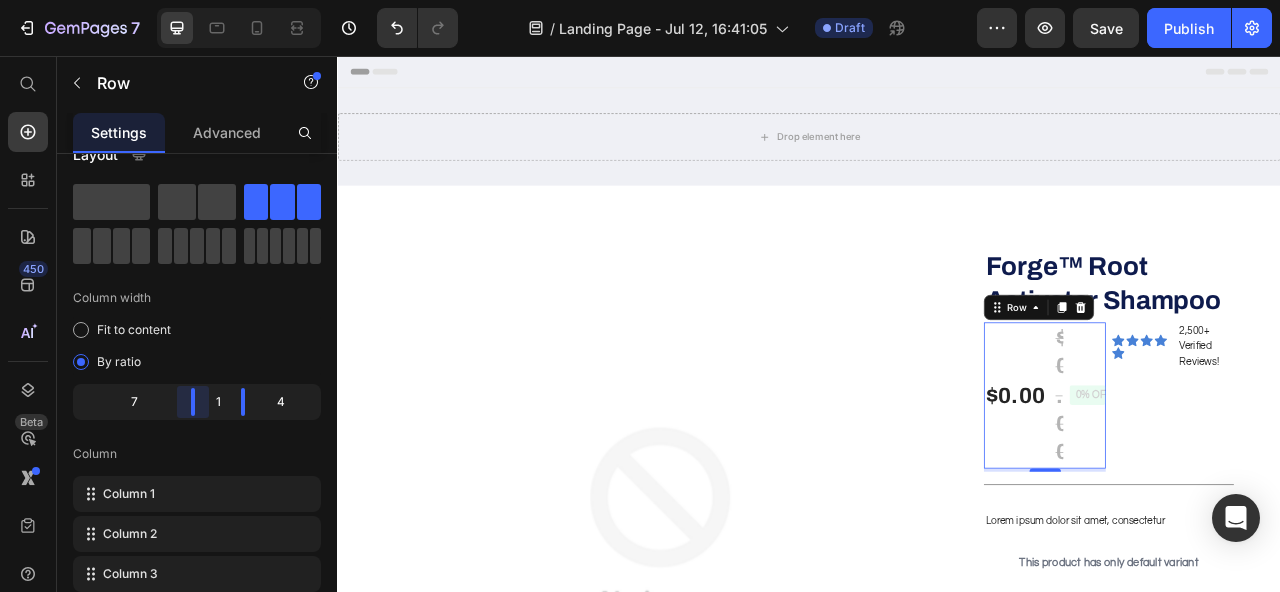 drag, startPoint x: 166, startPoint y: 404, endPoint x: 234, endPoint y: 405, distance: 68.007355 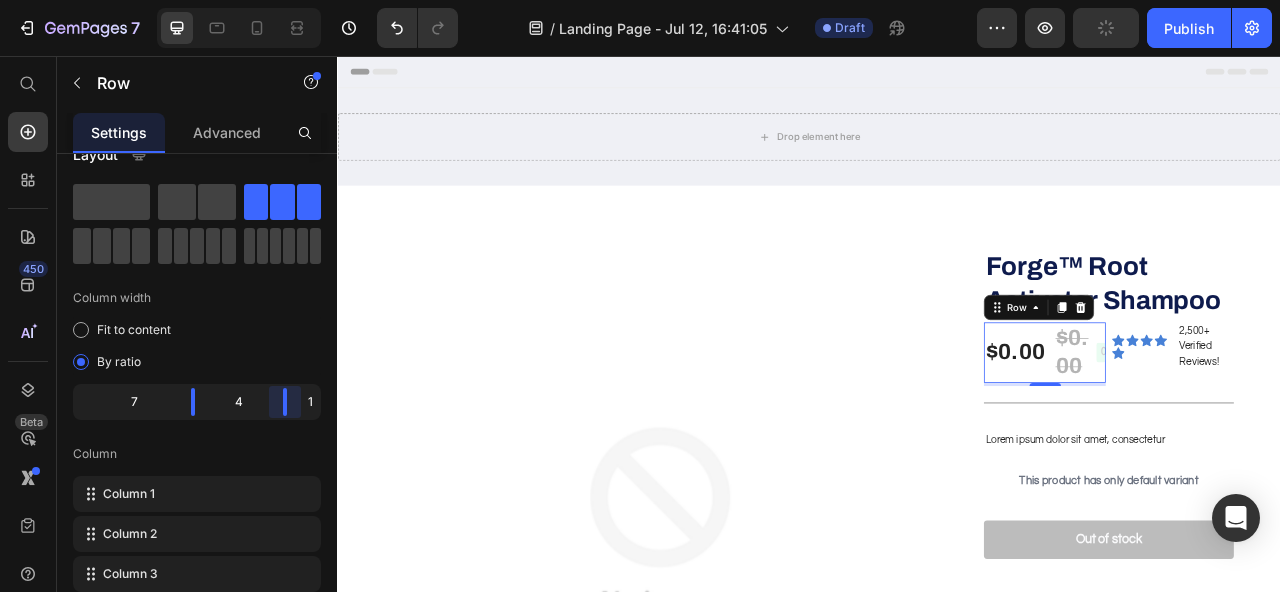 drag, startPoint x: 244, startPoint y: 402, endPoint x: 7, endPoint y: 437, distance: 239.57045 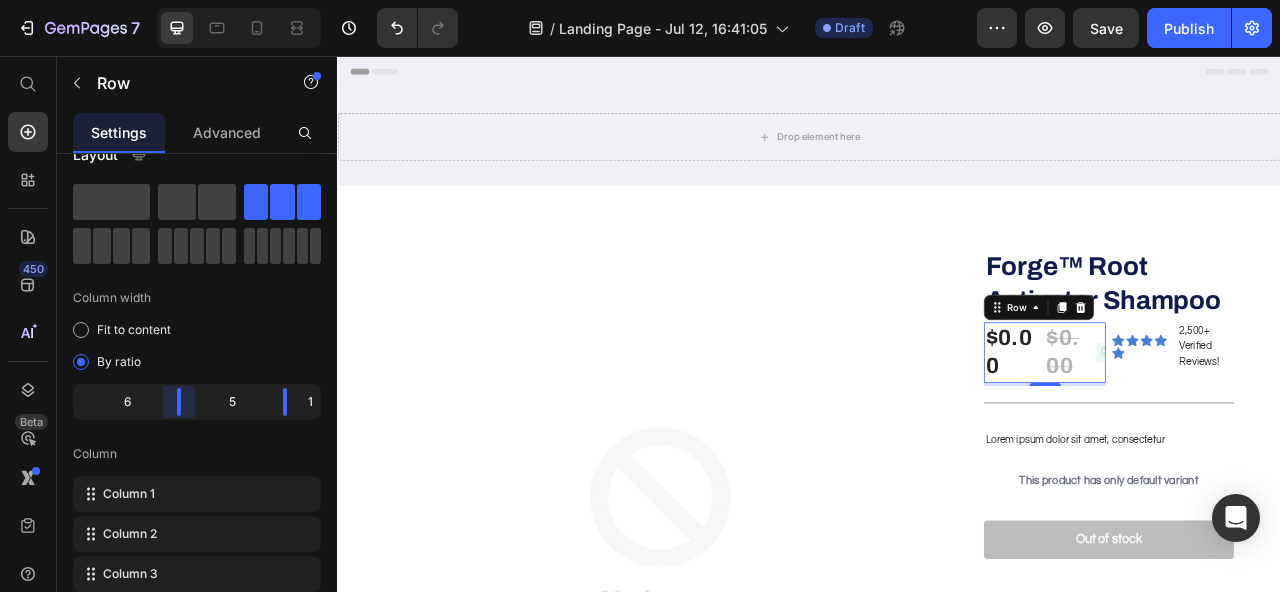 drag, startPoint x: 222, startPoint y: 396, endPoint x: 209, endPoint y: 396, distance: 13 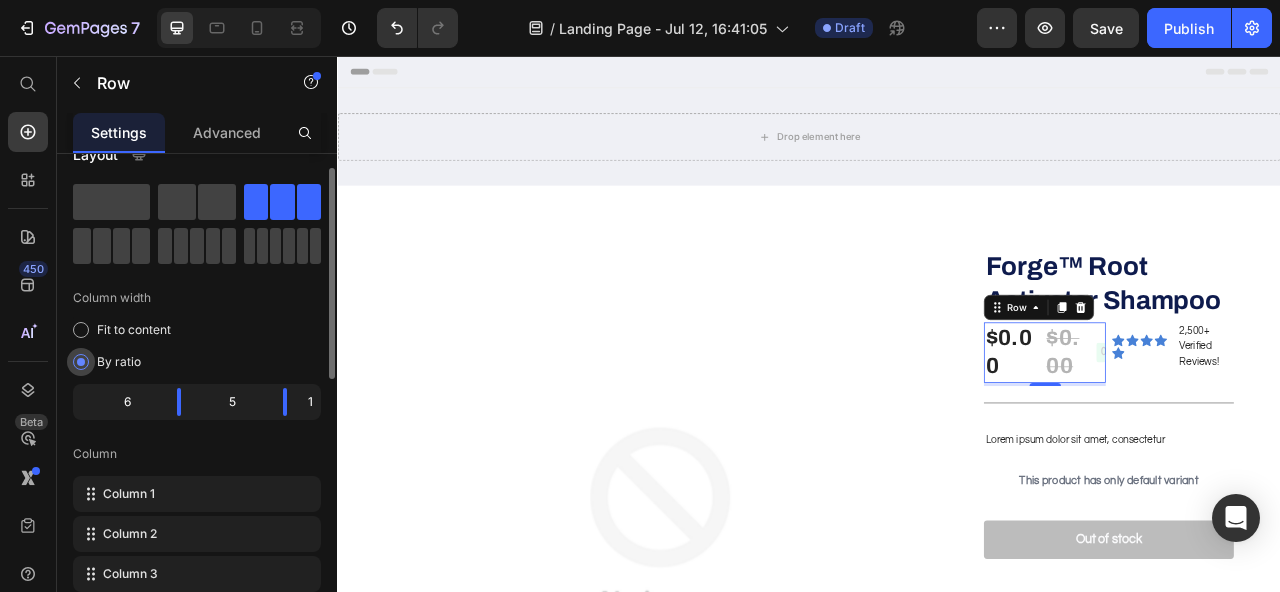 click on "By ratio" 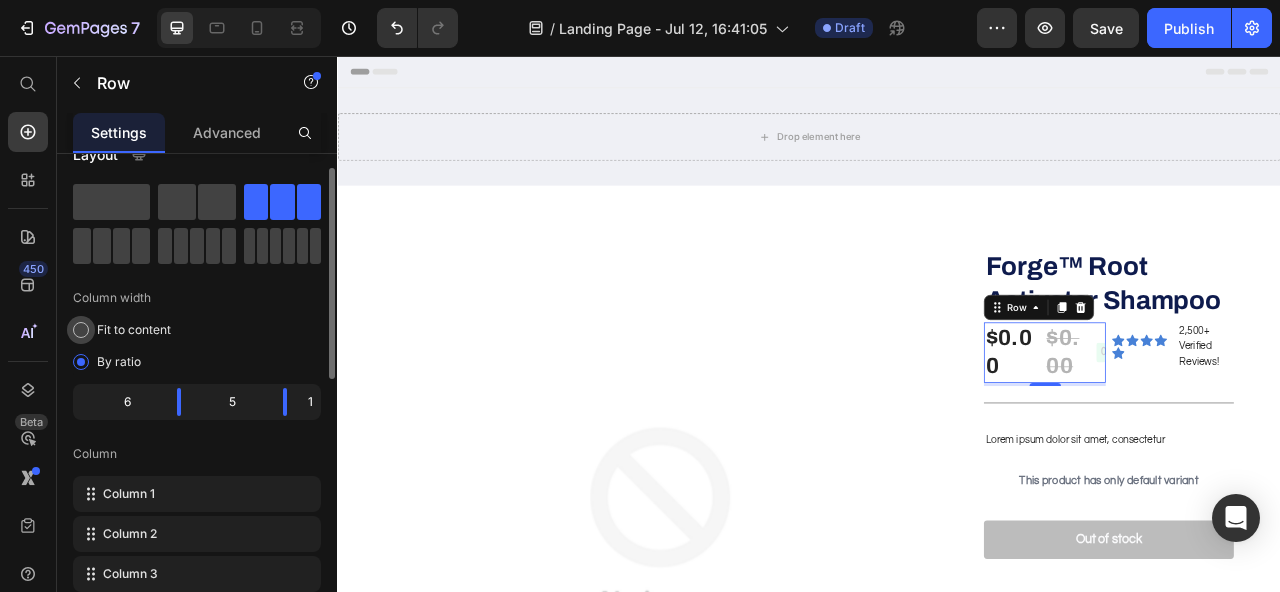click on "Fit to content" at bounding box center [134, 330] 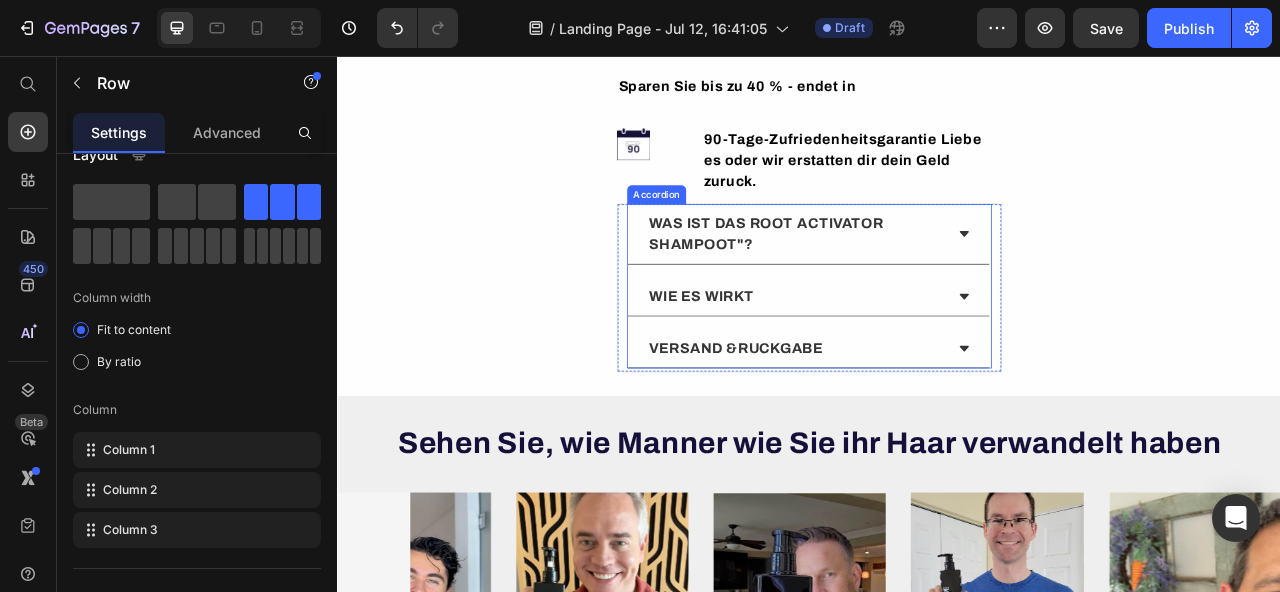 scroll, scrollTop: 2151, scrollLeft: 0, axis: vertical 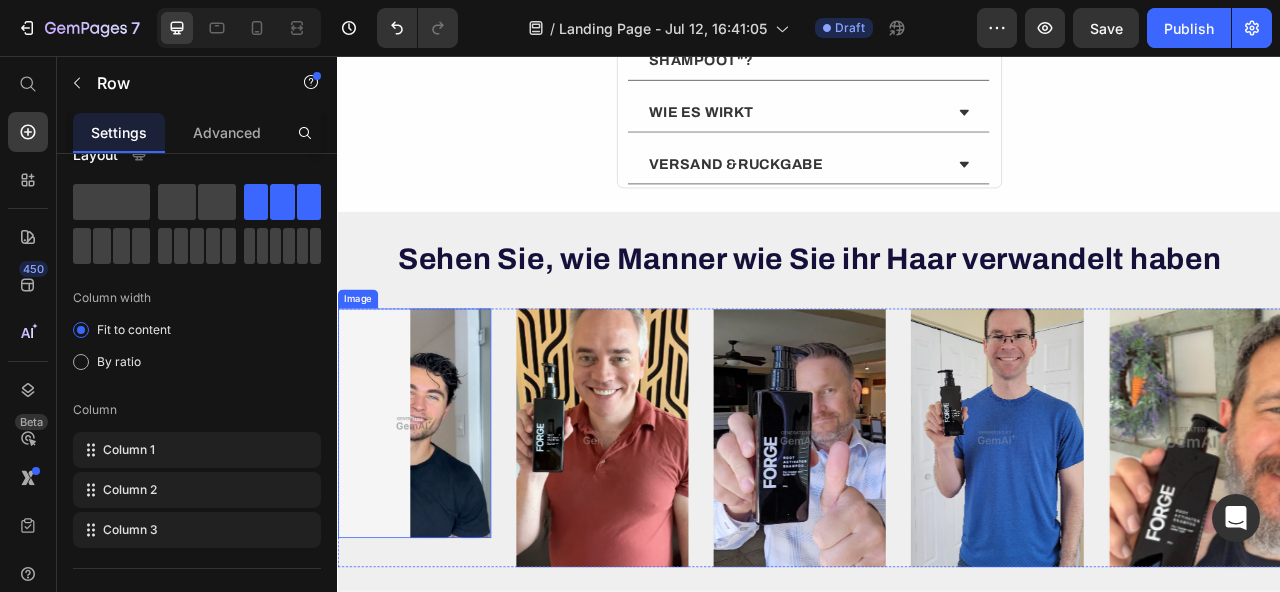 click at bounding box center [434, 523] 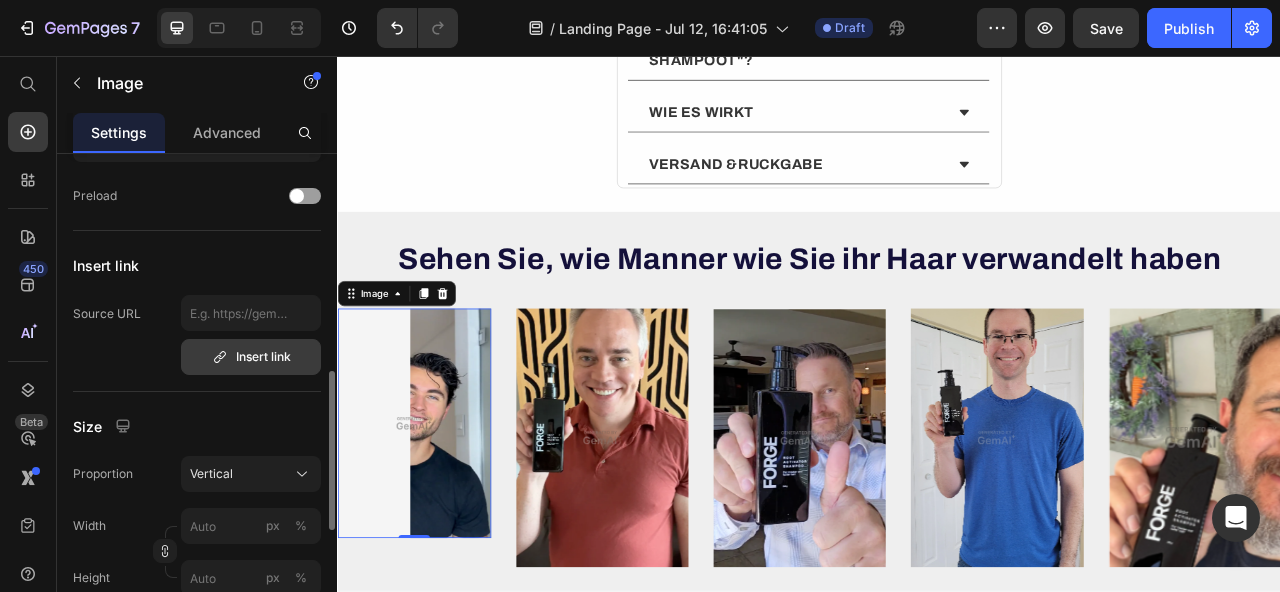 scroll, scrollTop: 406, scrollLeft: 0, axis: vertical 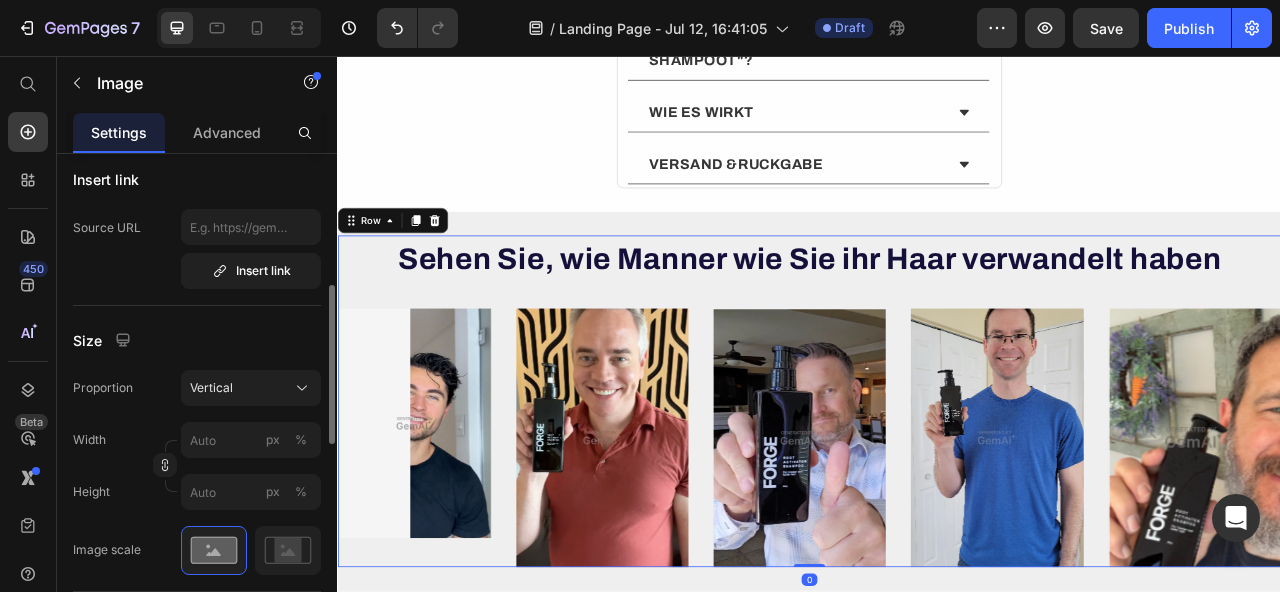 click on "Sehen Sie, wie Manner wie Sie ihr Haar verwandelt haben Heading Image Image Image Image Image Row Row" at bounding box center (937, 495) 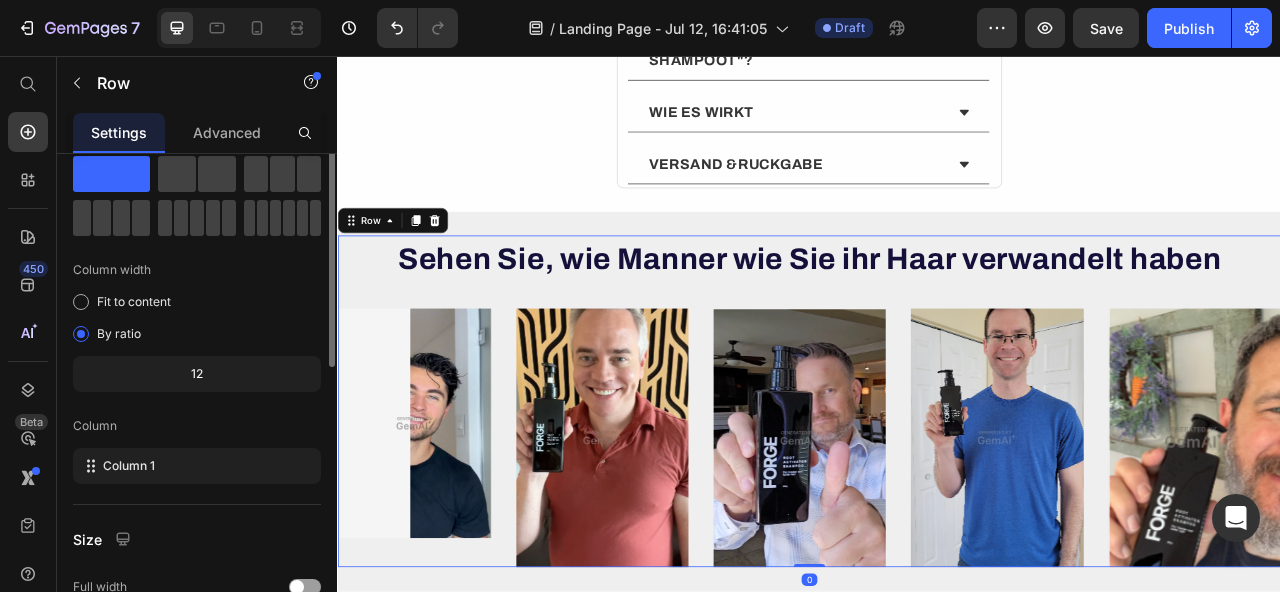 scroll, scrollTop: 134, scrollLeft: 0, axis: vertical 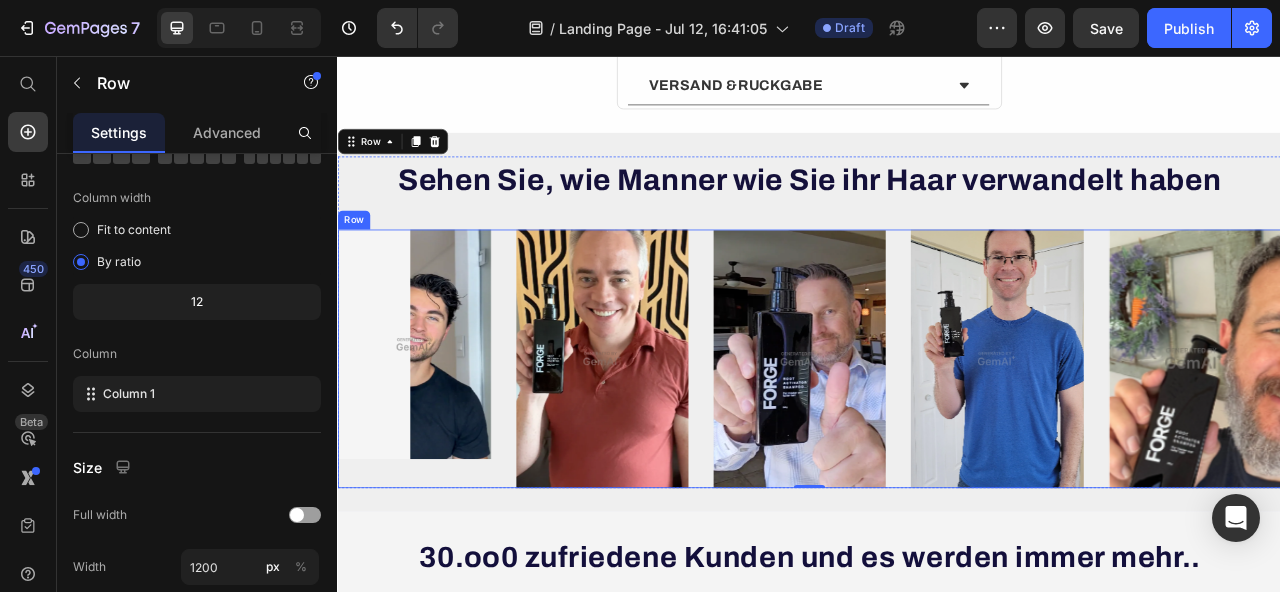 click on "Image" at bounding box center (434, 441) 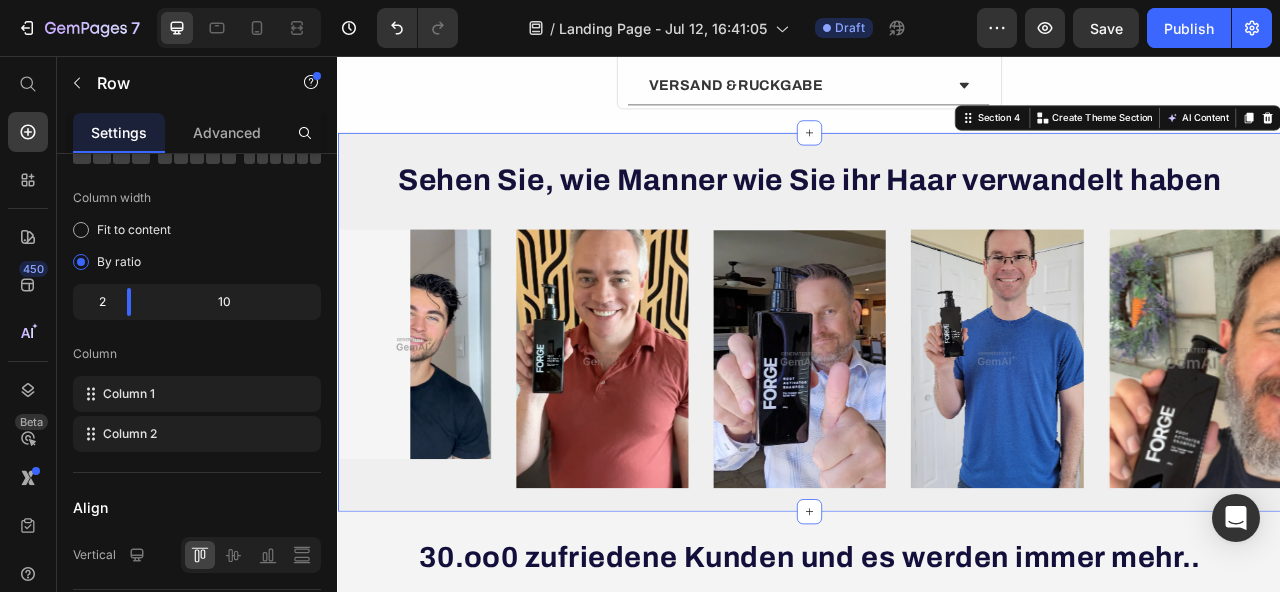 click on "Sehen Sie, wie Manner wie Sie ihr Haar verwandelt haben Heading Image Image Image Image Image Row Row Row Section 4   You can create reusable sections Create Theme Section AI Content Write with GemAI What would you like to describe here? Tone and Voice Persuasive Product Show more Generate" at bounding box center [937, 395] 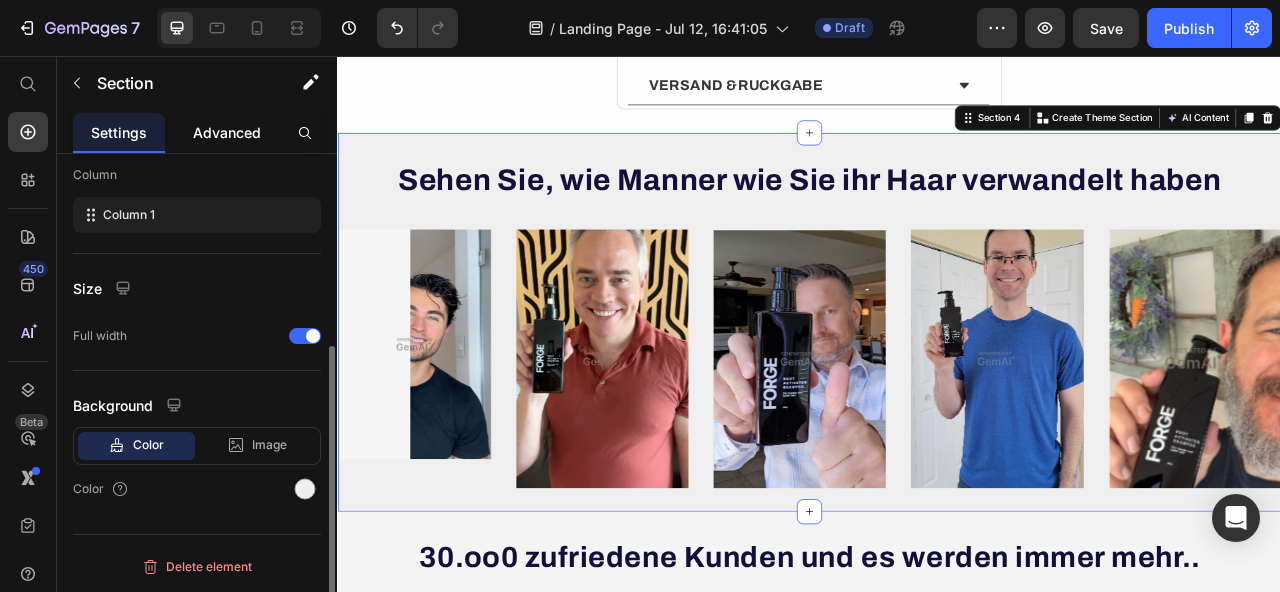 scroll, scrollTop: 296, scrollLeft: 0, axis: vertical 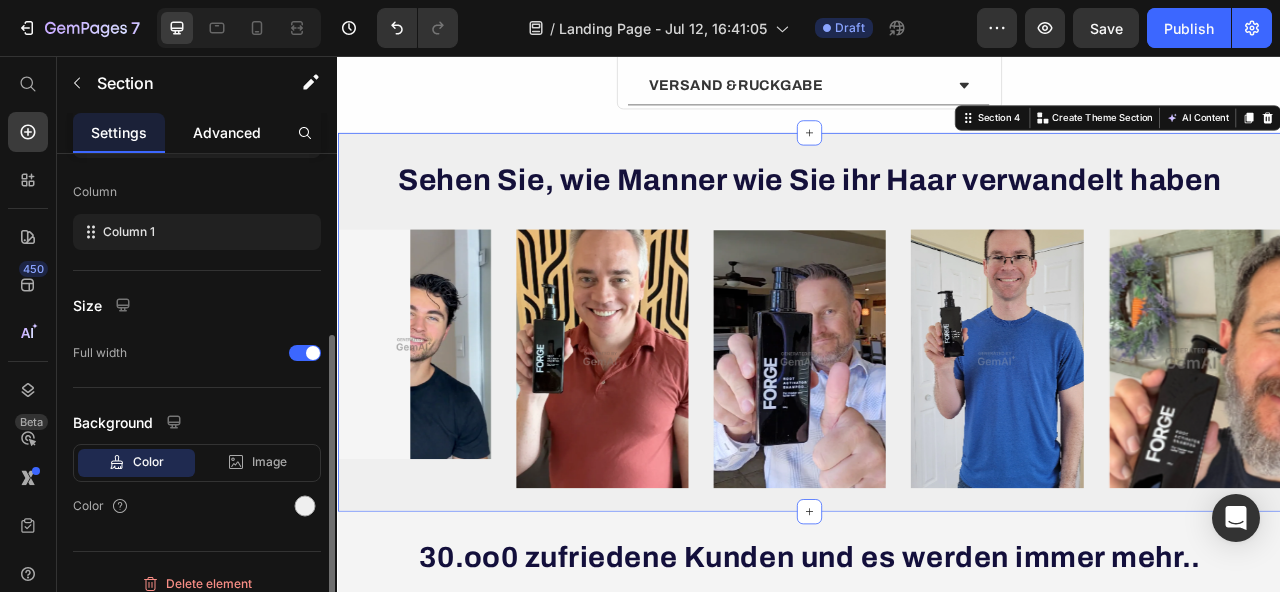 click on "Advanced" at bounding box center (227, 132) 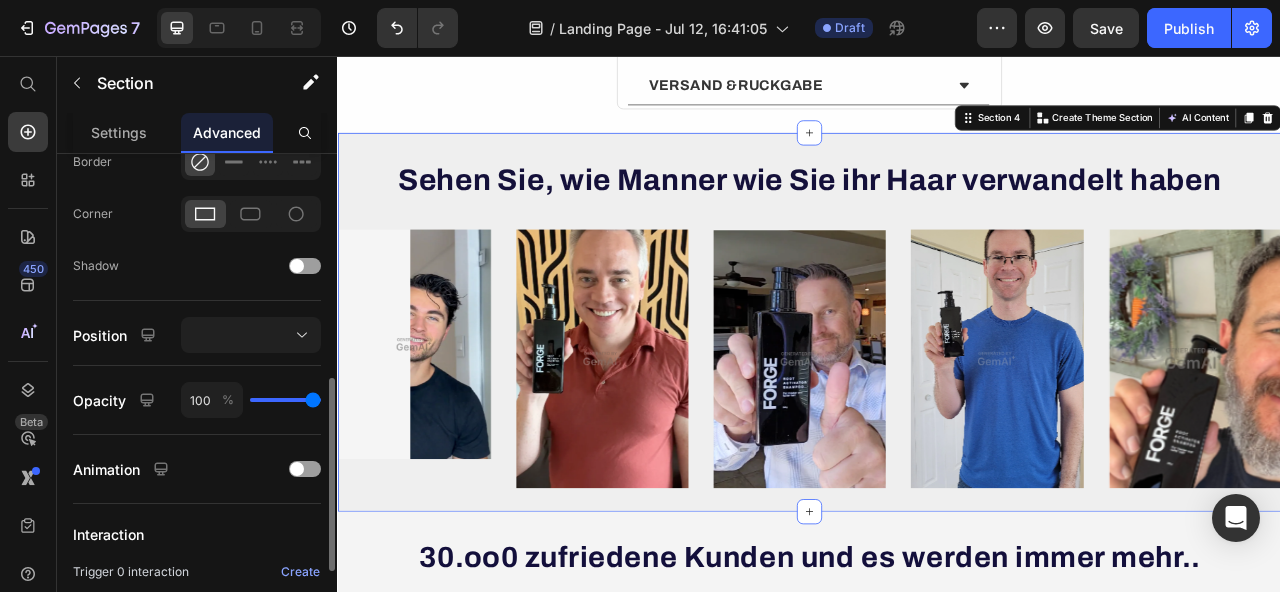 scroll, scrollTop: 770, scrollLeft: 0, axis: vertical 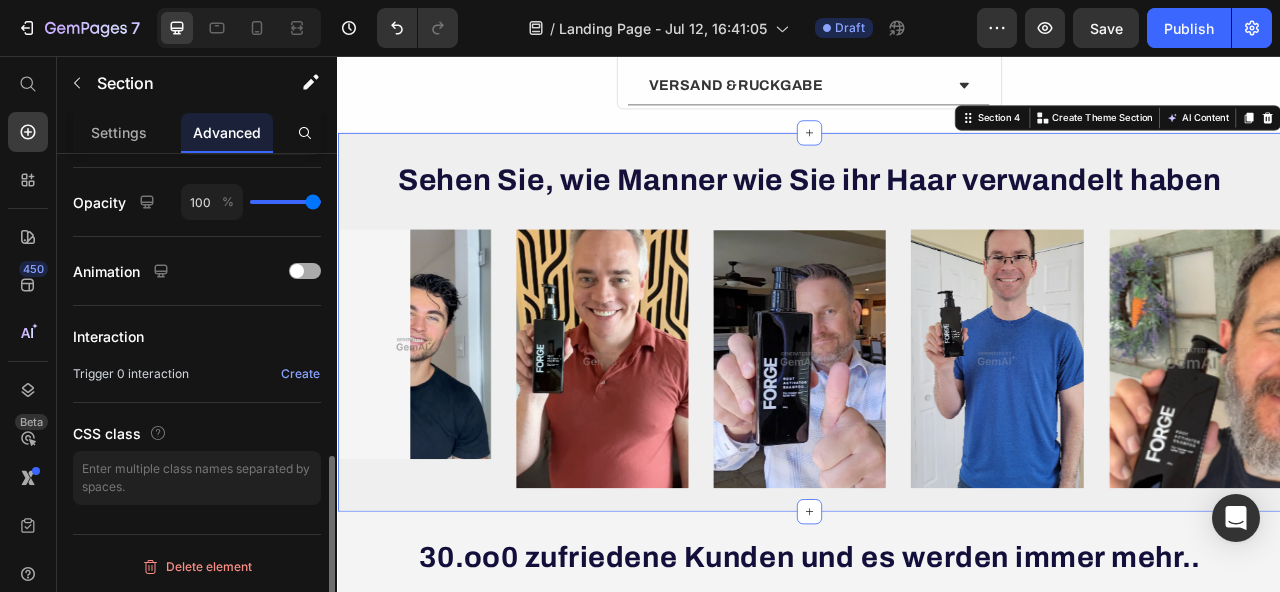 click at bounding box center [305, 271] 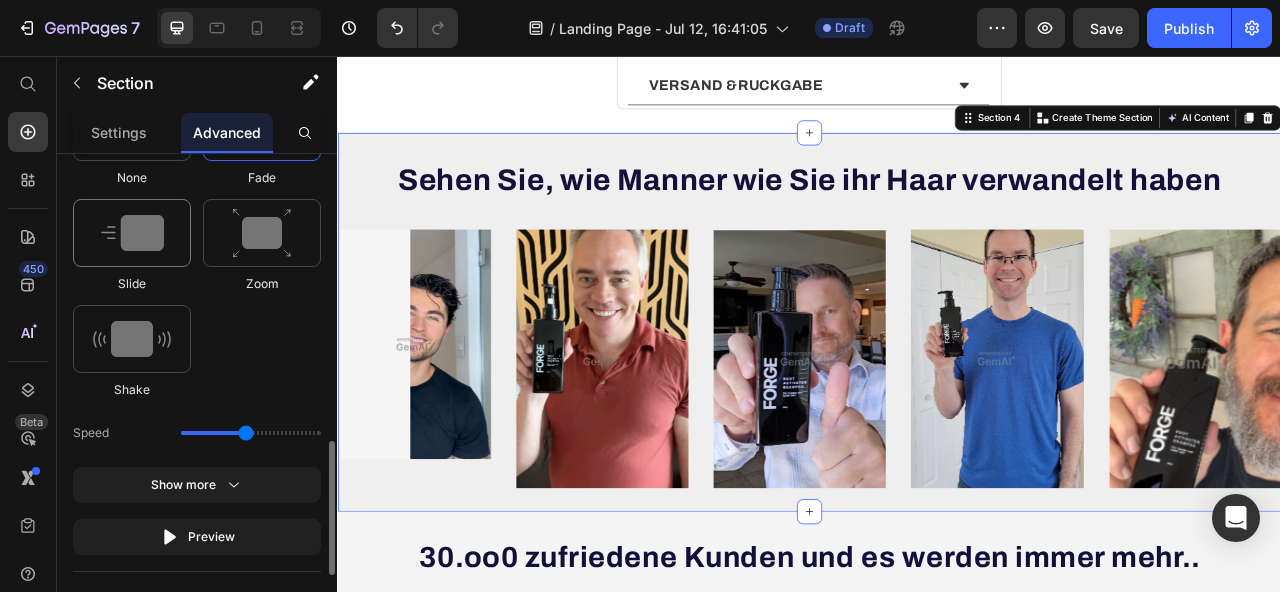 scroll, scrollTop: 1061, scrollLeft: 0, axis: vertical 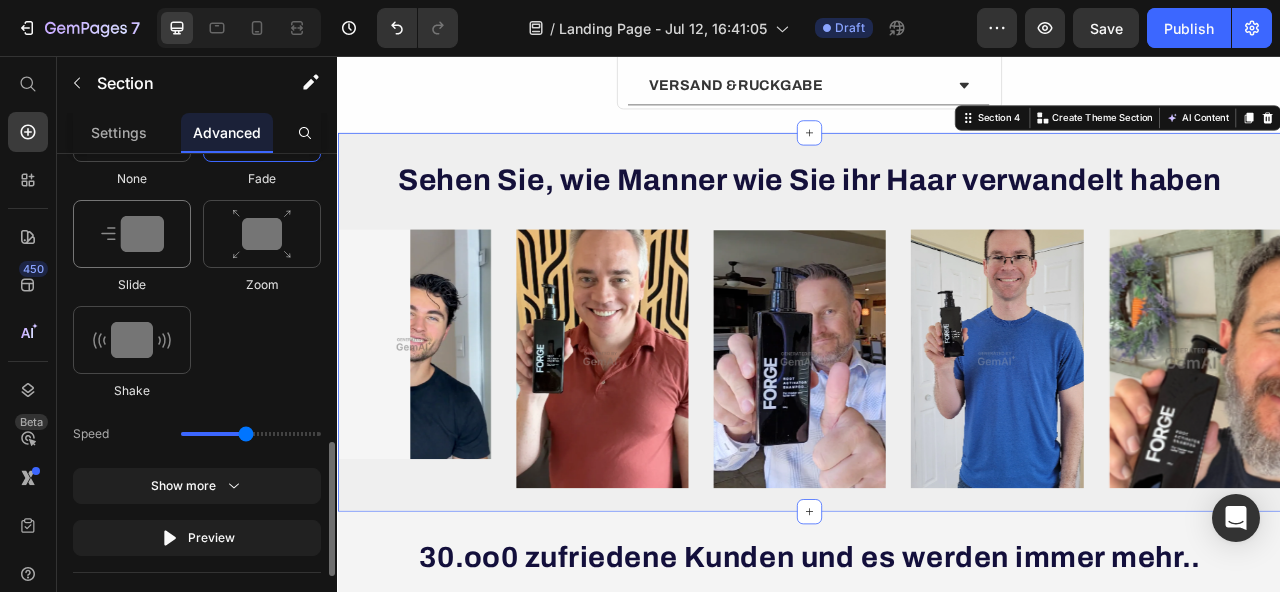 click at bounding box center [132, 234] 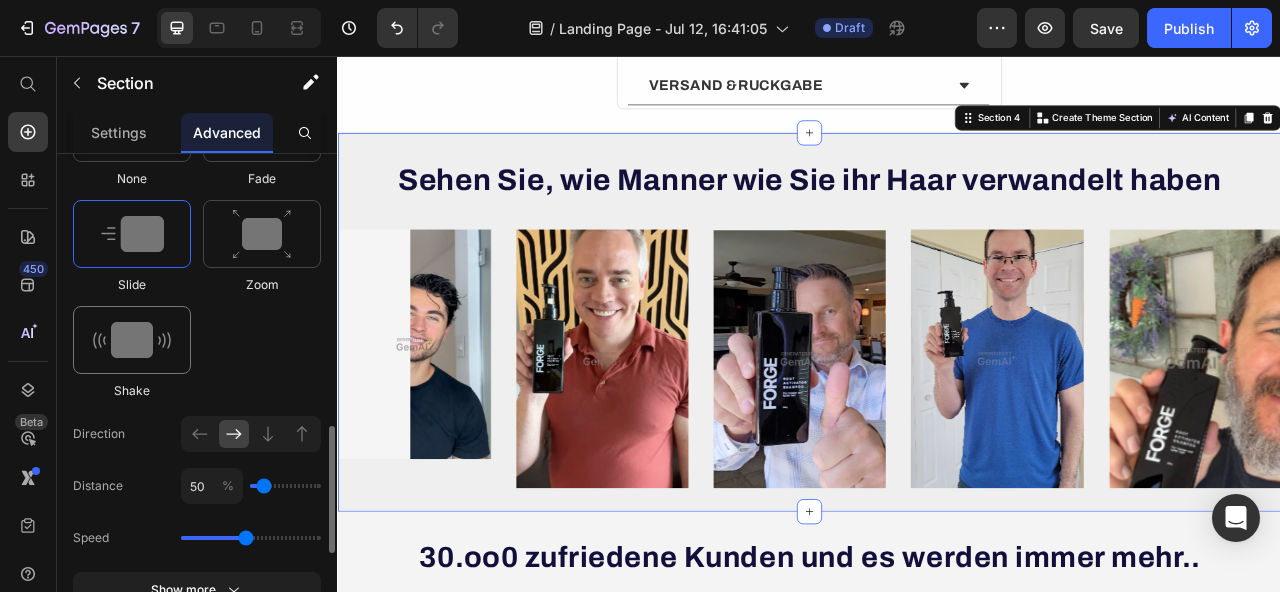 scroll, scrollTop: 986, scrollLeft: 0, axis: vertical 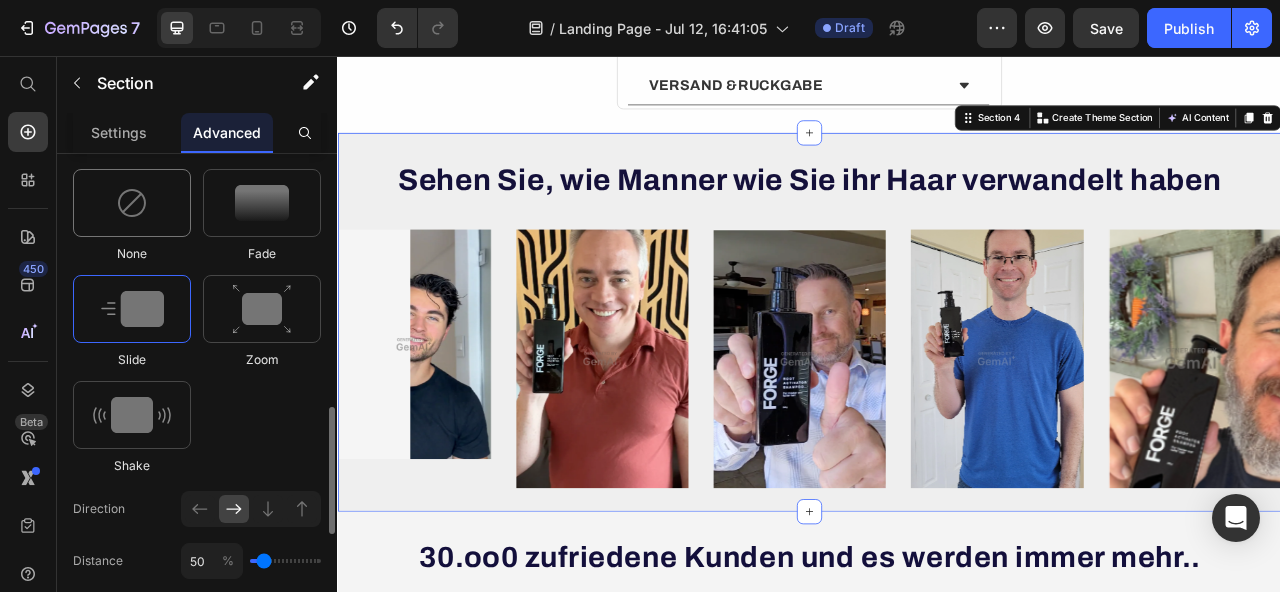 click at bounding box center [132, 203] 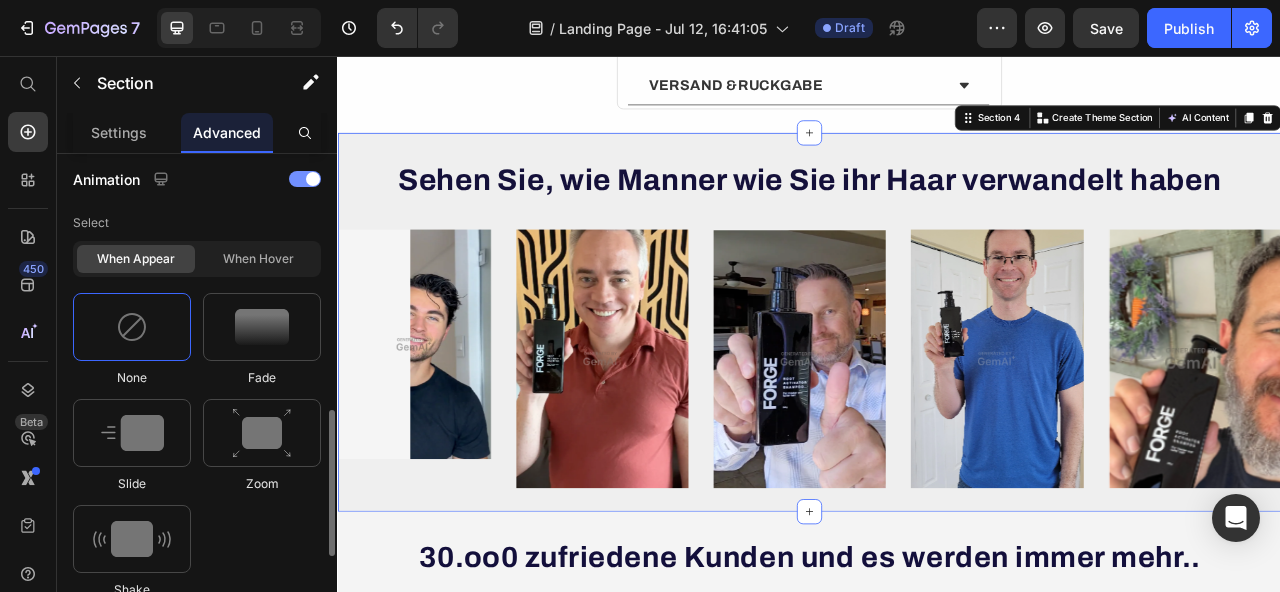 click at bounding box center (305, 179) 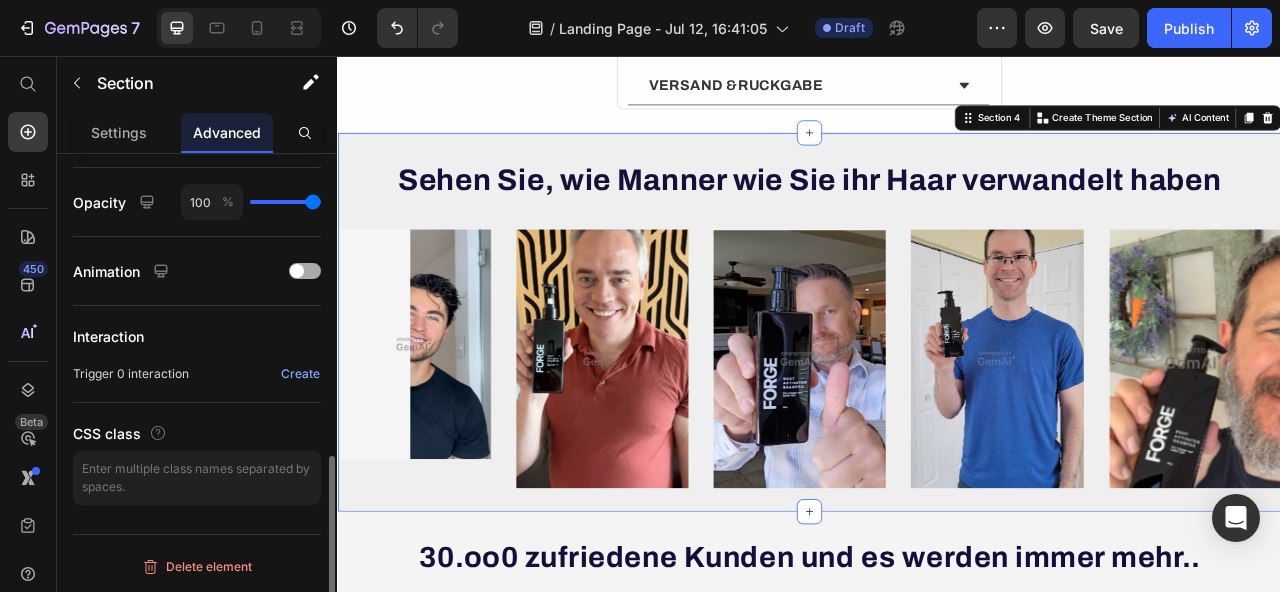 scroll, scrollTop: 770, scrollLeft: 0, axis: vertical 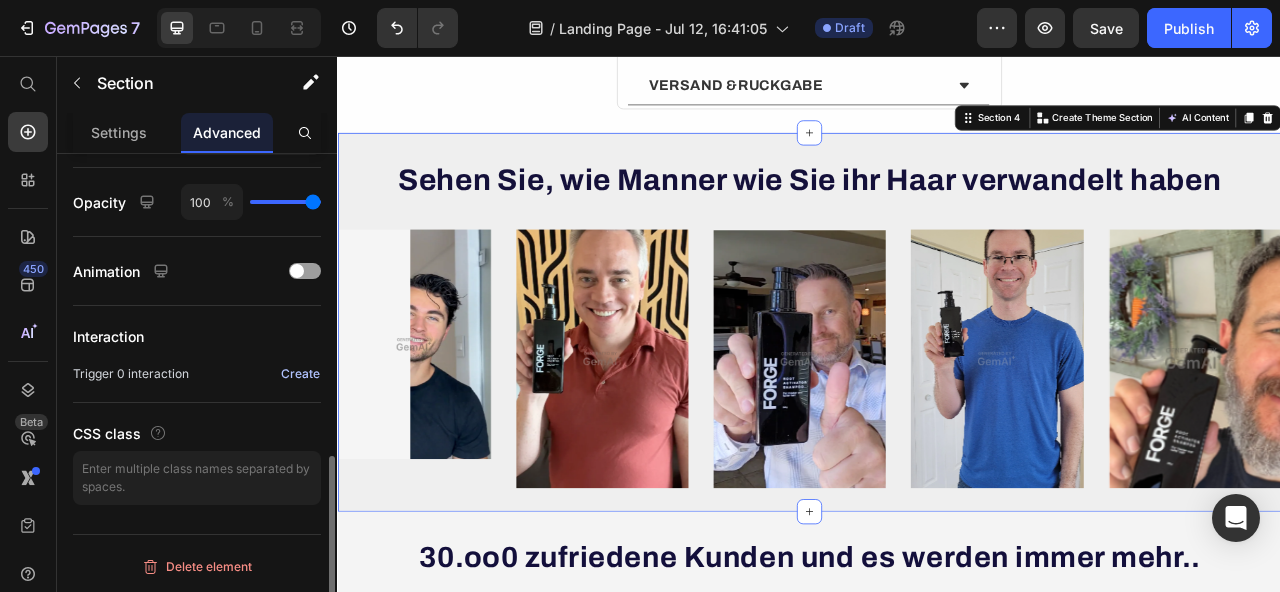 click on "Create" at bounding box center (300, 374) 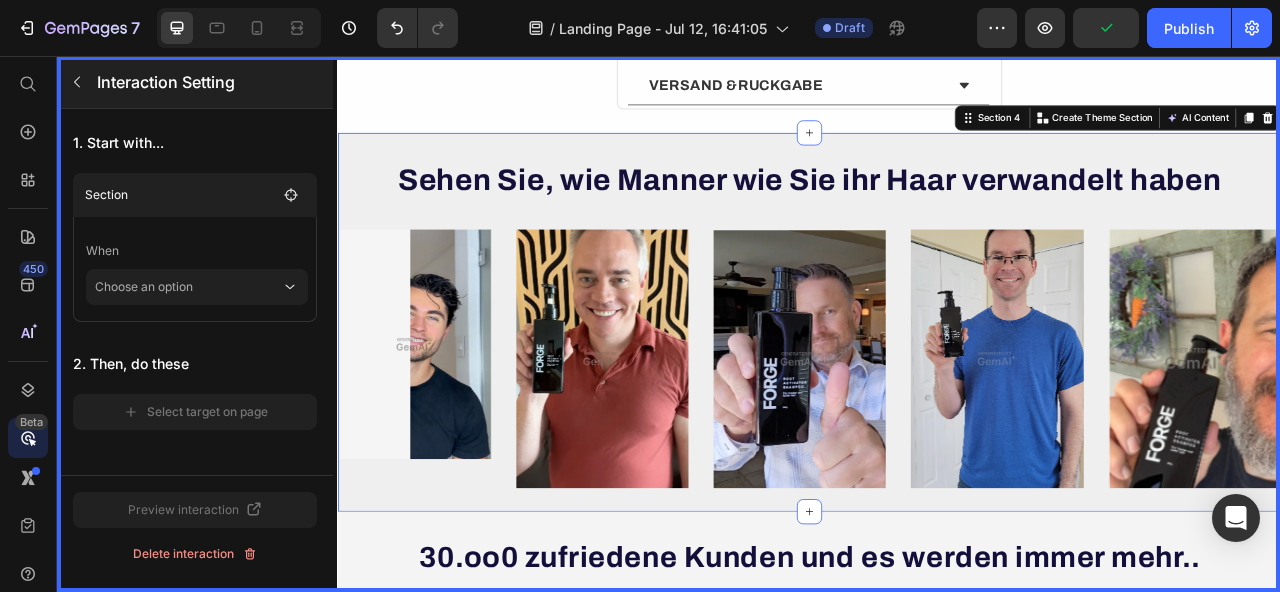 click at bounding box center [77, 82] 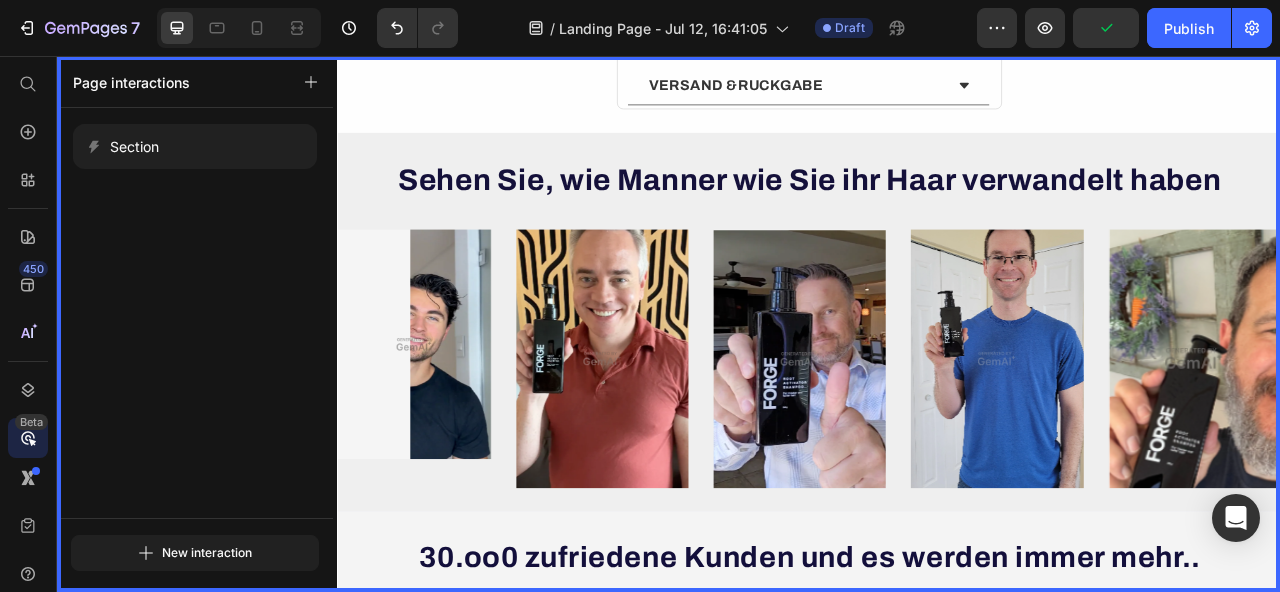 click on "Page interactions" at bounding box center [131, 82] 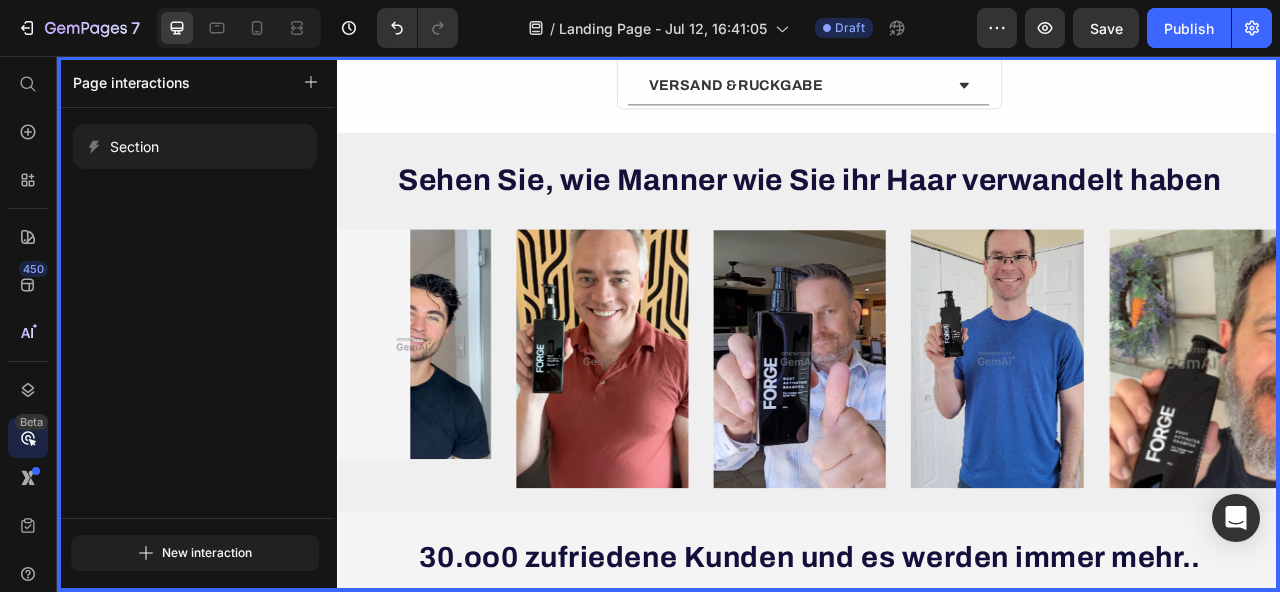 click at bounding box center [937, 397] 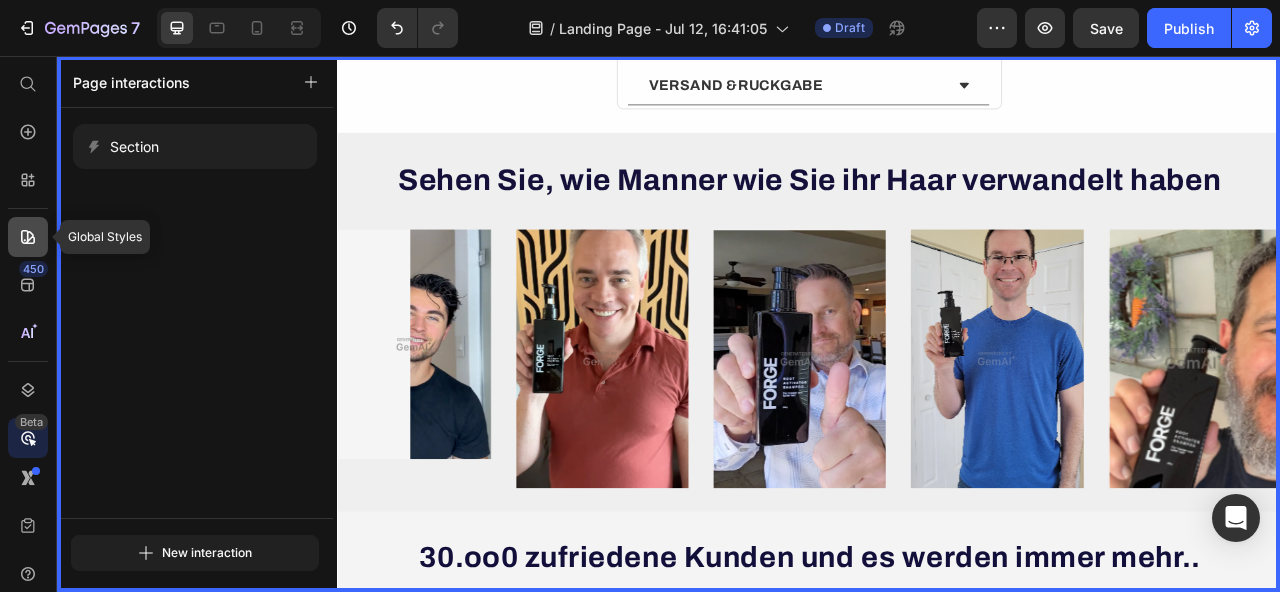click 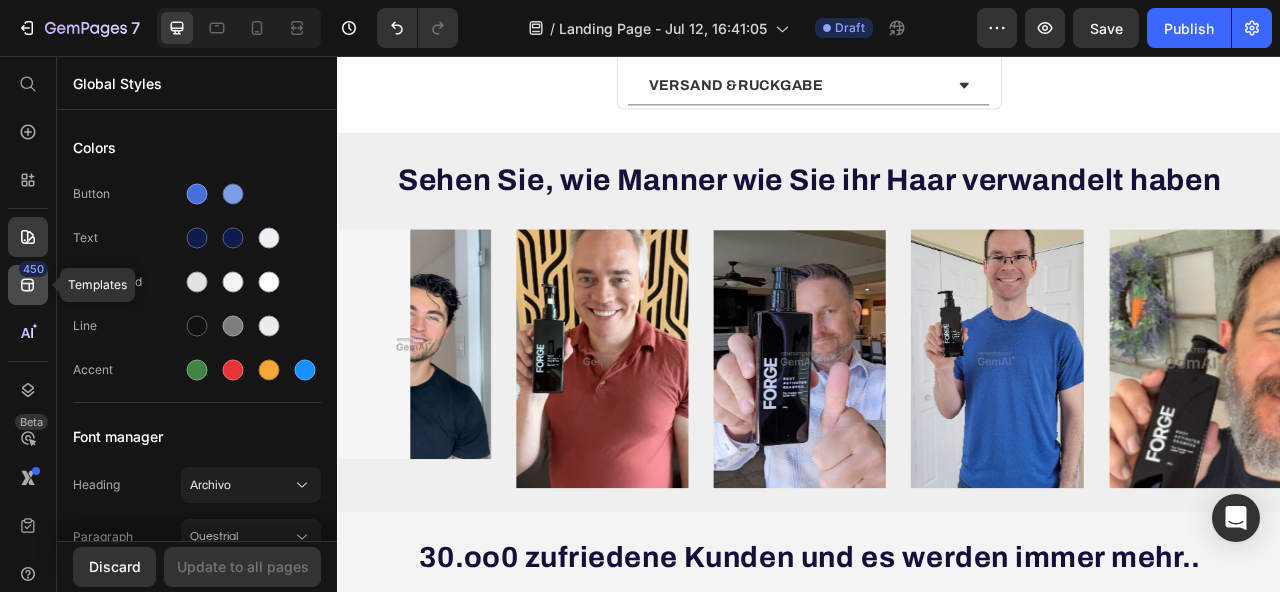 click 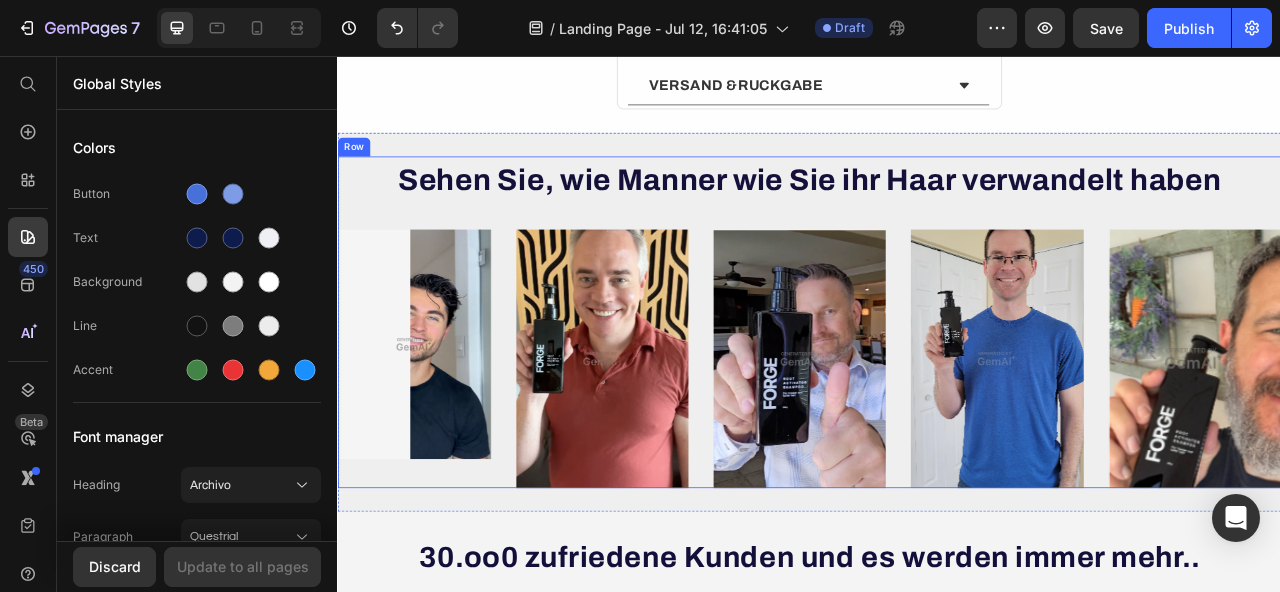 click on "Sehen Sie, wie Manner wie Sie ihr Haar verwandelt haben Heading Image Image Image Image Image Row Row" at bounding box center (937, 395) 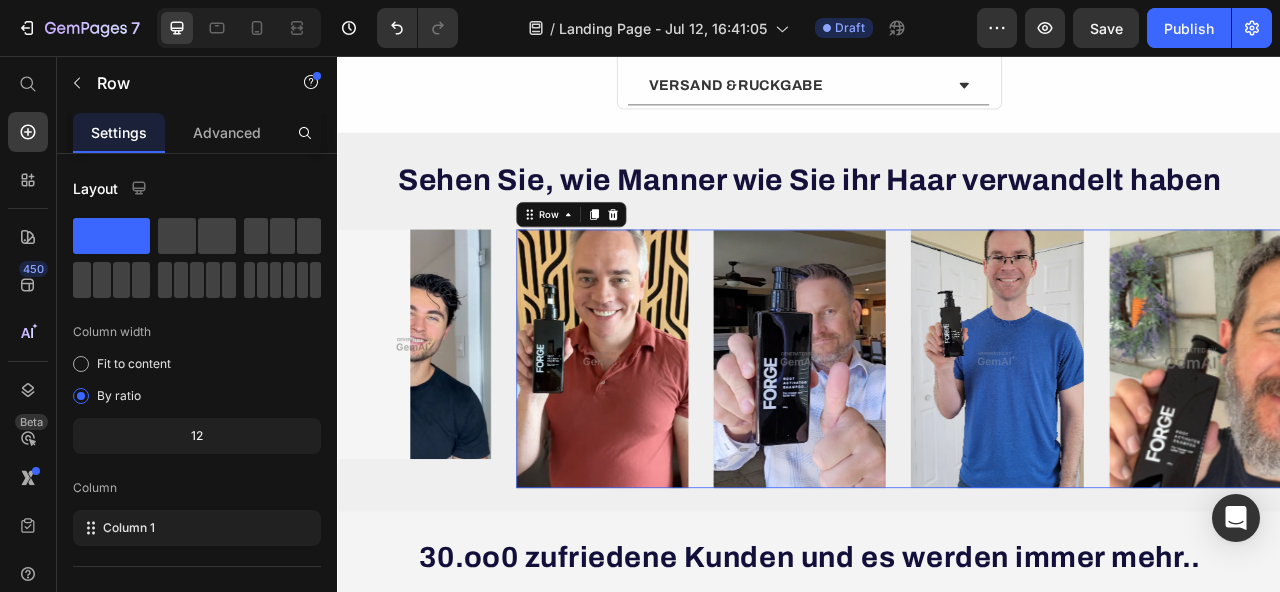 click on "Image Image Image Image Row   0" at bounding box center [1050, 441] 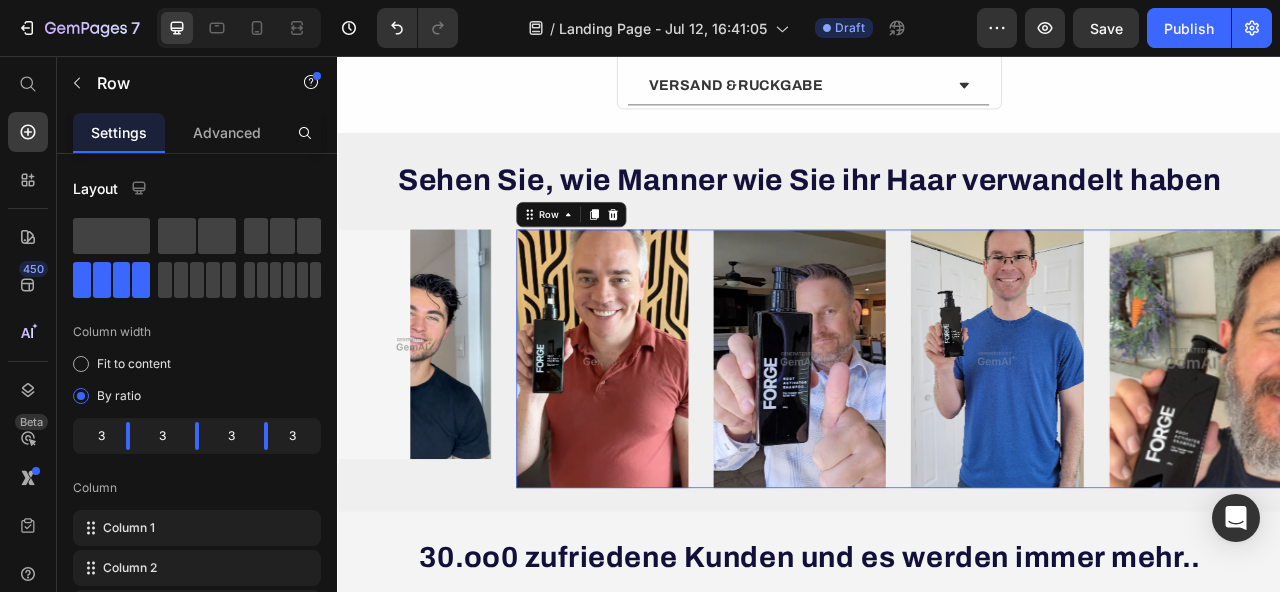scroll, scrollTop: 417, scrollLeft: 0, axis: vertical 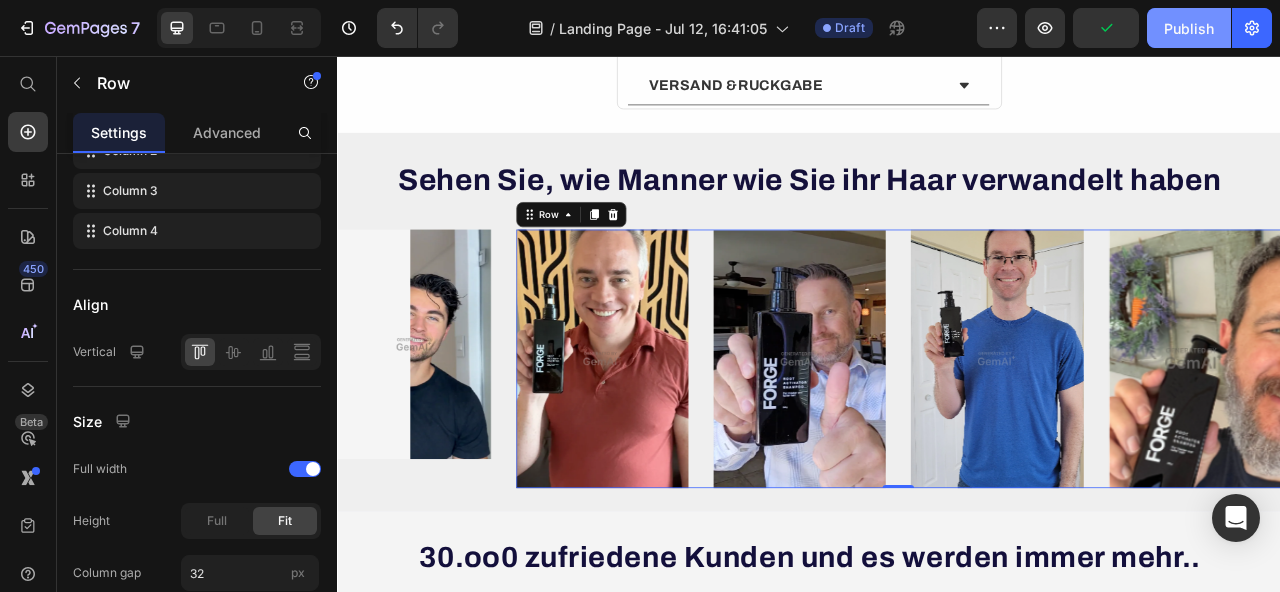 click on "Publish" 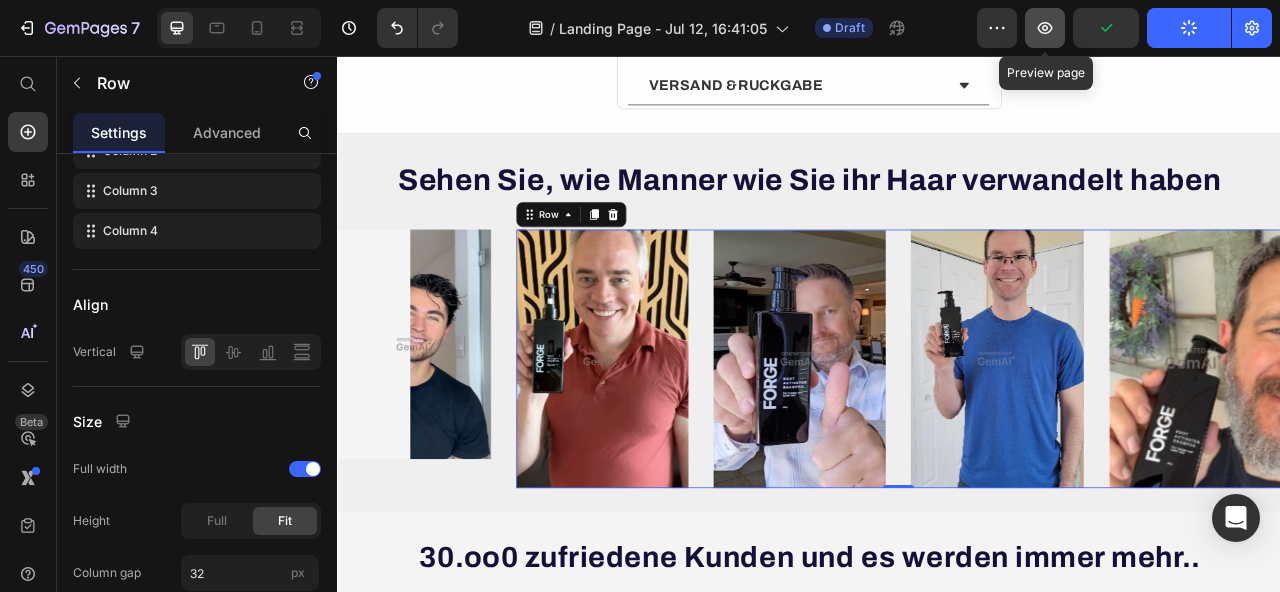 click 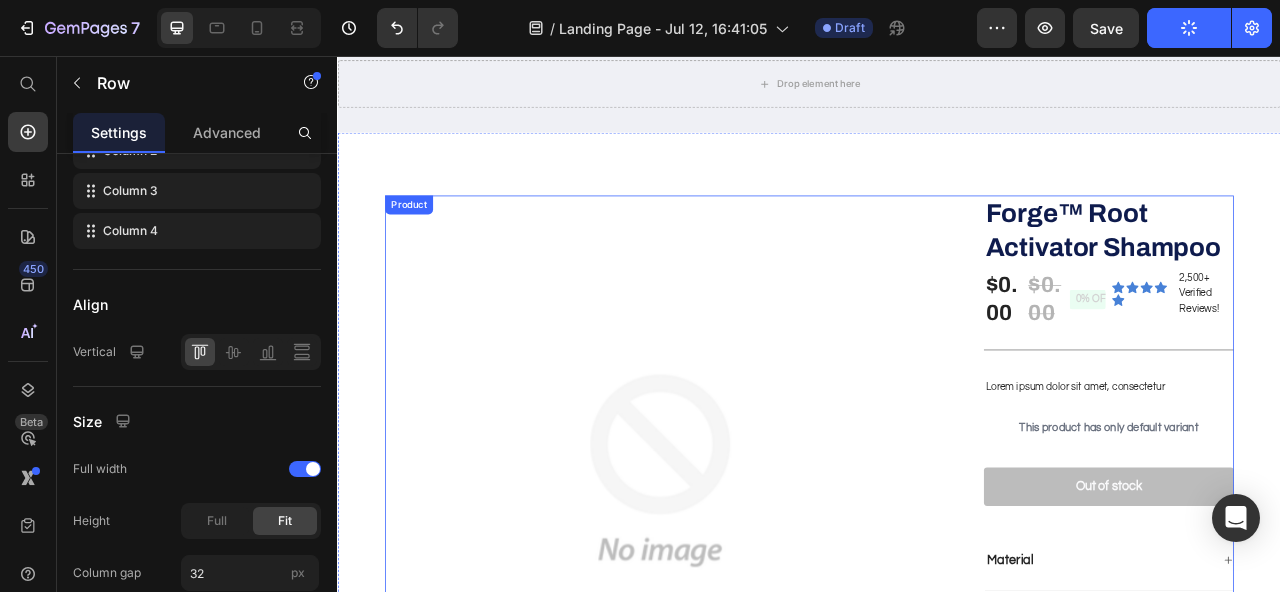 scroll, scrollTop: 0, scrollLeft: 0, axis: both 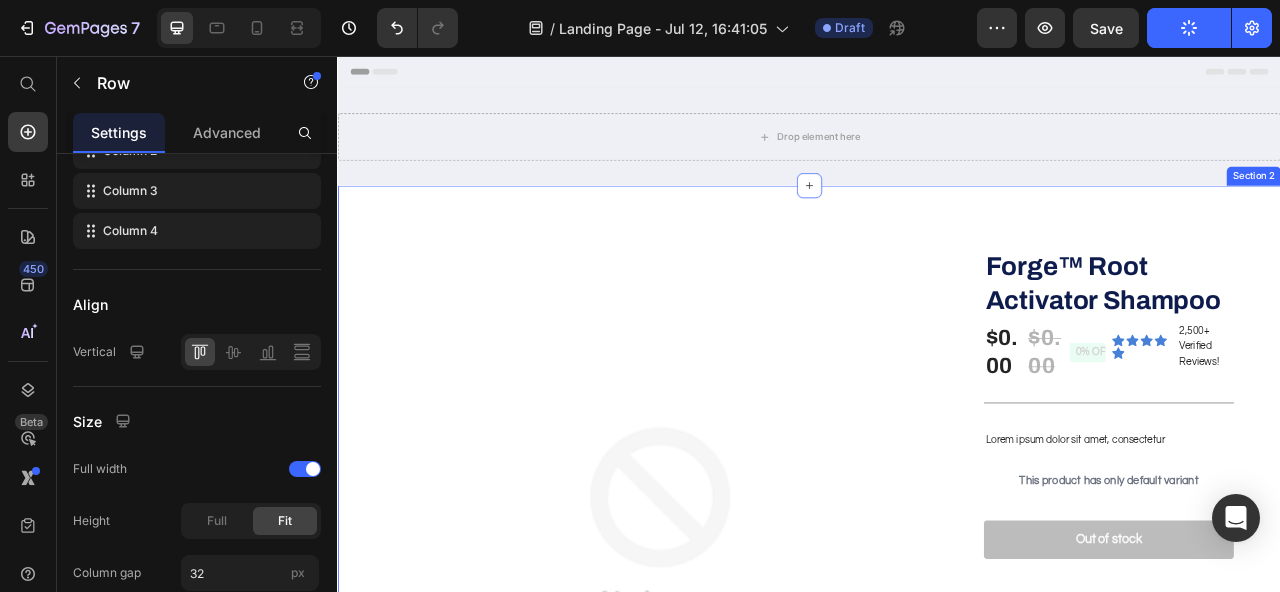 click on "Product Images Forge™ Root Activator Shampoo Product Title $0.00 Product Price $0.00 Product Price 0% off Product Badge Row Icon Icon Icon Icon Icon Icon List 2,500+ Verified Reviews! Text Block Row Row                Title Line Lorem ipsum dolor sit amet, consectetur  Text Block This product has only default variant Product Variants & Swatches 1 Product Quantity Row Out of stock Add to Cart Row
Material
Comfort guarantee
Shipping Accordion Row Product Section 2" at bounding box center [937, 651] 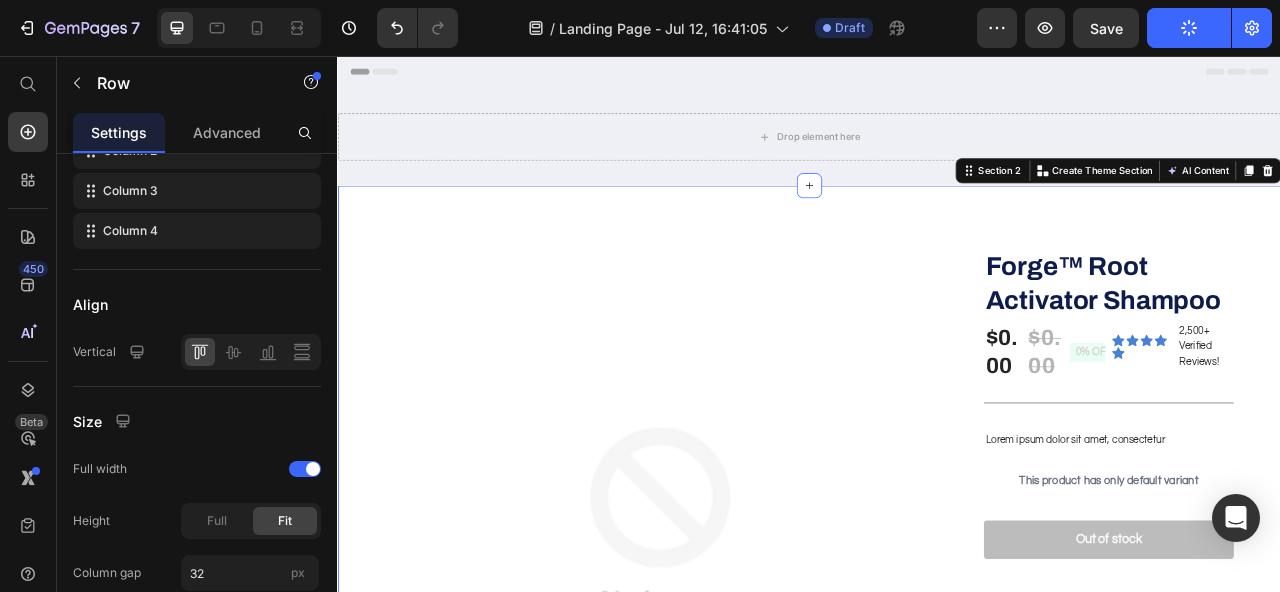 scroll, scrollTop: 0, scrollLeft: 0, axis: both 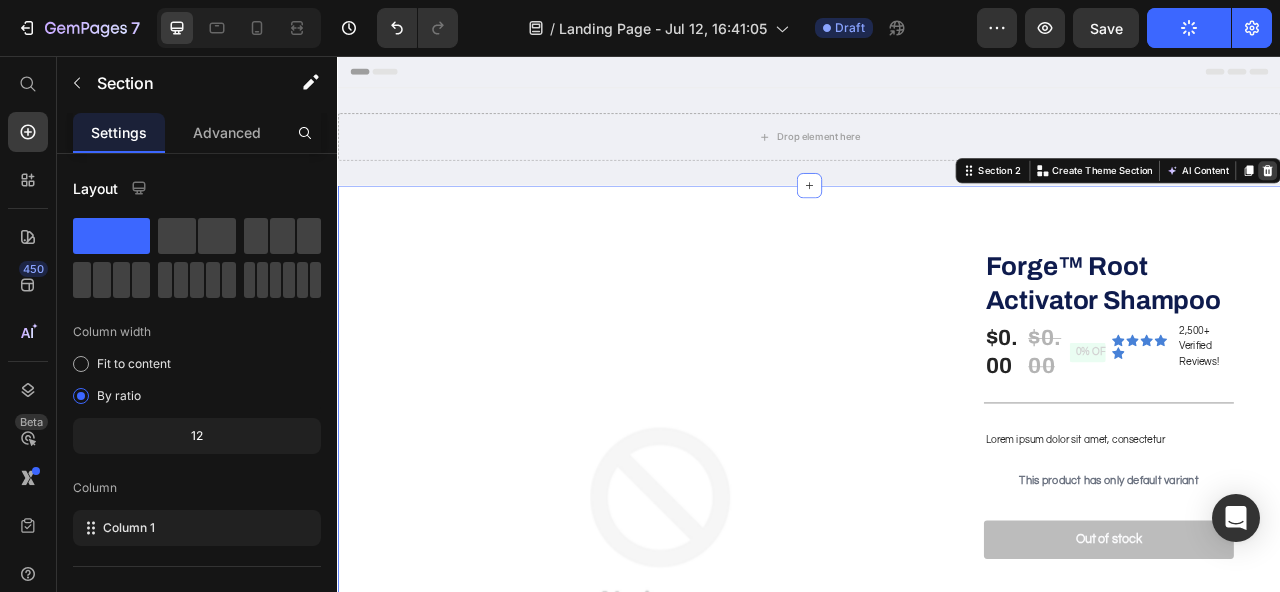 click 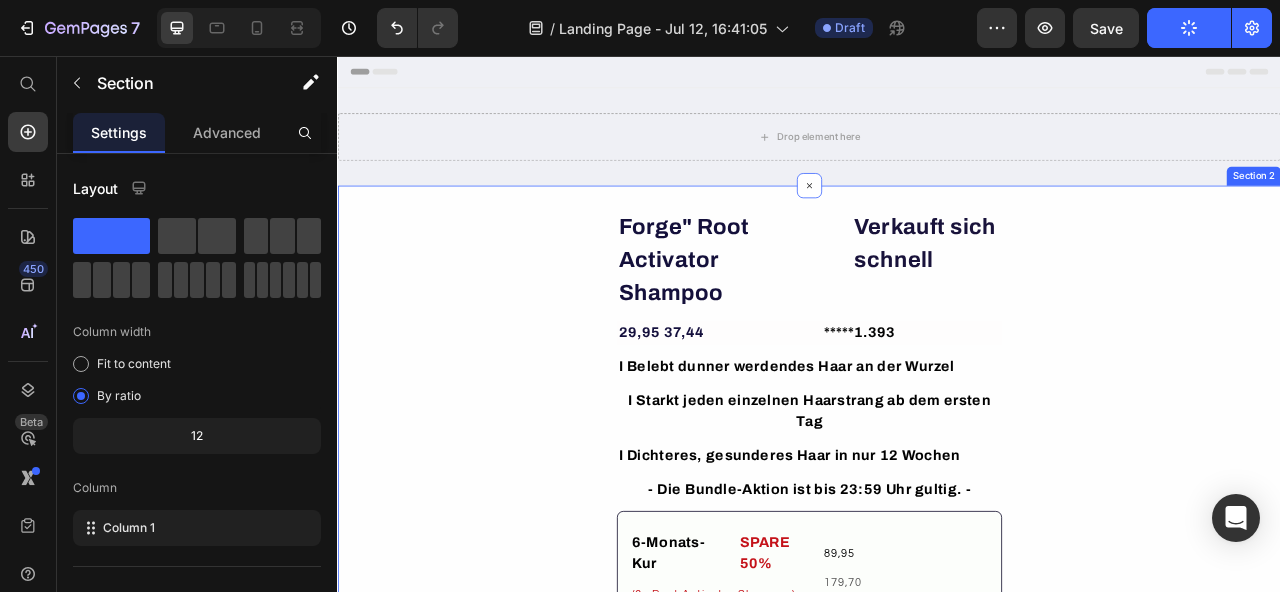 click on "Forge" Root Activator Shampoo Heading Verkauft sich schnell Heading Row 29,95 37,44 Text Block *****1.393 Text Block Row I Belebt dunner werdendes Haar an der Wurzel Text Block I Starkt jeden einzelnen Haarstrang ab dem ersten Tag Text Block I Dichteres, gesunderes Haar in nur 12 Wochen Text Block - Die Bundle-Aktion ist bis 23:59 Uhr gultig. - Text Block 6-Monats-Kur Text Block SPARE 50% Text Block Row (6x Root Activator Shampoo) Text Block 89,95 Text Block 179,70 Text Block Row 4-Monats-Kur Text Block SPARE 509 Text Block Row (4x Root Activator Shampoo) Text Block 59,95 Text Block 119,80 Text Block Row 2-Monats-Kur Text Block (2x Root Activator Shampoo) Text Block Row 39,95 Text Block 59,90 Text Block Row Row IN DEN WARENKORB Text Block Sparen Sie bis zu 40 % - endet in Text Block Image 90-Tage-Zufriedenheitsgarantie Liebe es oder wir erstatten dir dein Geld zuruck. Text Block Row
WAS IST DAS ROOT ACTIVATOR SHAMPOOT"?
Accordion" at bounding box center [937, 888] 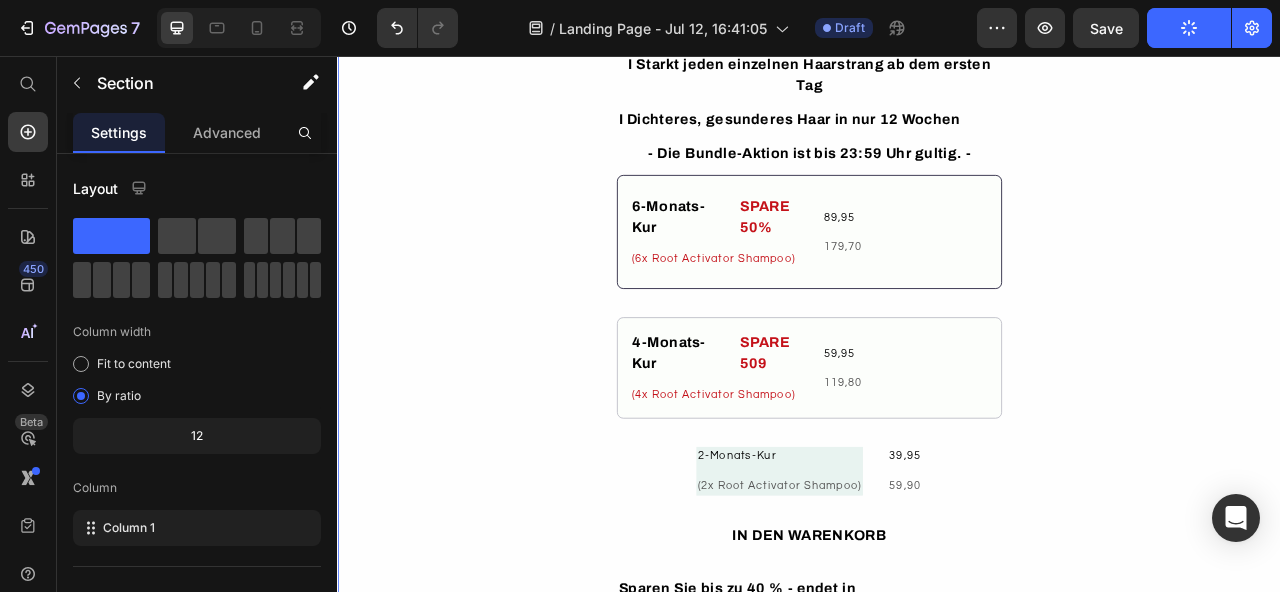 scroll, scrollTop: 0, scrollLeft: 0, axis: both 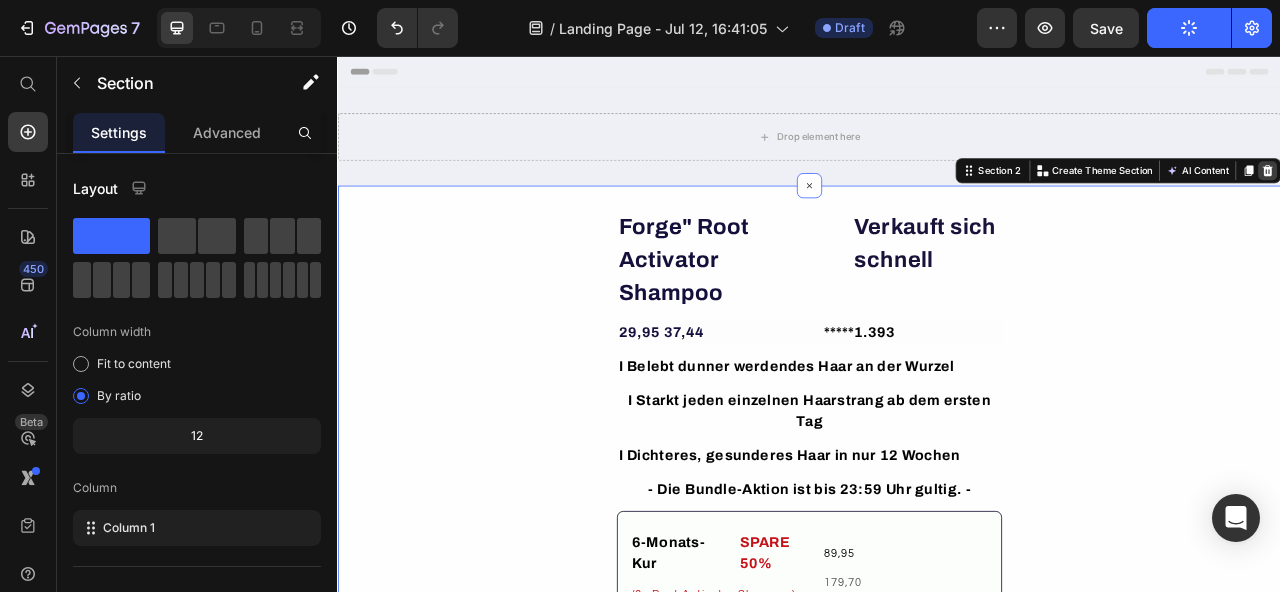 click 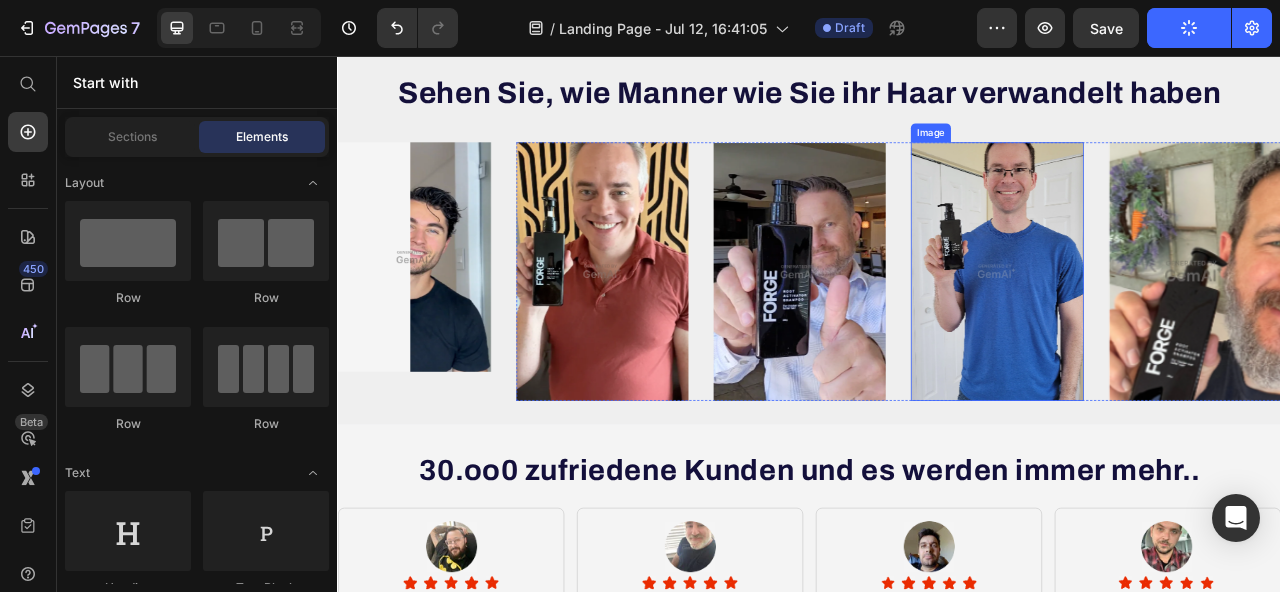 scroll, scrollTop: 0, scrollLeft: 0, axis: both 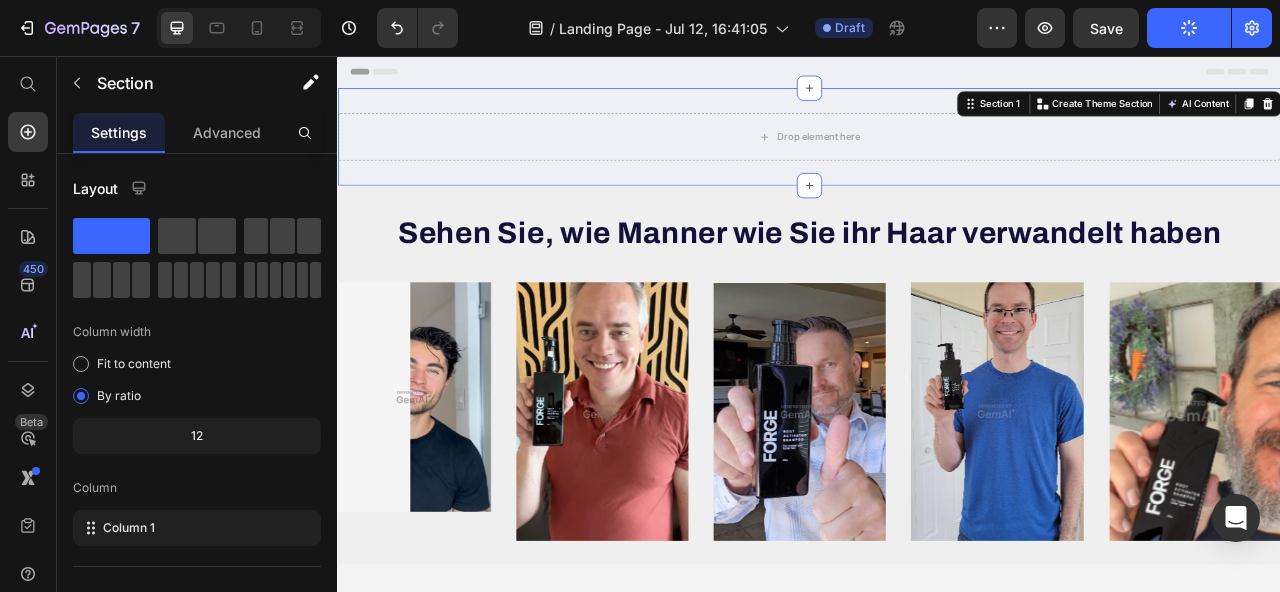 click on "Drop element here Section 1   You can create reusable sections Create Theme Section AI Content Write with GemAI What would you like to describe here? Tone and Voice Persuasive Product Forge™ Root Activator Shampoo Show more Generate" at bounding box center (937, 159) 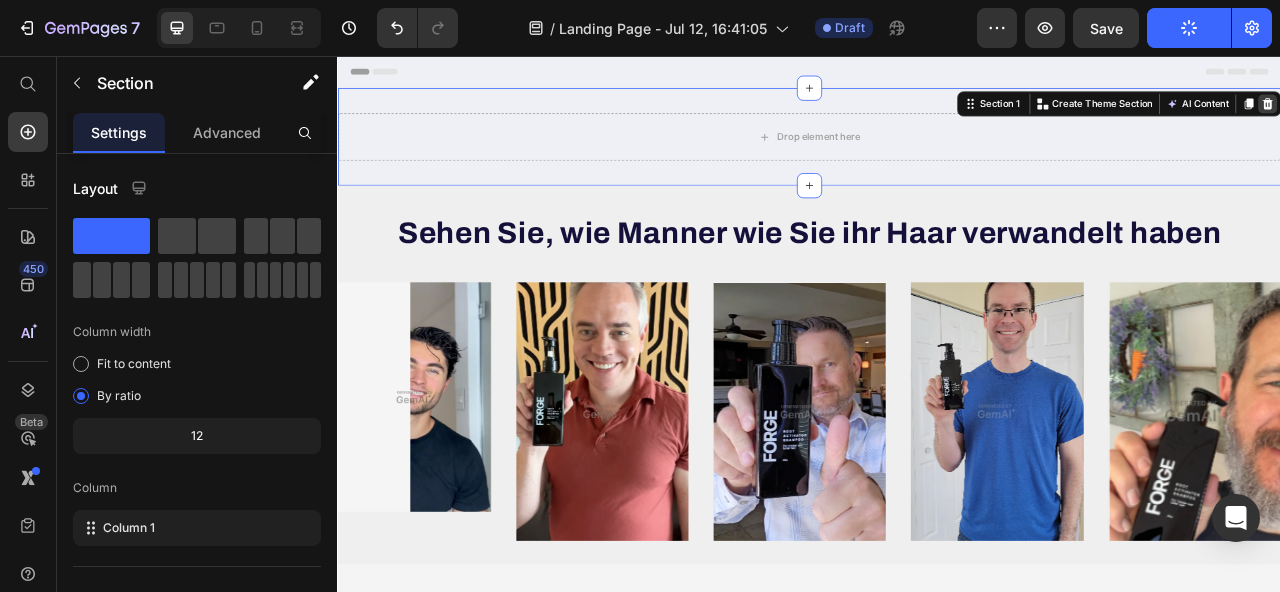 click 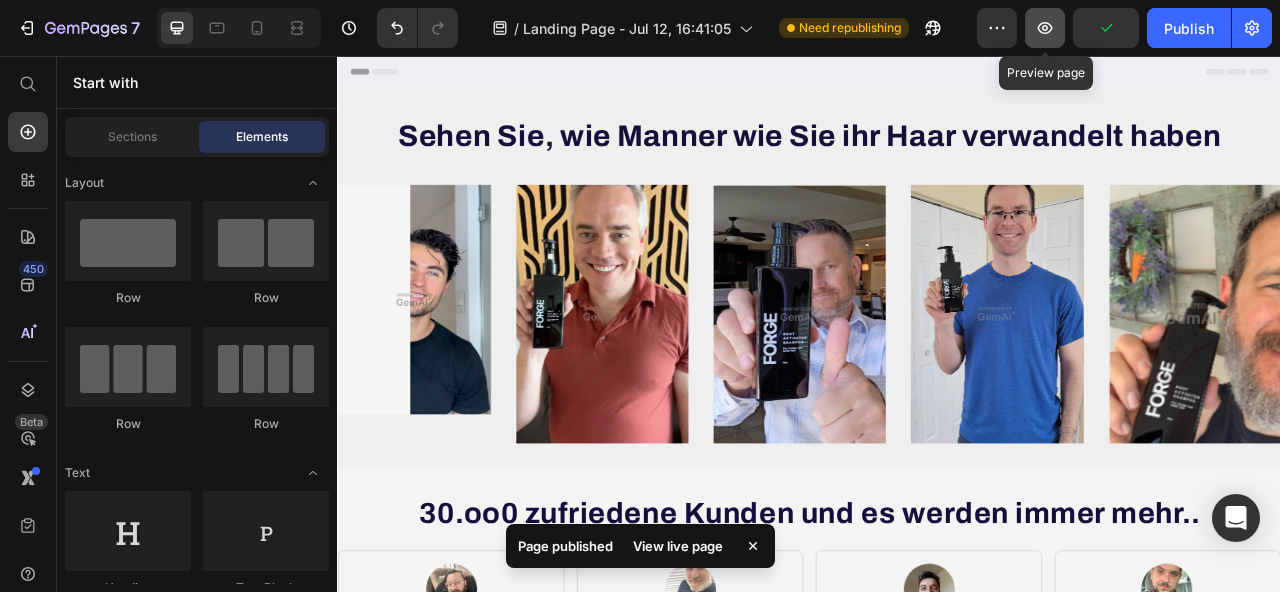 click 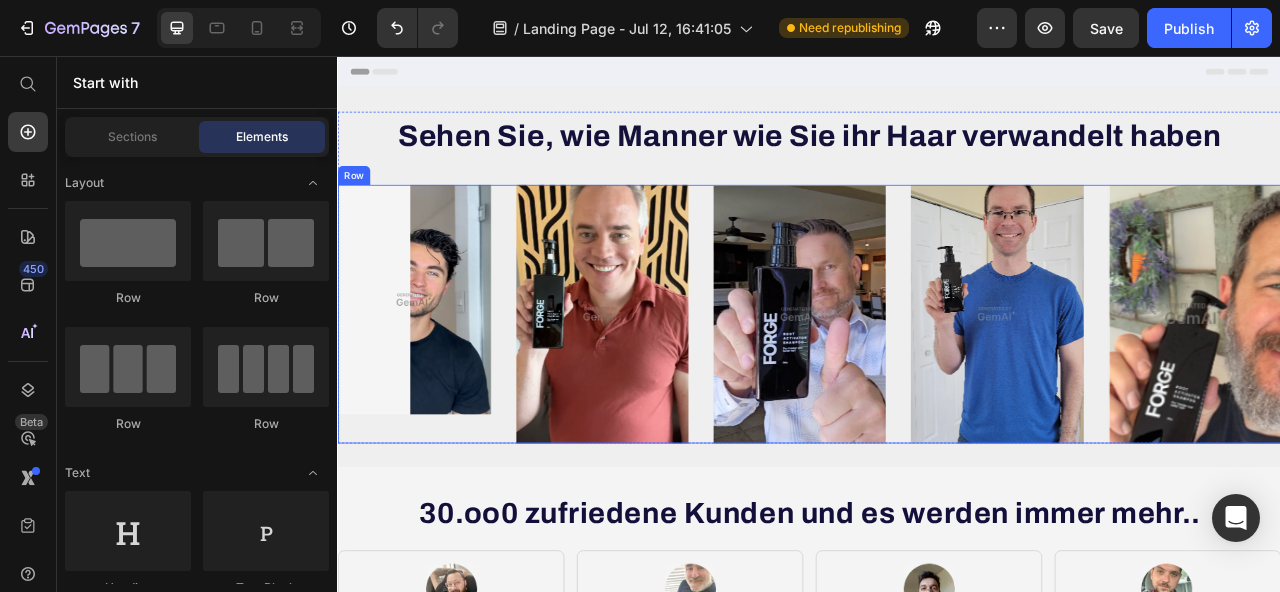 click on "Image Image Image Image Image Row Row" at bounding box center (937, 384) 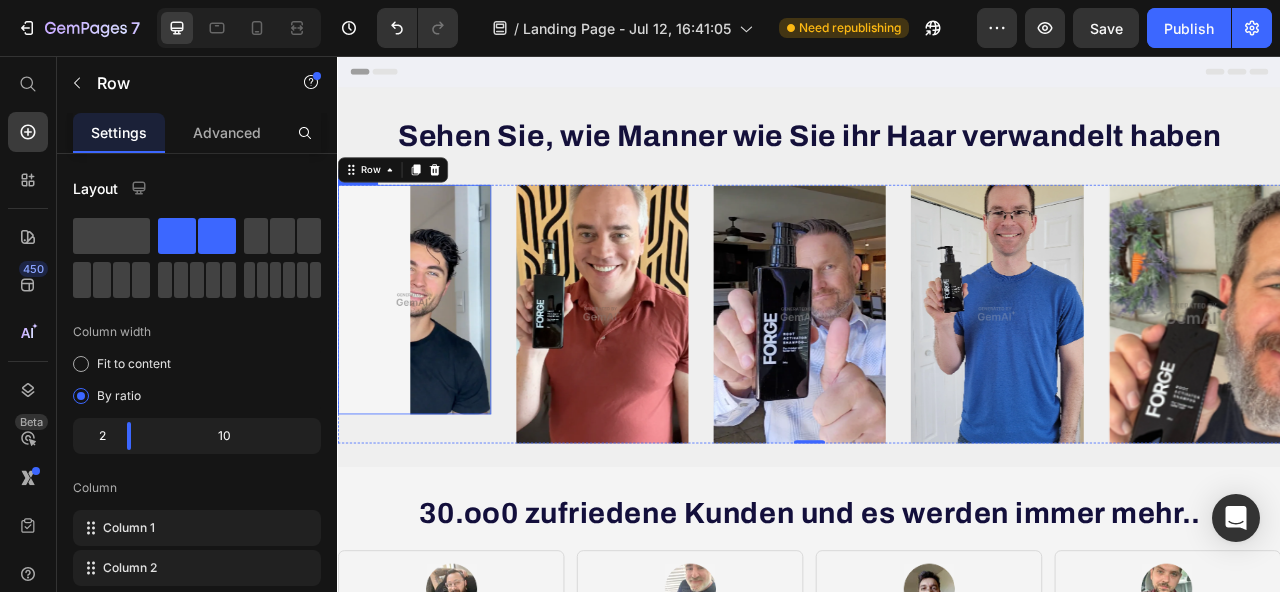 click at bounding box center (434, 366) 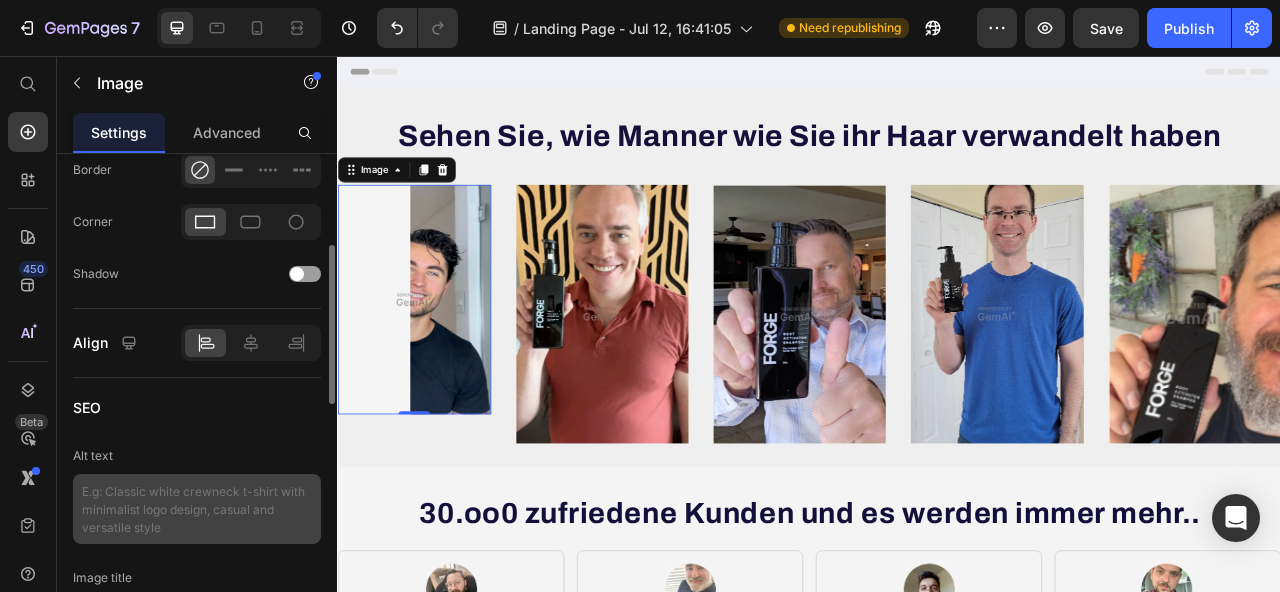 scroll, scrollTop: 1037, scrollLeft: 0, axis: vertical 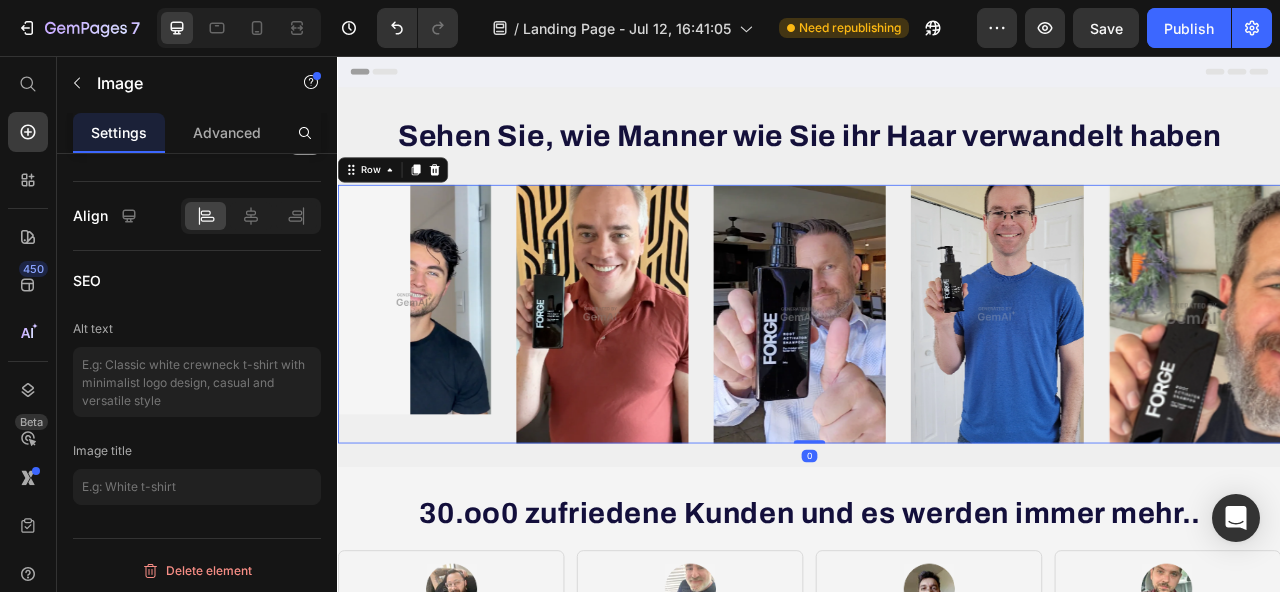 click on "Image" at bounding box center (434, 384) 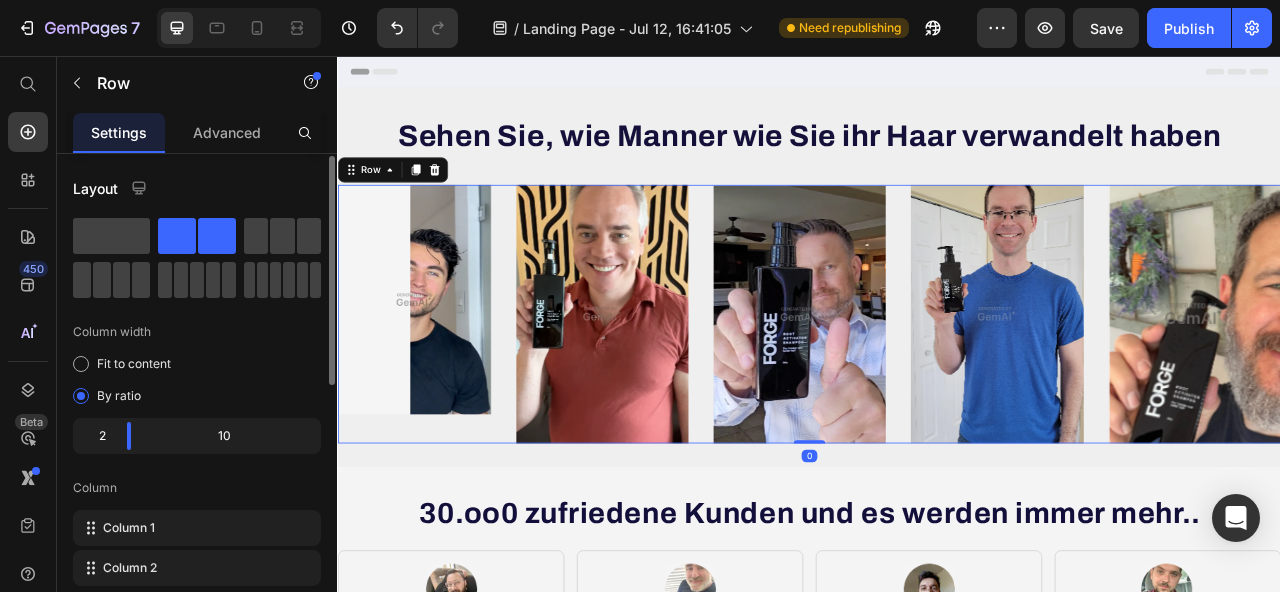 scroll, scrollTop: 59, scrollLeft: 0, axis: vertical 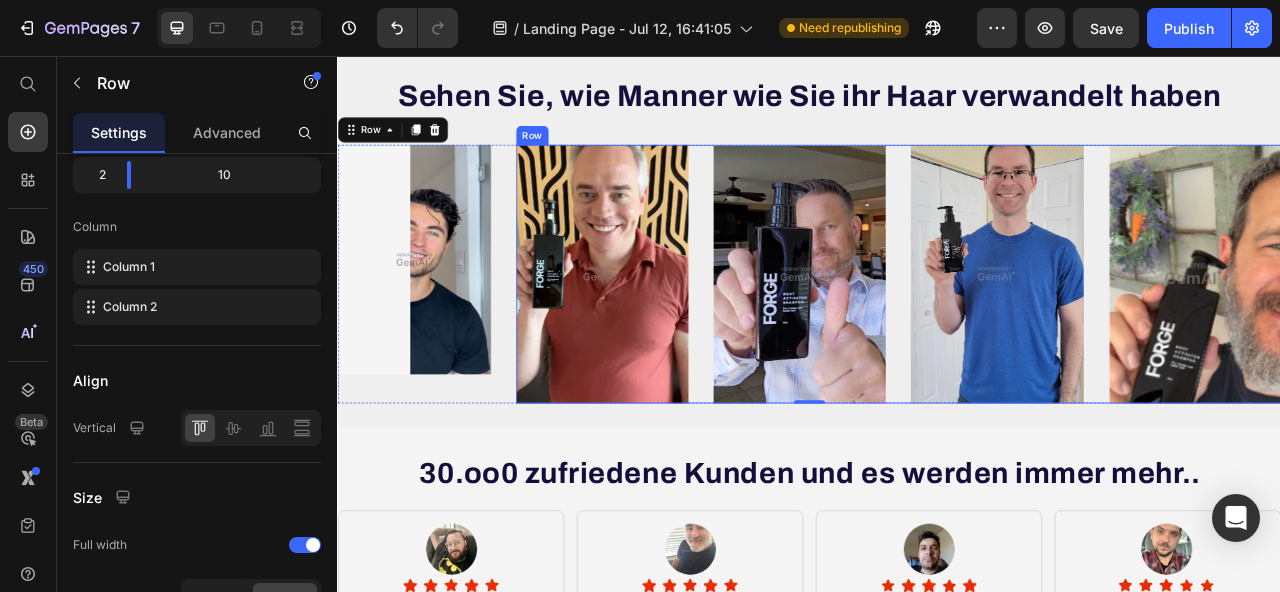click on "Image Image Image Image Row" at bounding box center [1050, 333] 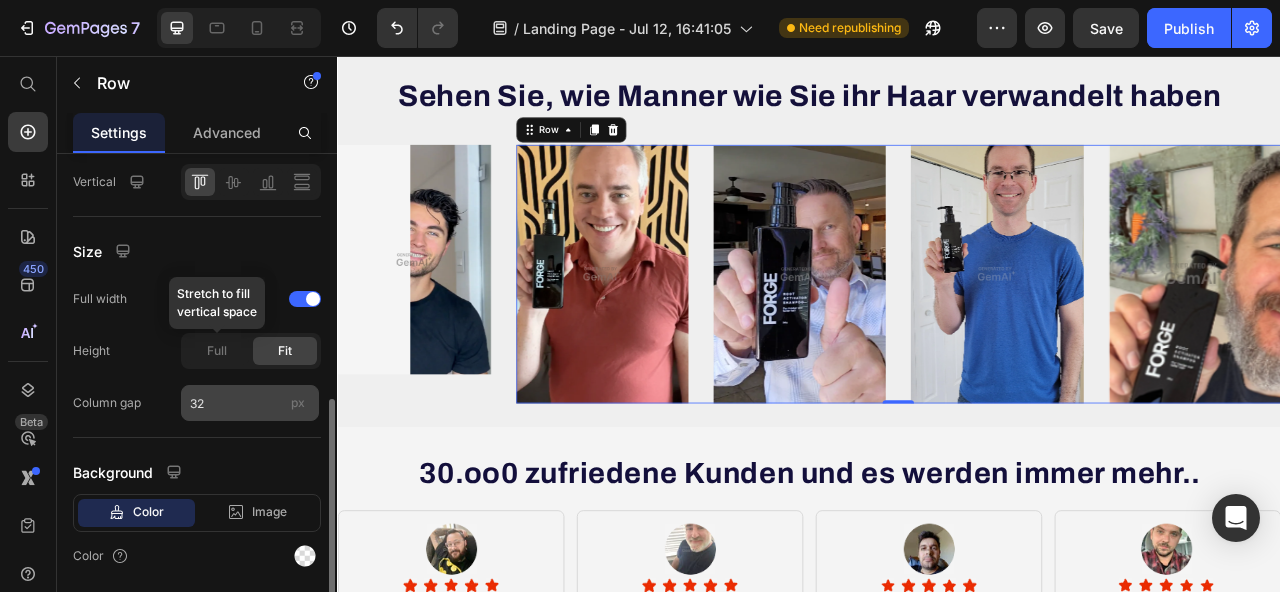 scroll, scrollTop: 412, scrollLeft: 0, axis: vertical 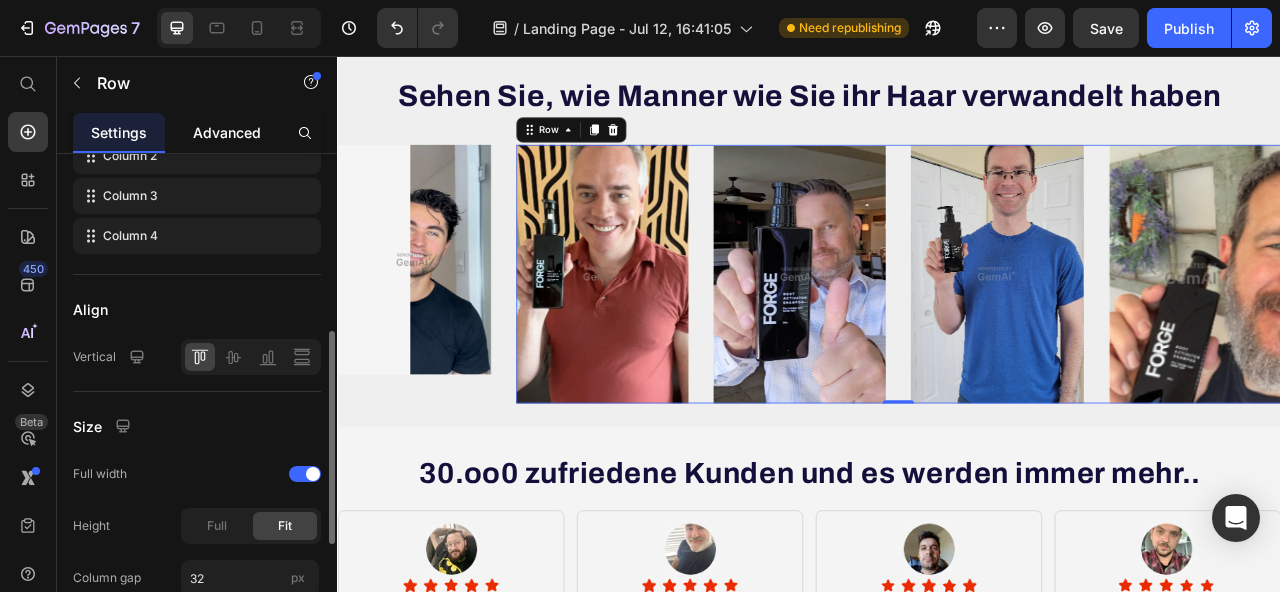 click on "Advanced" 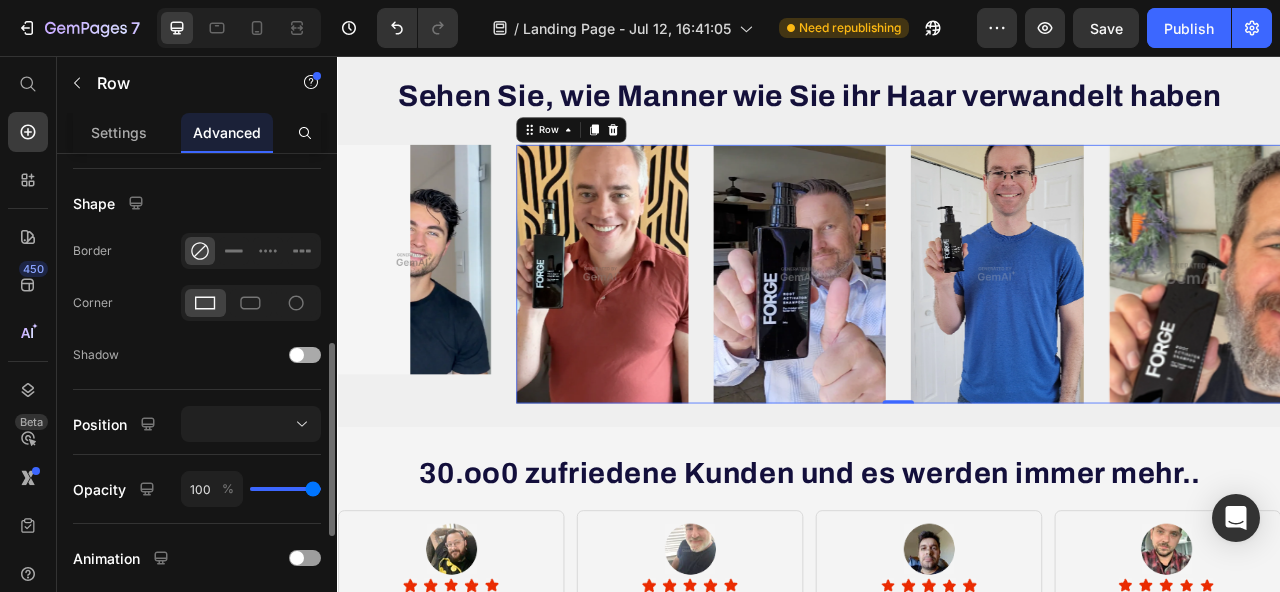 scroll, scrollTop: 677, scrollLeft: 0, axis: vertical 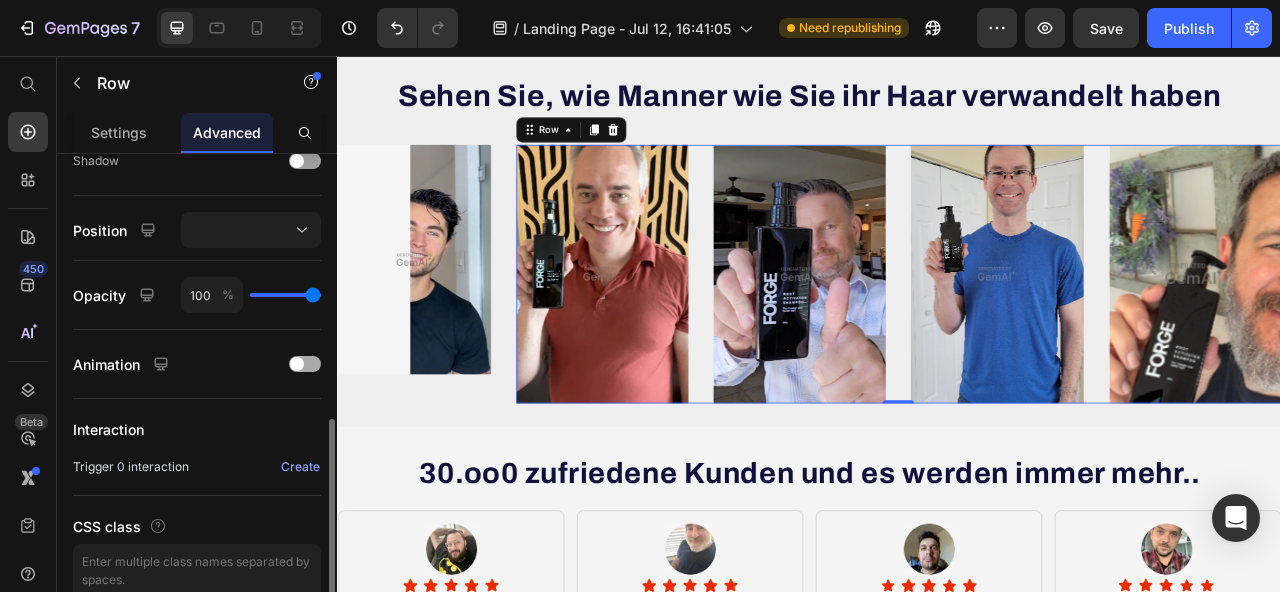 click at bounding box center (305, 364) 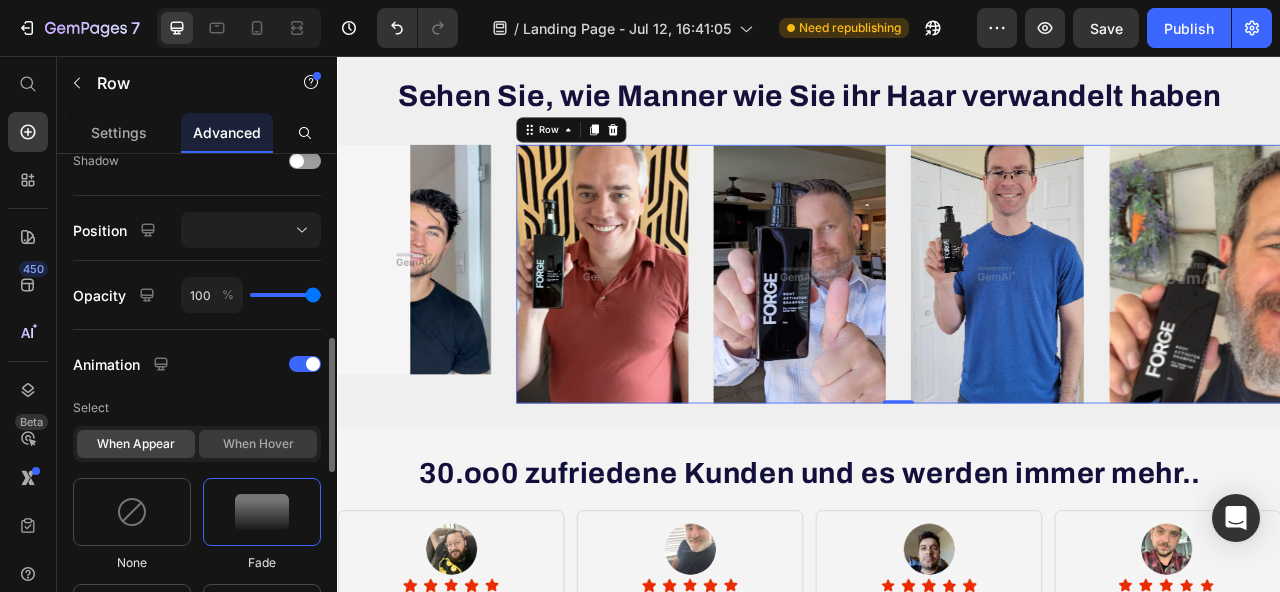 click on "When hover" 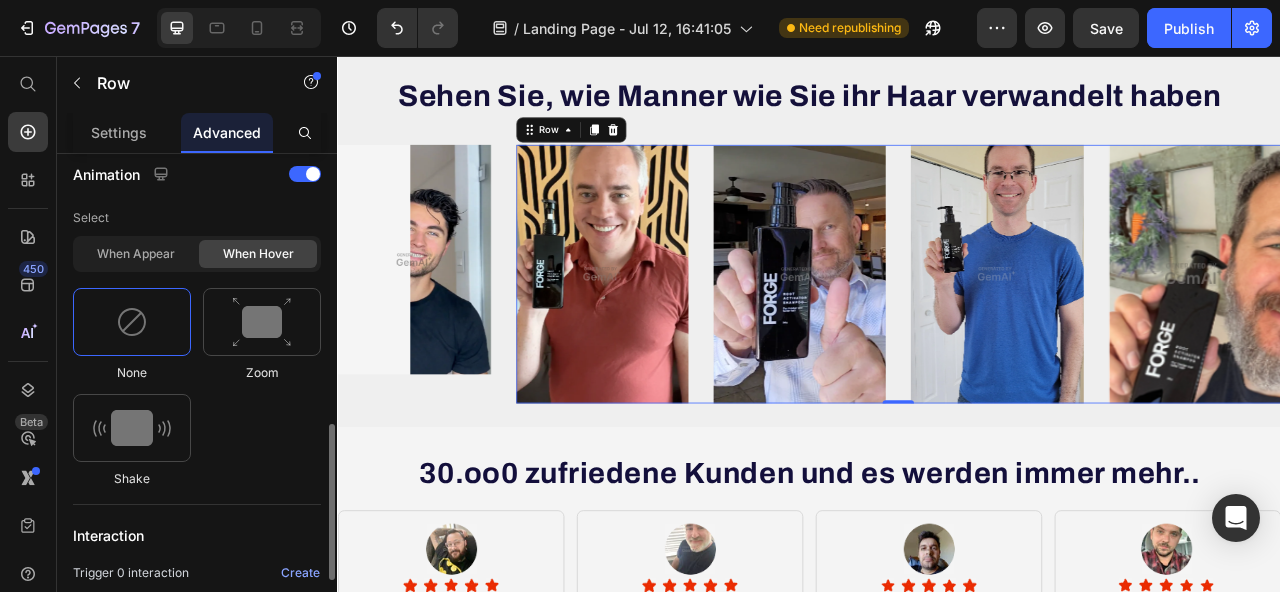 scroll, scrollTop: 676, scrollLeft: 0, axis: vertical 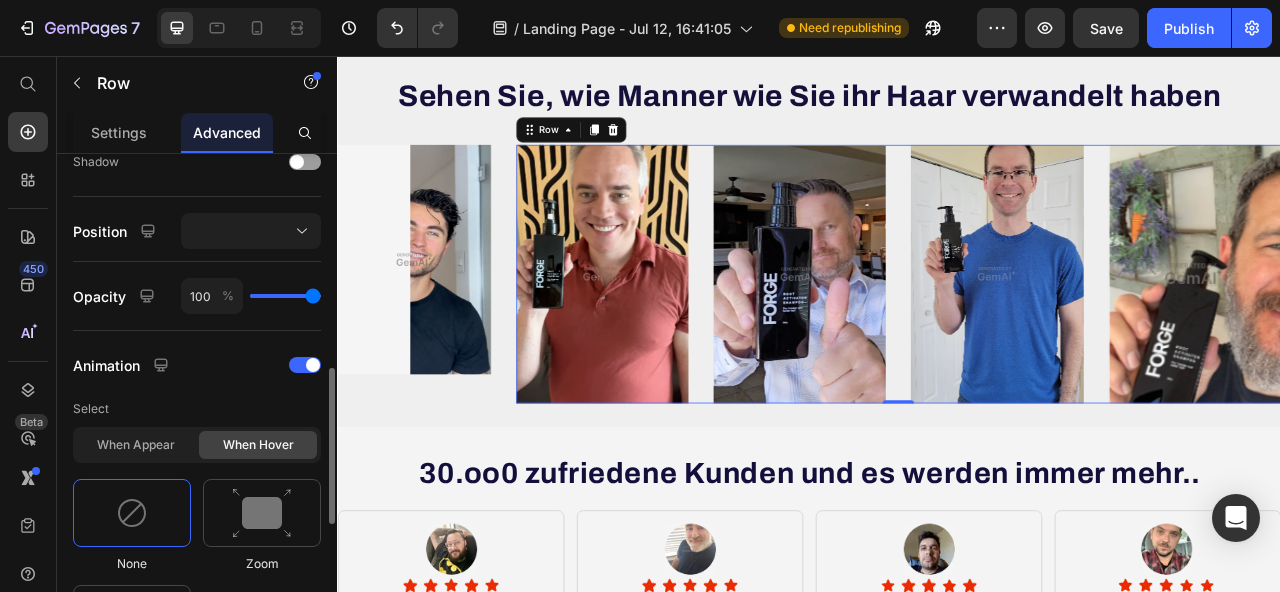 click on "Select When appear When hover None Zoom Shake" at bounding box center [197, 535] 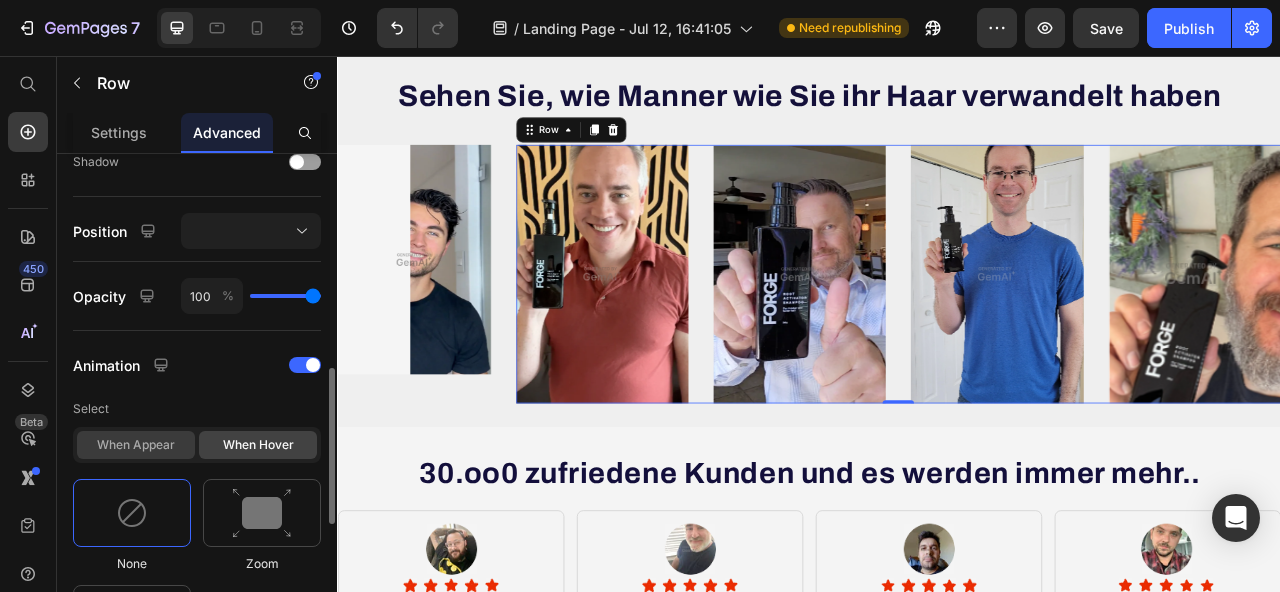 click on "When appear" 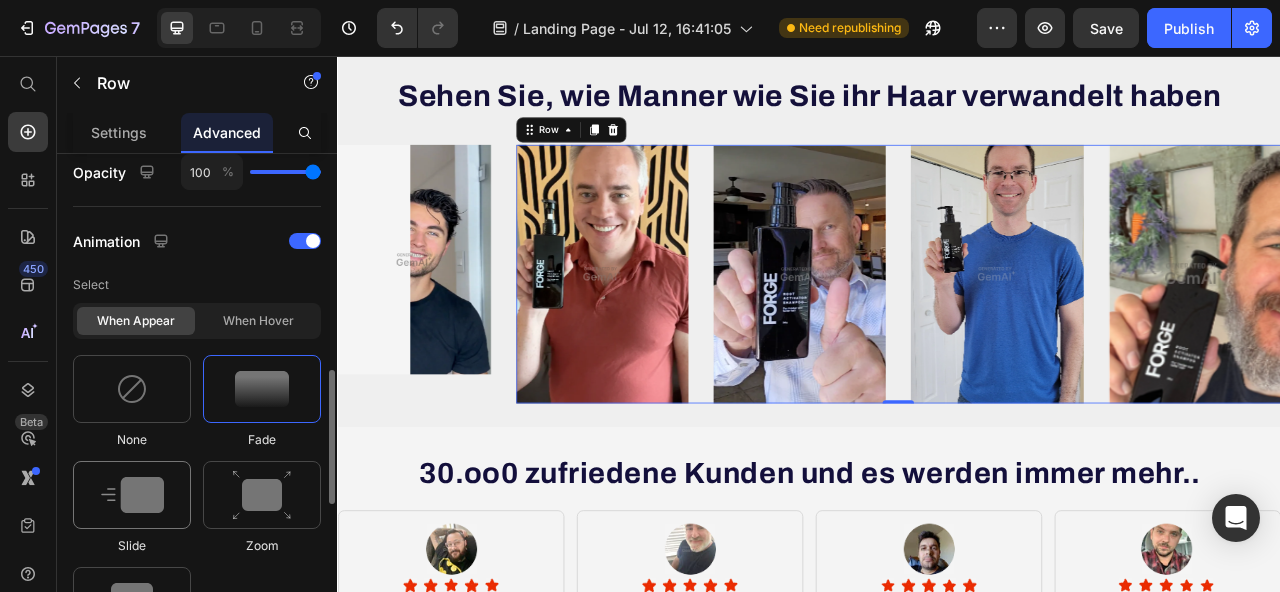 scroll, scrollTop: 799, scrollLeft: 0, axis: vertical 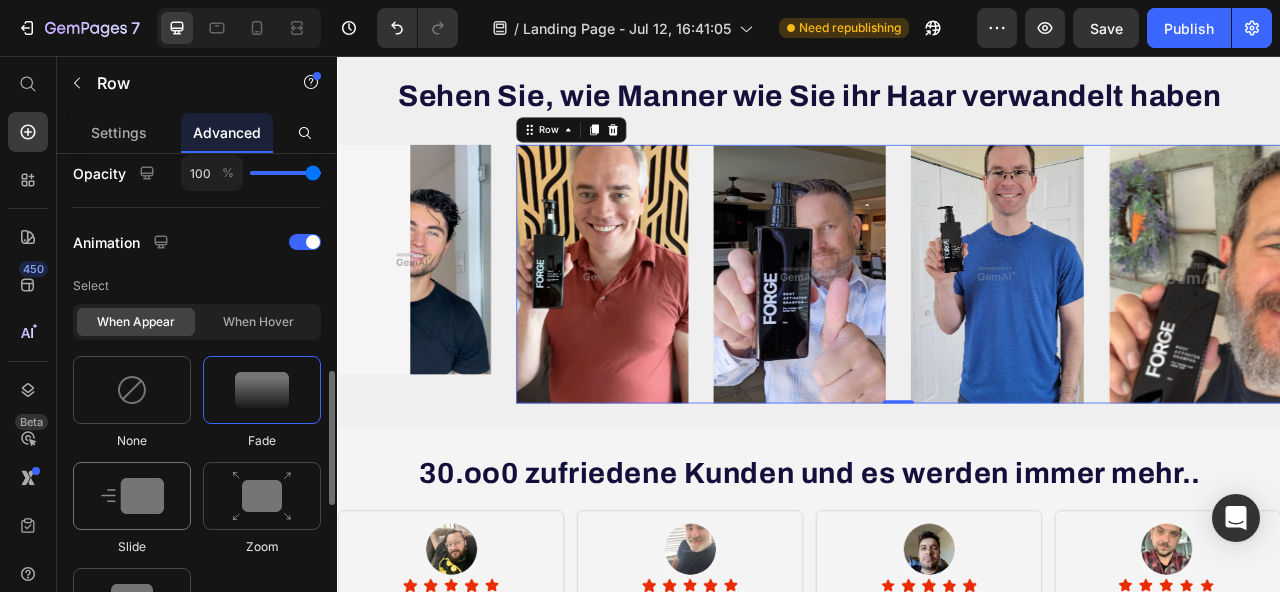 click at bounding box center [132, 496] 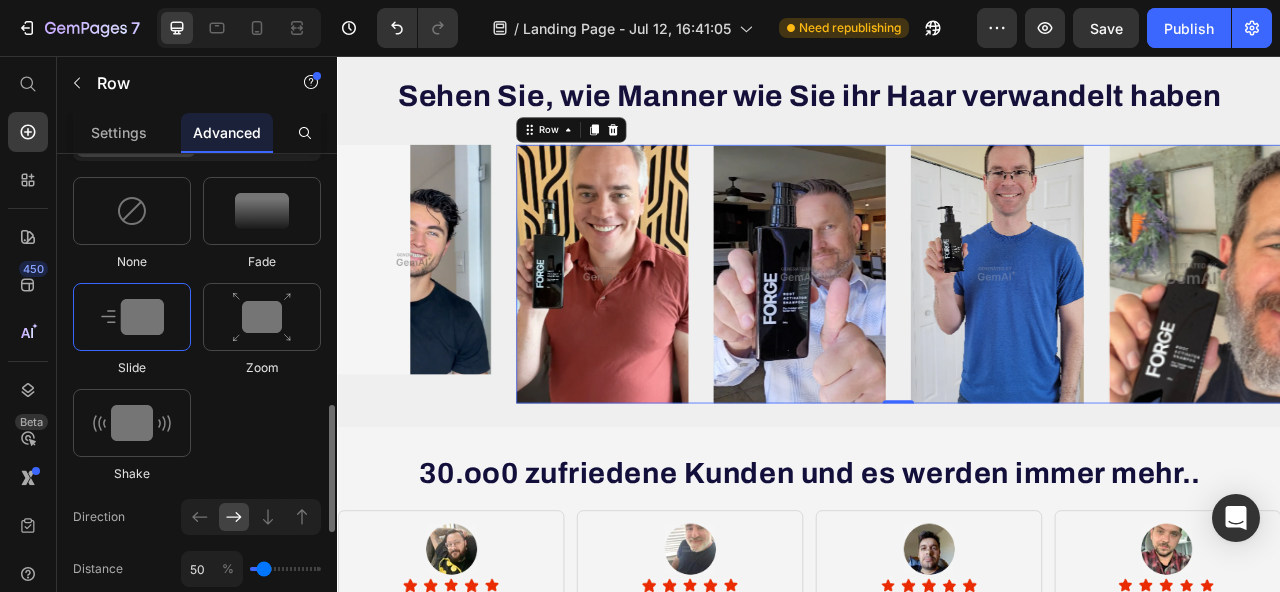scroll, scrollTop: 915, scrollLeft: 0, axis: vertical 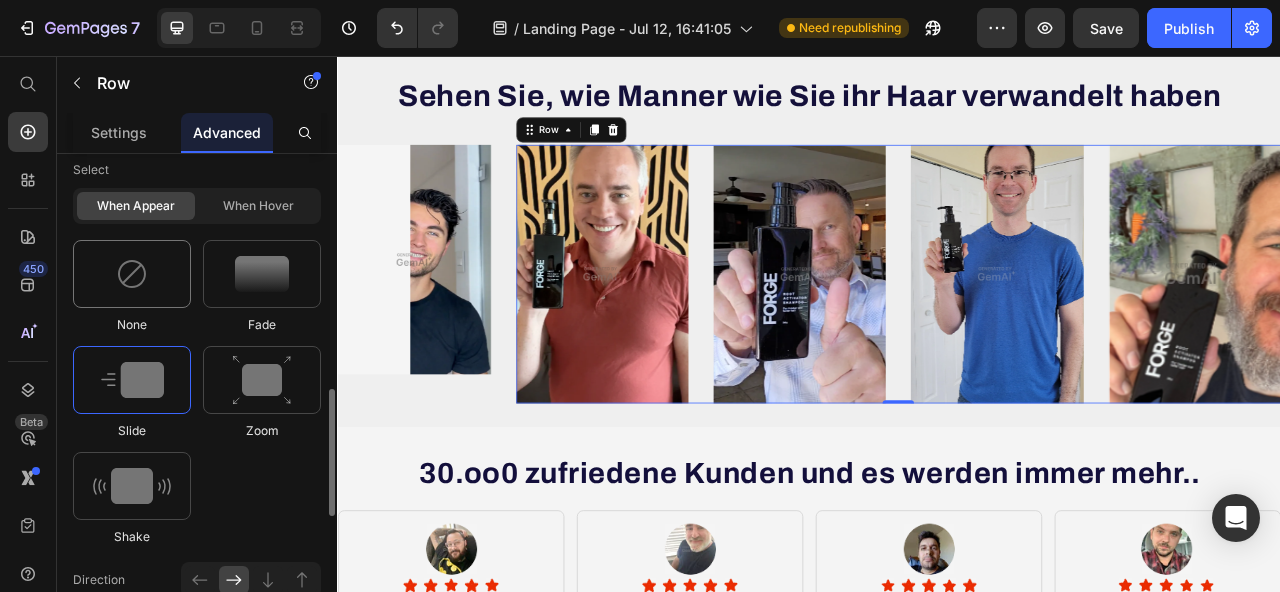click at bounding box center [132, 274] 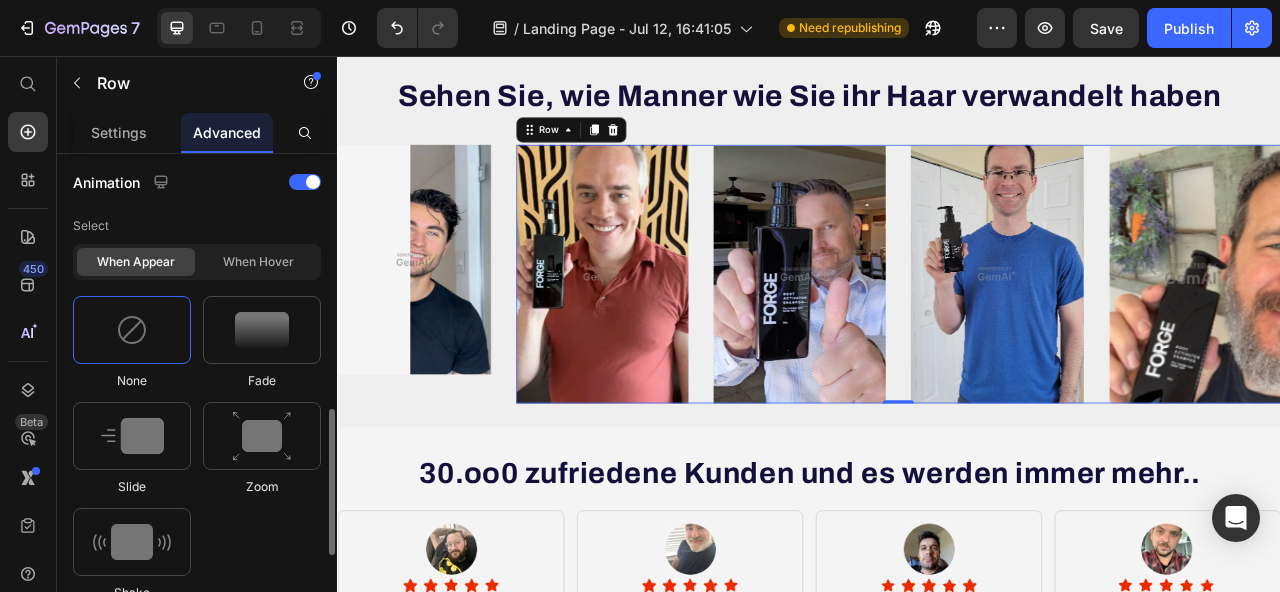 click on "Display on Desktop Tablet Mobile Spacing (px) 0 0 0 0 0 0 Shape Border Corner Shadow Position Opacity 100 % Animation Select When appear When hover None Fade Slide Zoom Shake Interaction Trigger 0 interaction Create CSS class  Delete element" at bounding box center [197, 401] 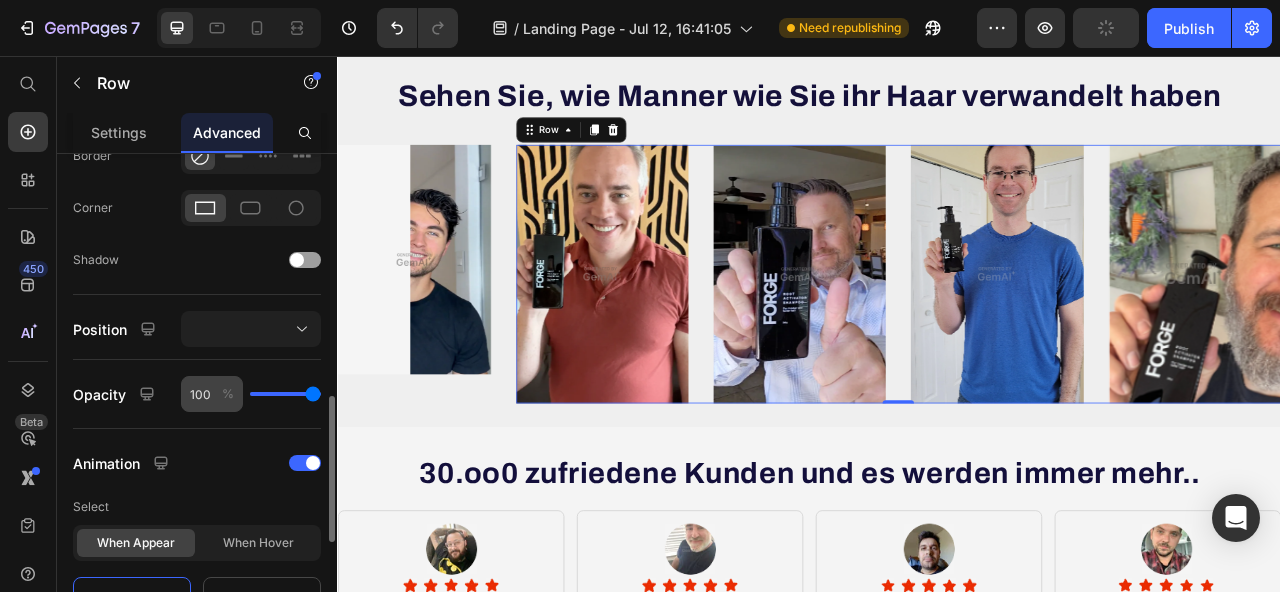 scroll, scrollTop: 632, scrollLeft: 0, axis: vertical 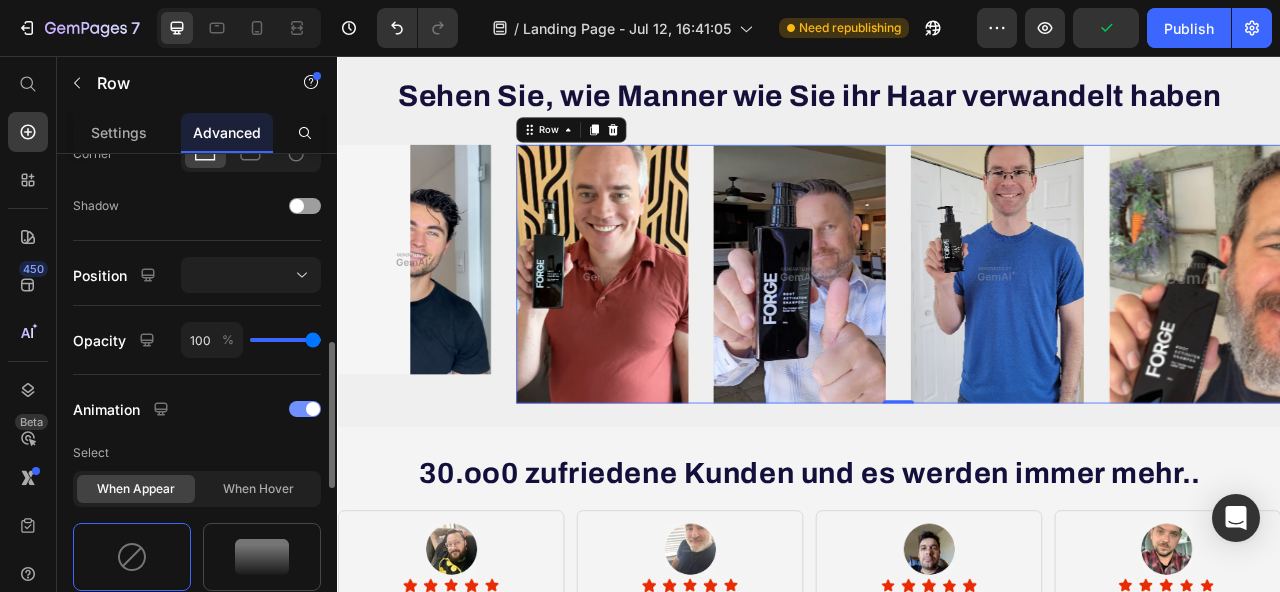 click at bounding box center (305, 409) 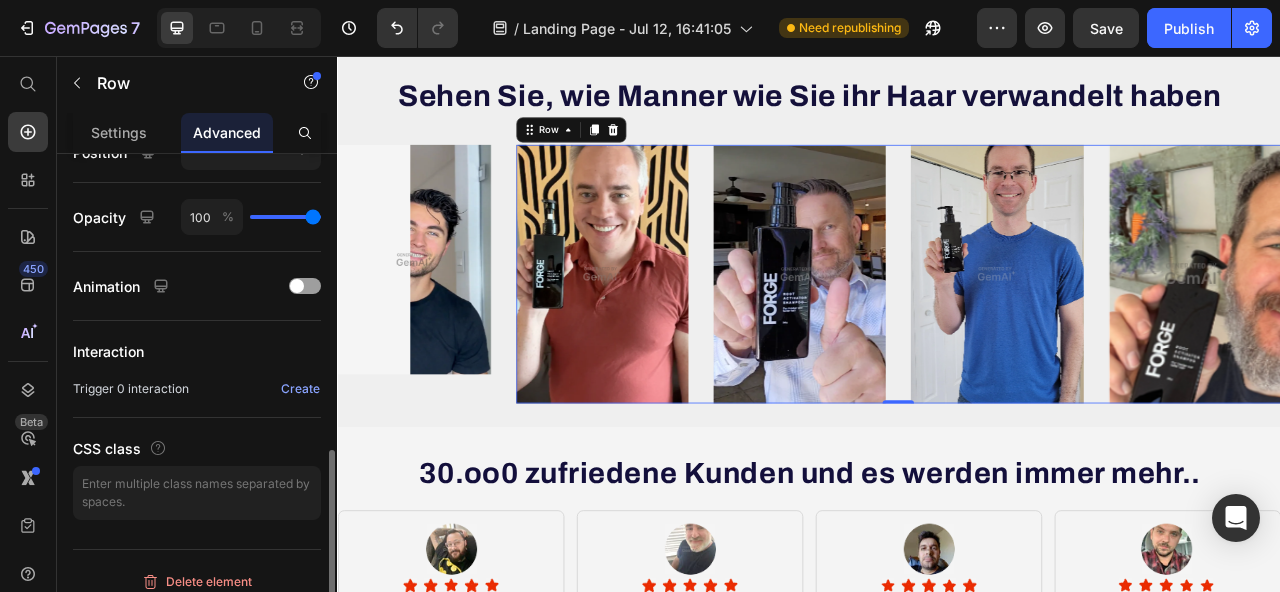 scroll, scrollTop: 770, scrollLeft: 0, axis: vertical 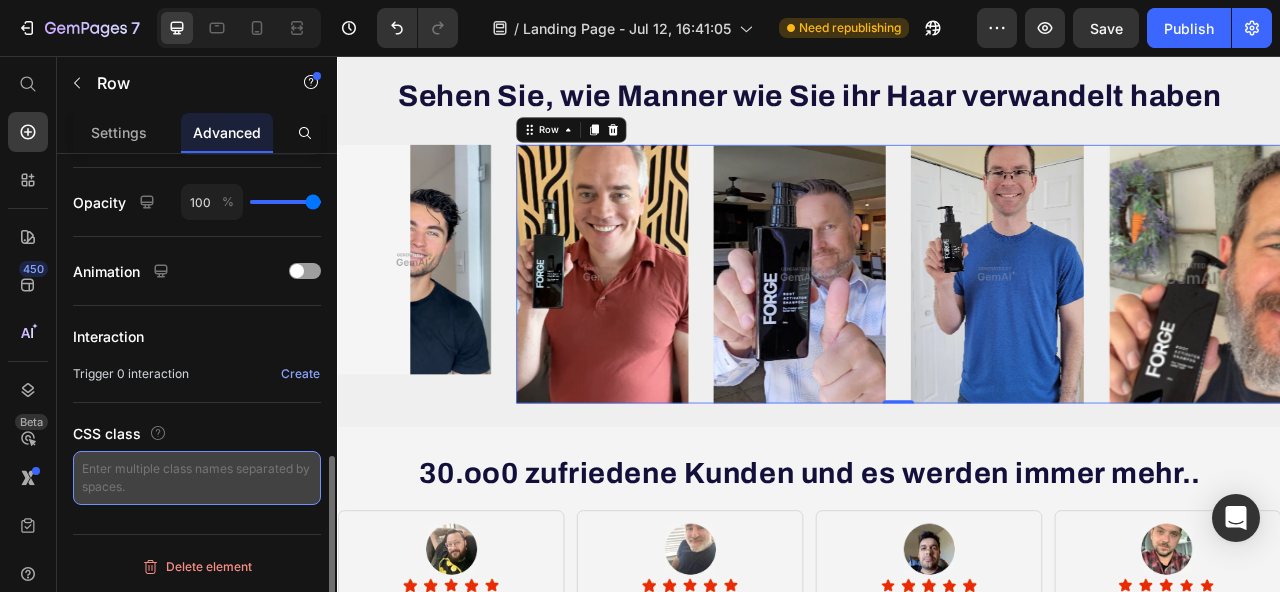 click at bounding box center (197, 478) 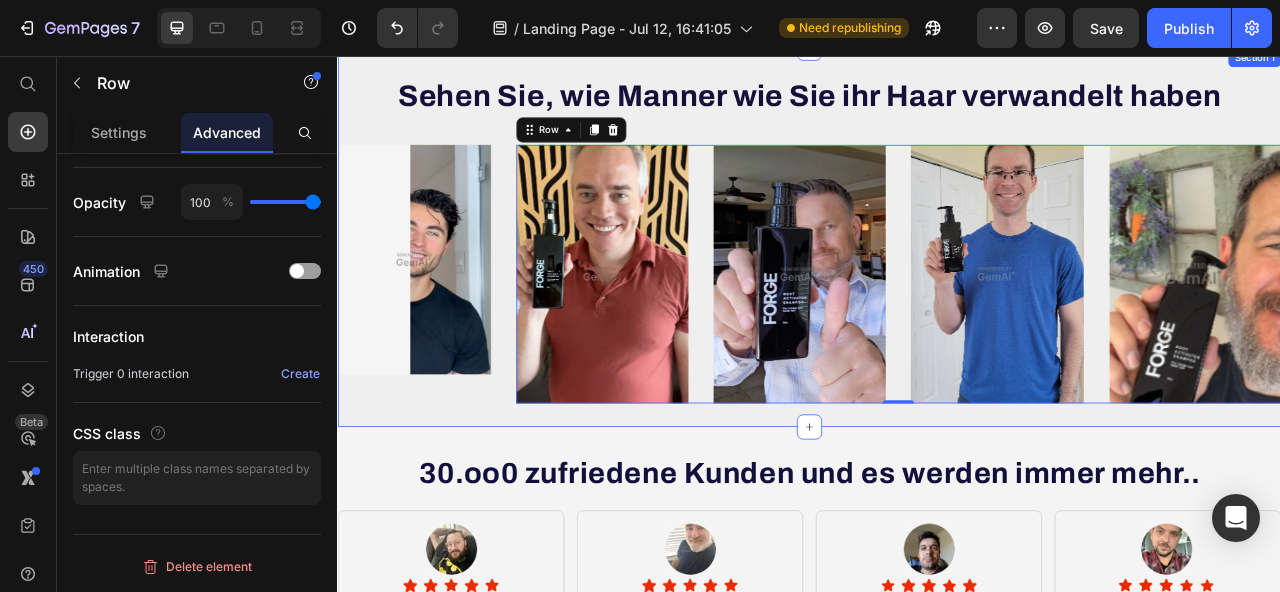 click on "Sehen Sie, wie Manner wie Sie ihr Haar verwandelt haben Heading Image Image Image Image Image Row   0 Row Row Section 1" at bounding box center [937, 287] 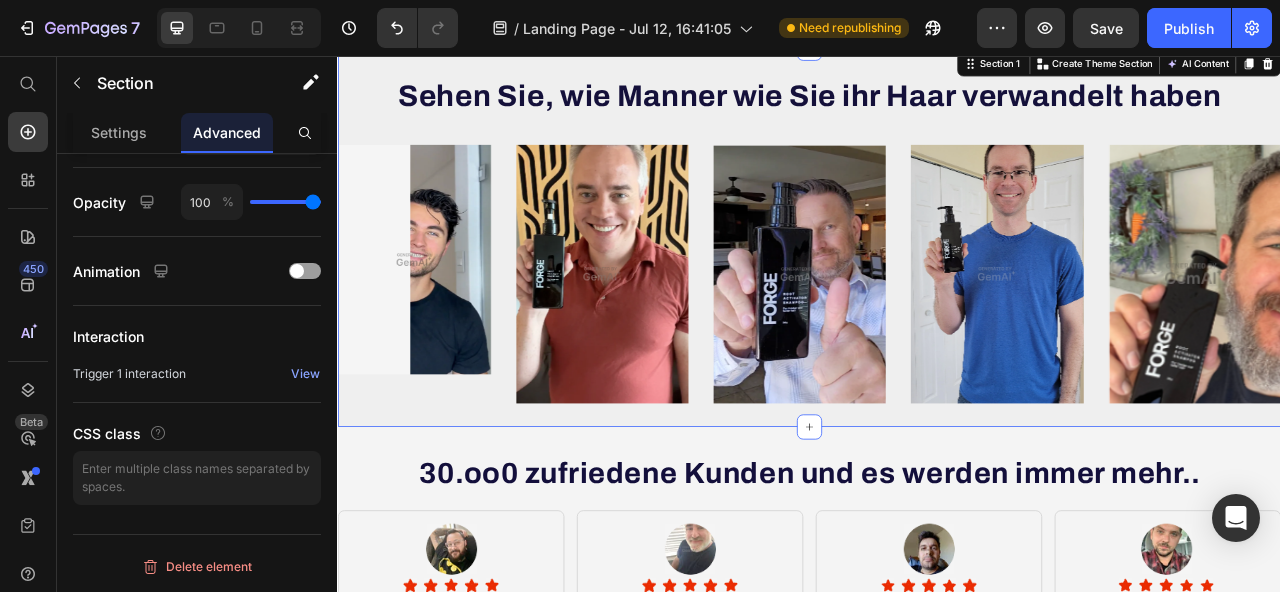 scroll, scrollTop: 0, scrollLeft: 0, axis: both 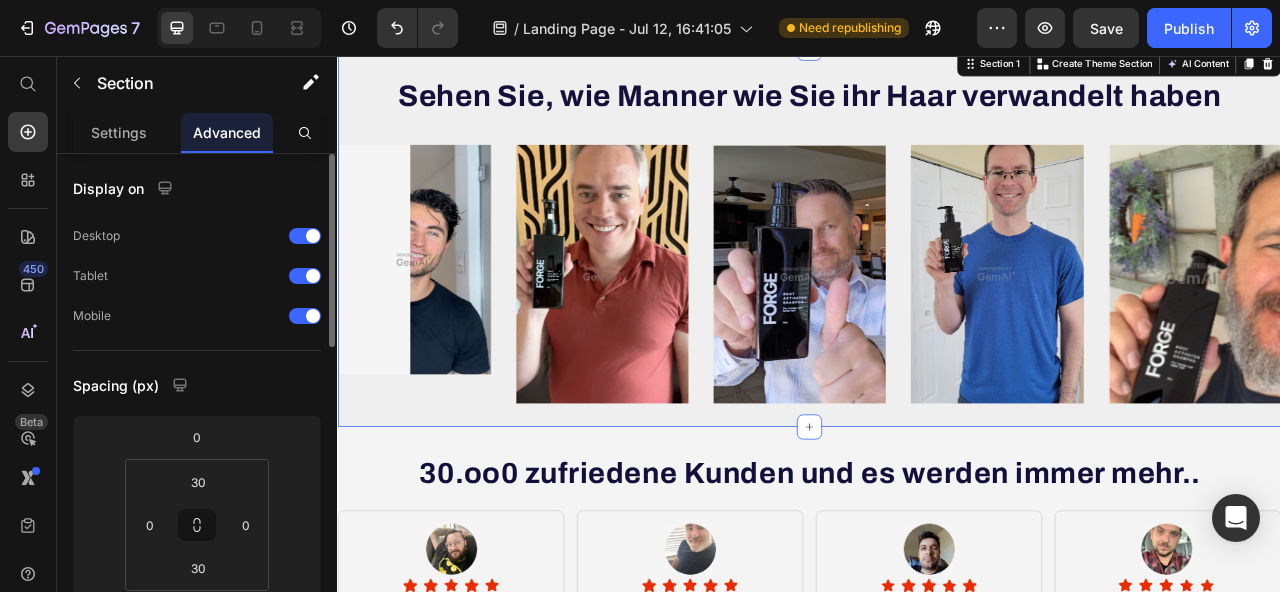 click on "Sehen Sie, wie Manner wie Sie ihr Haar verwandelt haben Heading Image Image Image Image Image Row Row Row Section 1   You can create reusable sections Create Theme Section AI Content Write with GemAI What would you like to describe here? Tone and Voice Persuasive Product Forge™ Root Activator Shampoo Show more Generate" at bounding box center [937, 287] 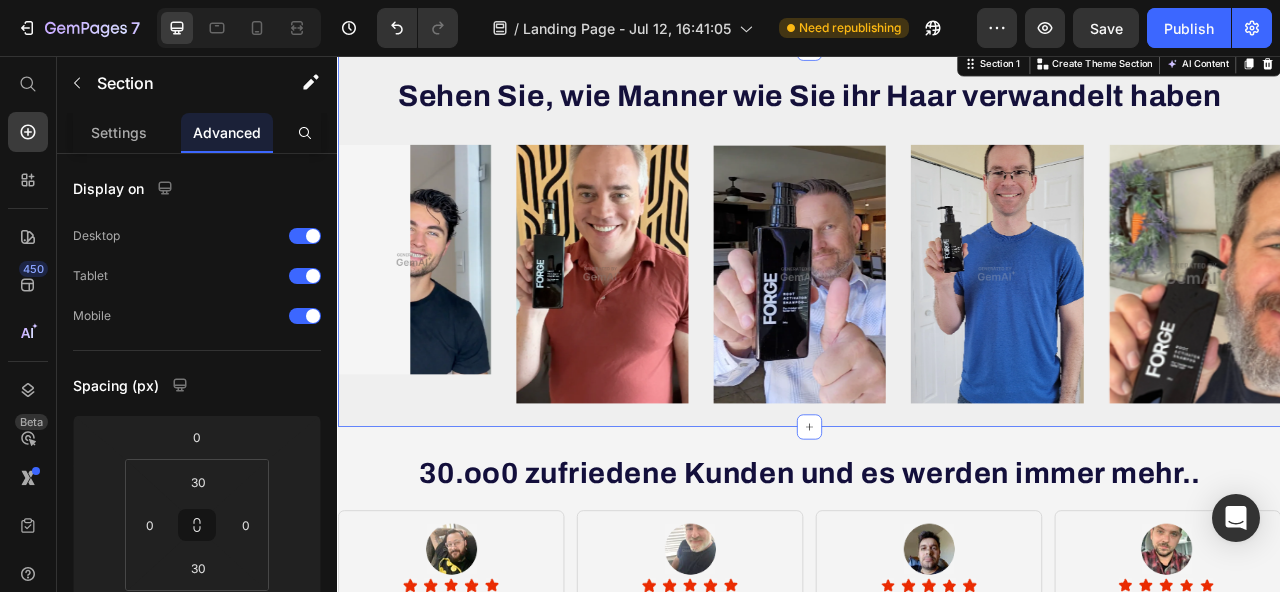 click on "Image" at bounding box center [434, 333] 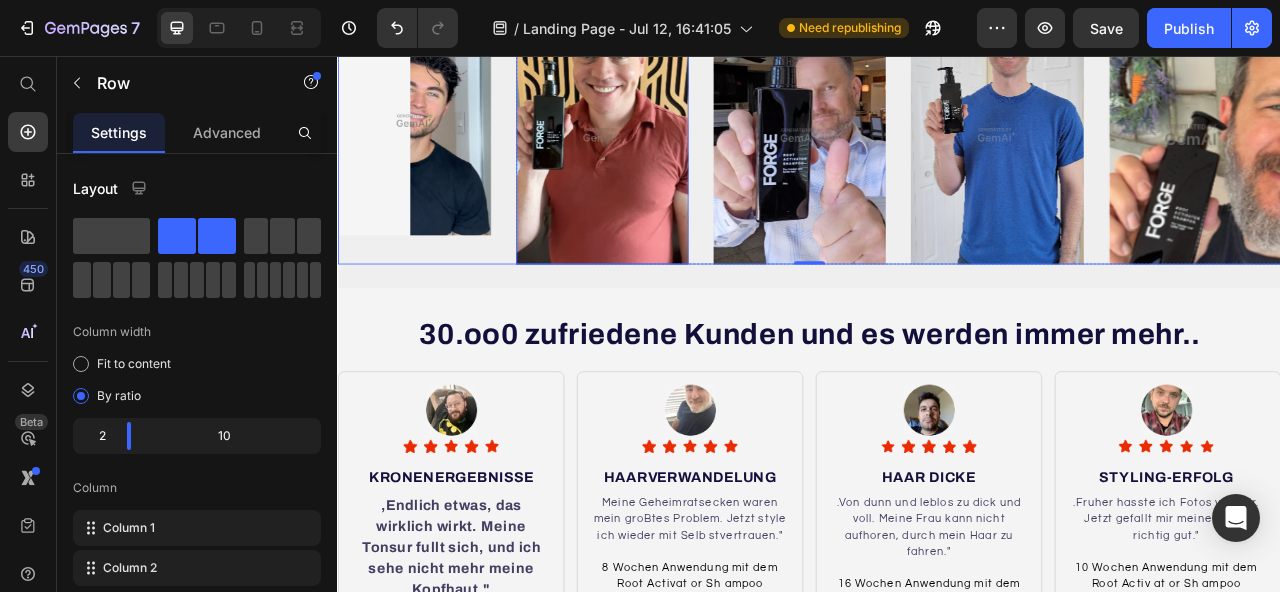 scroll, scrollTop: 0, scrollLeft: 0, axis: both 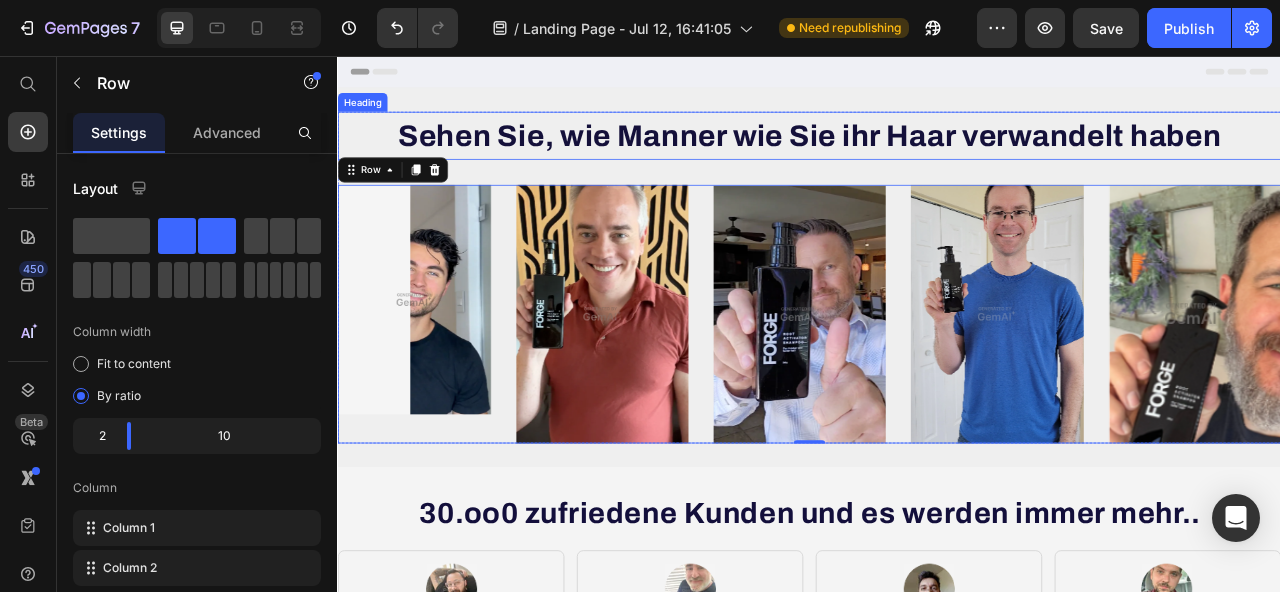 click on "Sehen Sie, wie Manner wie Sie ihr Haar verwandelt haben" at bounding box center (937, 157) 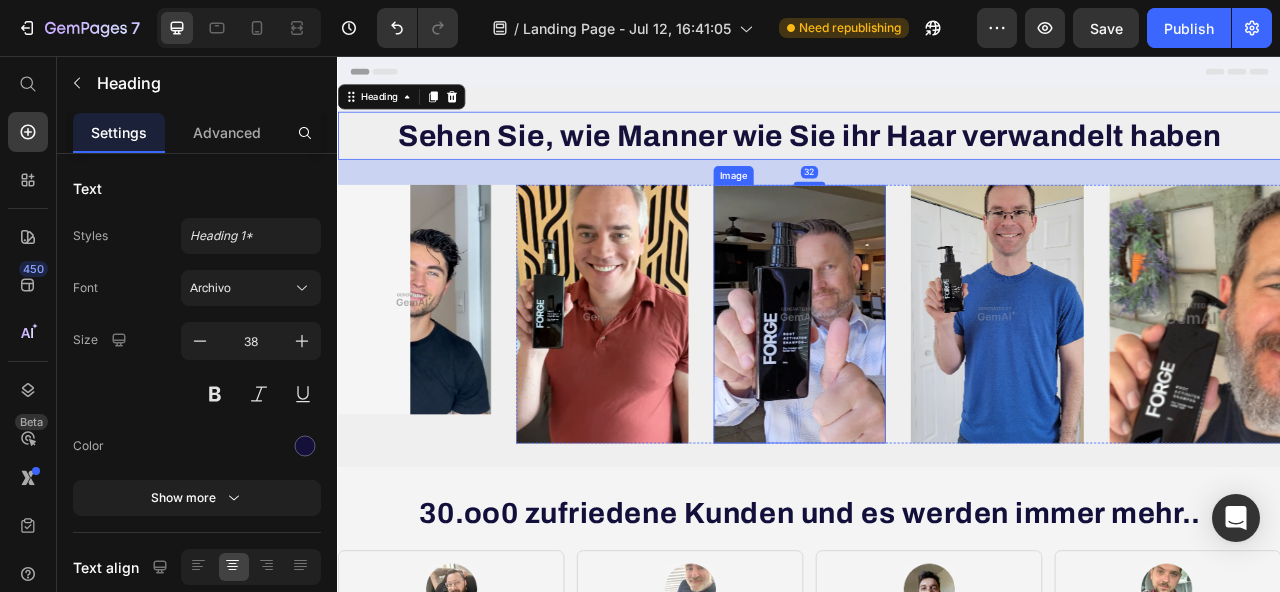 click at bounding box center [924, 384] 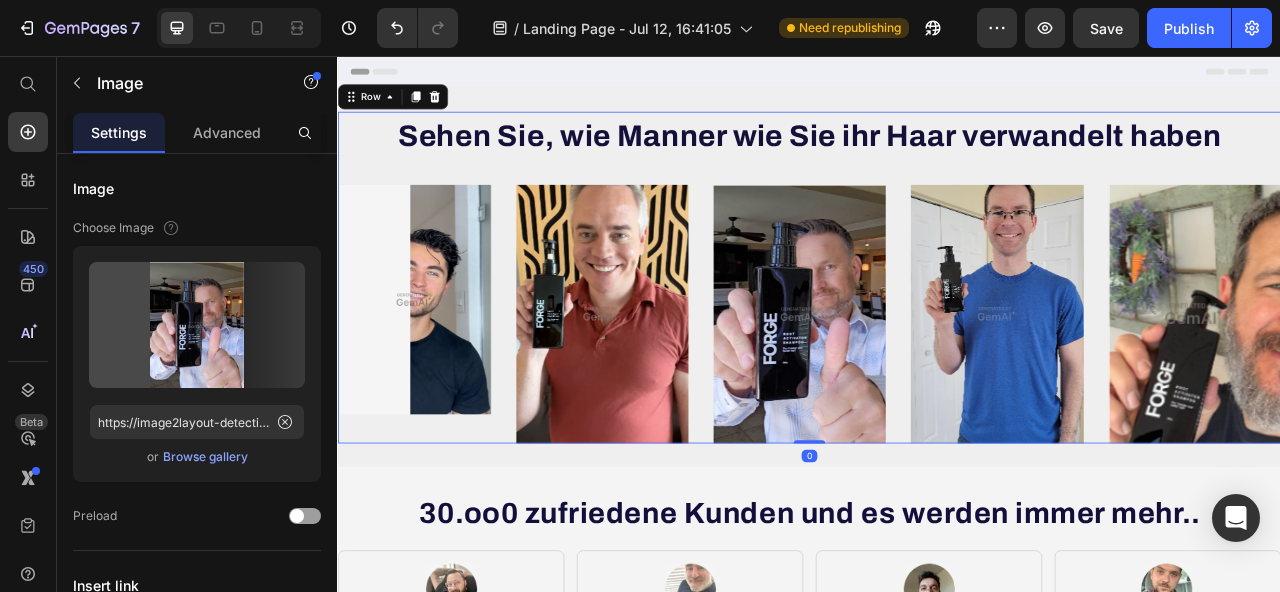 click on "Sehen Sie, wie Manner wie Sie ihr Haar verwandelt haben Heading Image Image Image Image Image Row Row" at bounding box center (937, 338) 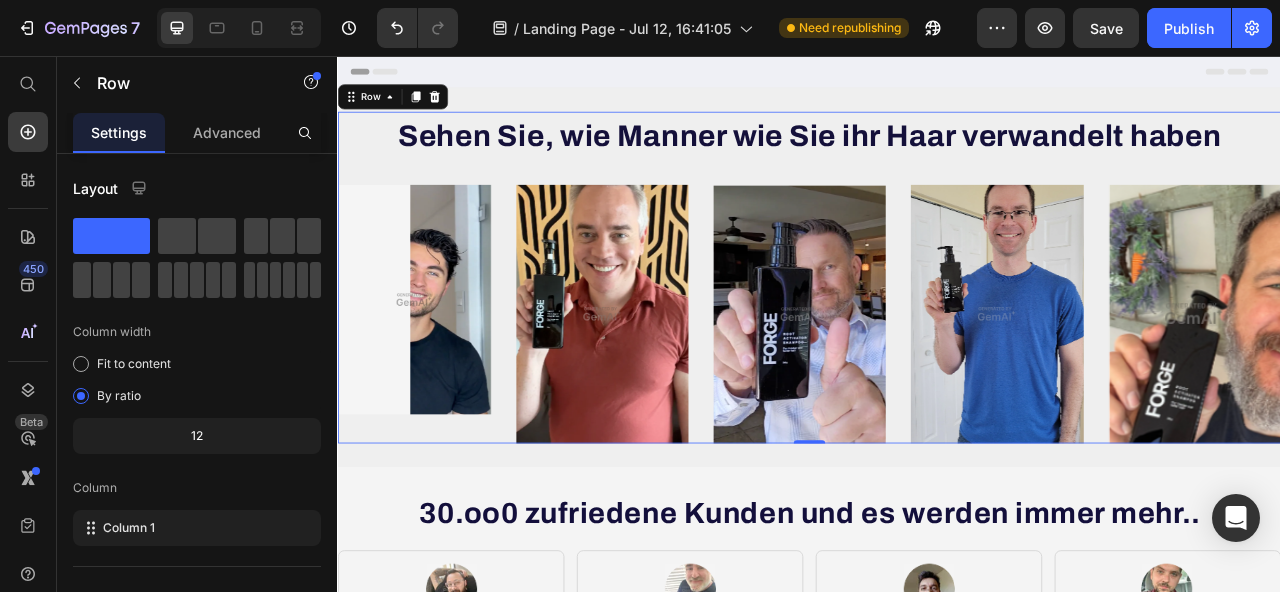 click on "Sehen Sie, wie Manner wie Sie ihr Haar verwandelt haben Heading Image Image Image Image Image Row Row" at bounding box center (937, 338) 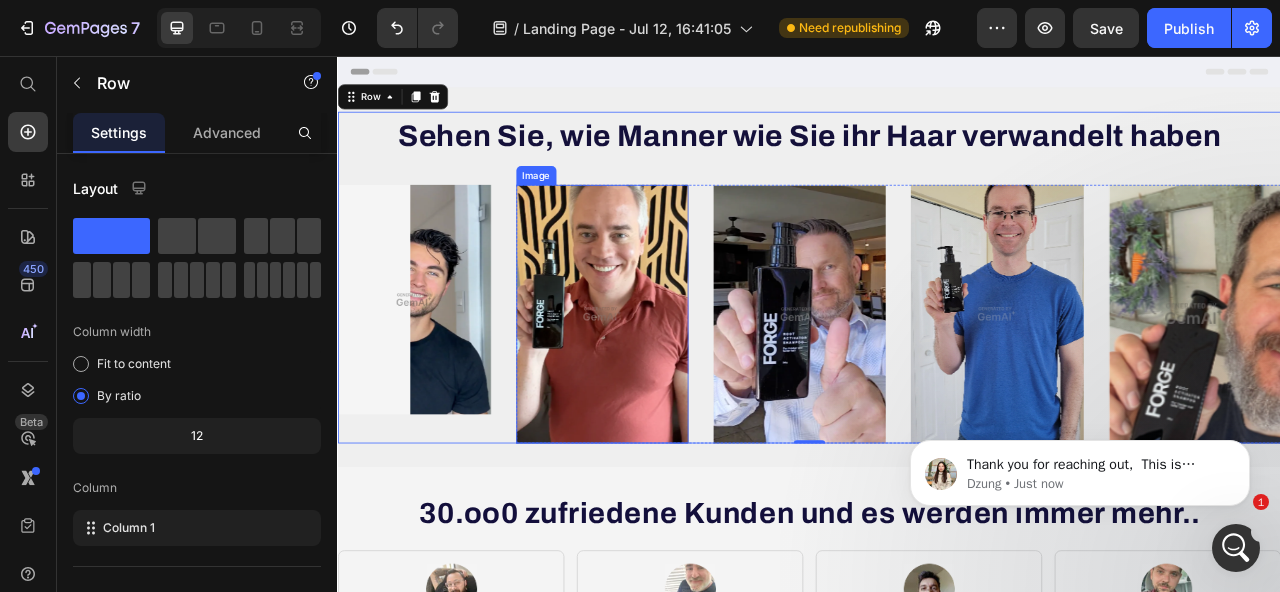 scroll, scrollTop: 0, scrollLeft: 0, axis: both 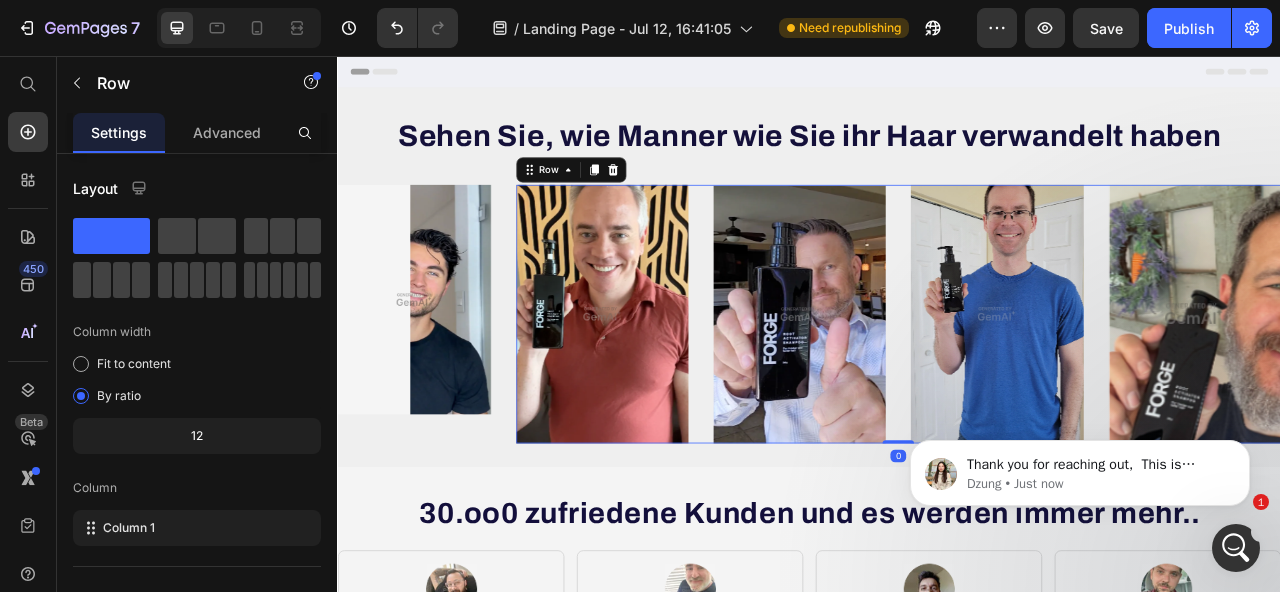 click on "Image Image Image Image Row   0" at bounding box center [1050, 384] 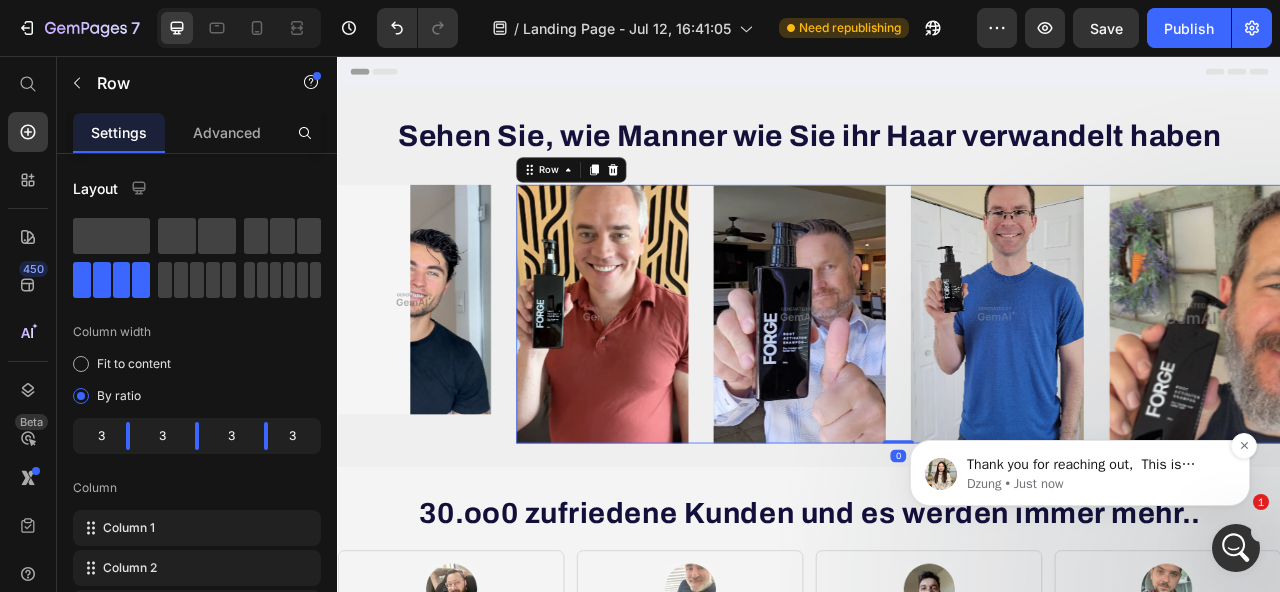click on "Dzung • Just now" at bounding box center [1096, 484] 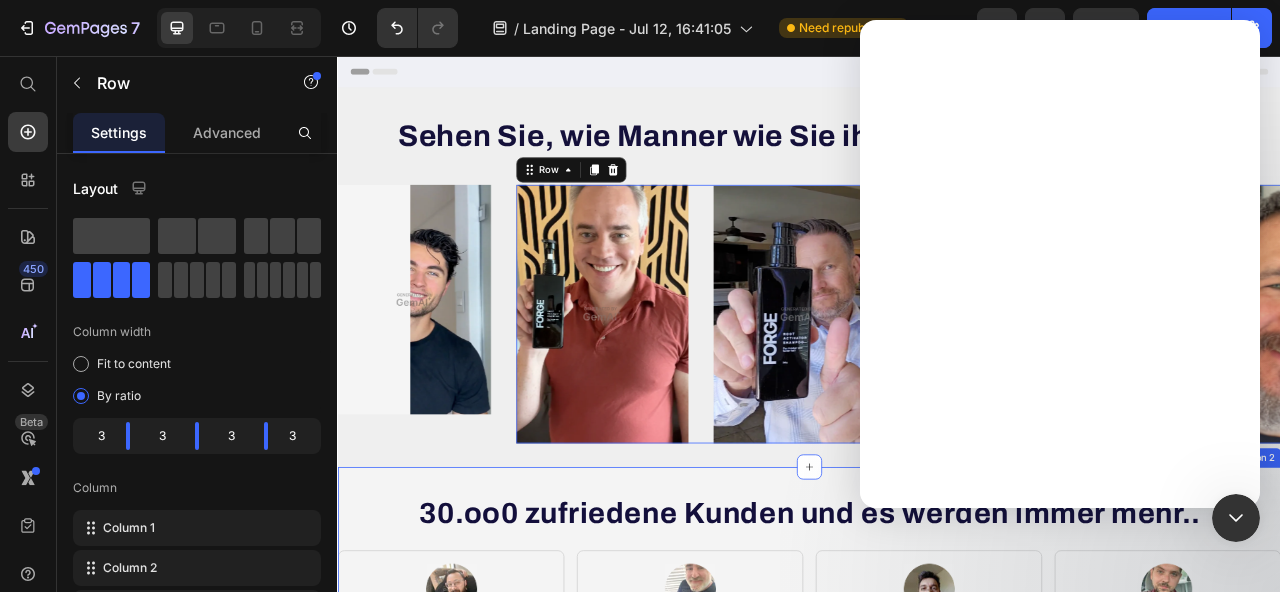 scroll, scrollTop: 0, scrollLeft: 0, axis: both 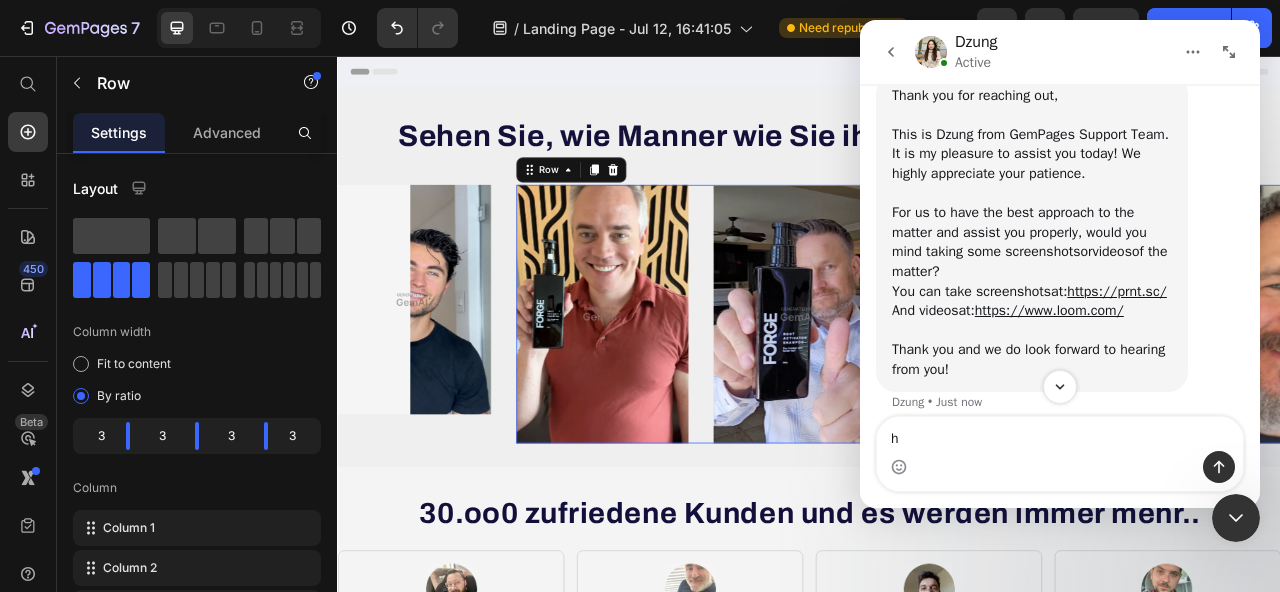 type on "hi" 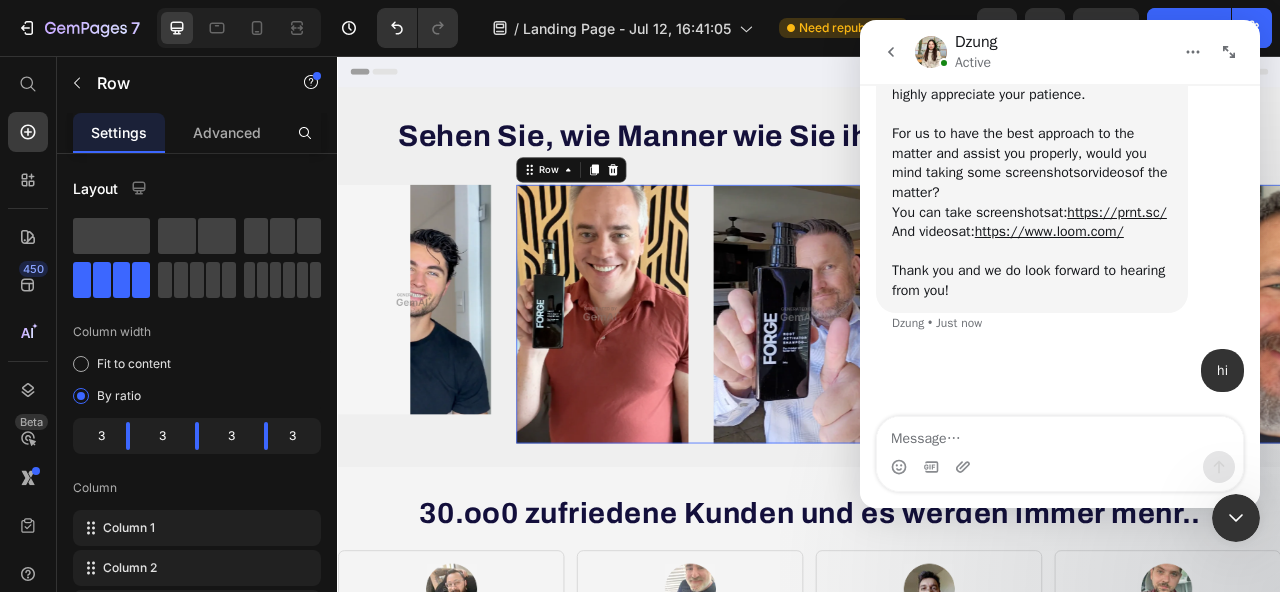 scroll, scrollTop: 851, scrollLeft: 0, axis: vertical 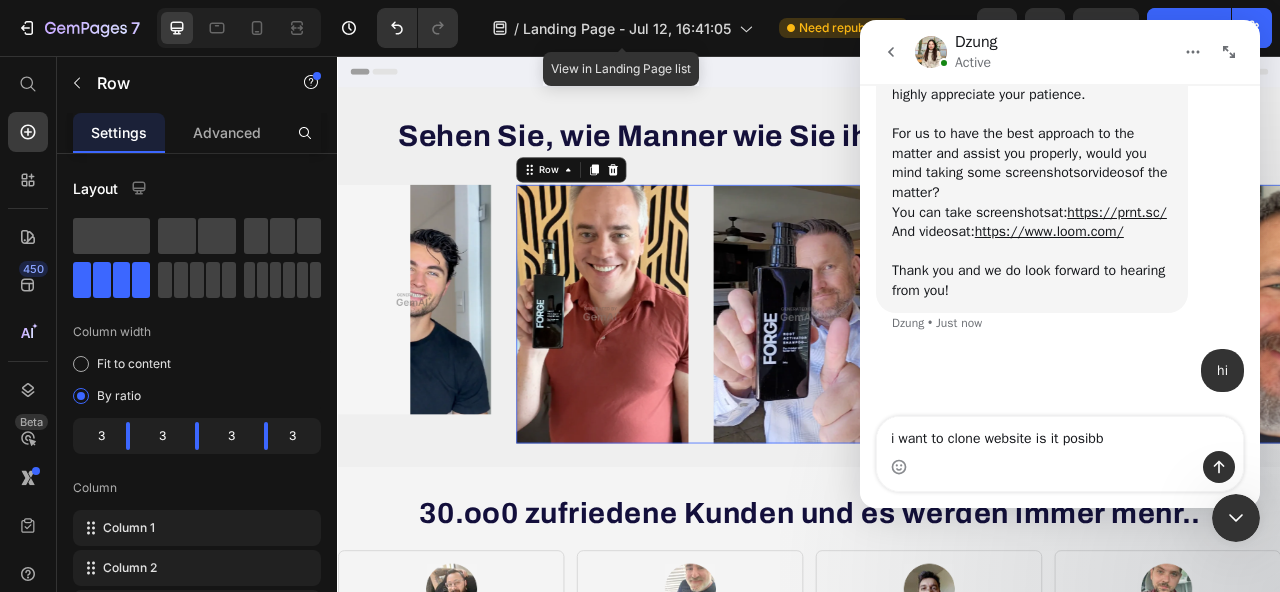 type on "i want to clone website is it posibbi" 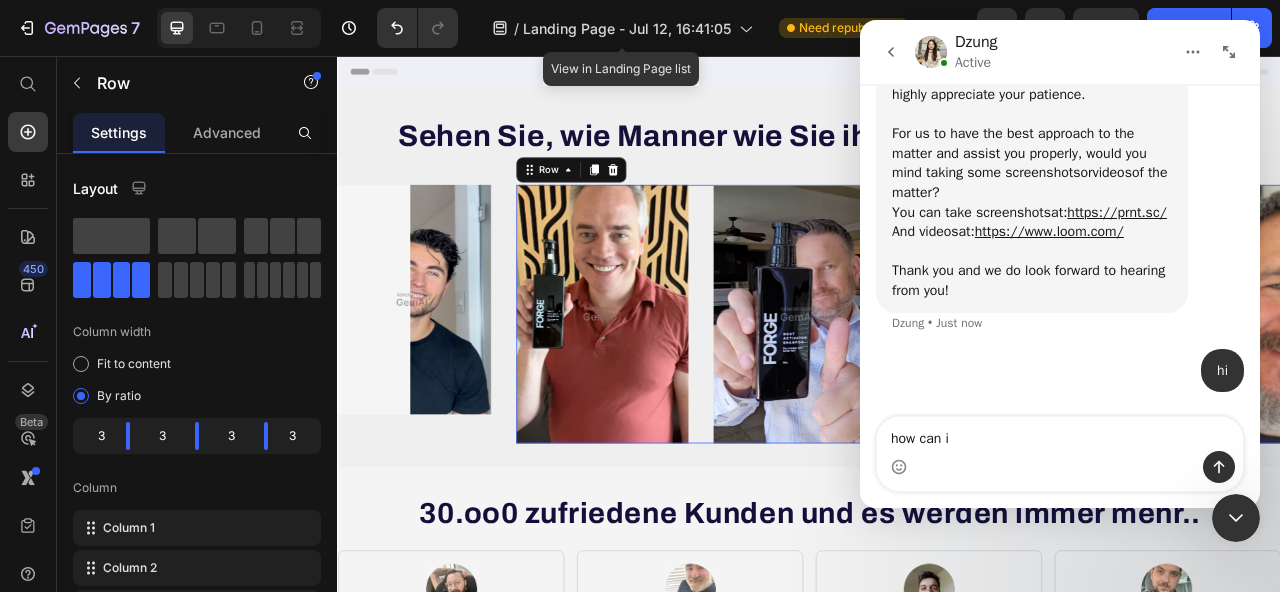 type on "how can i" 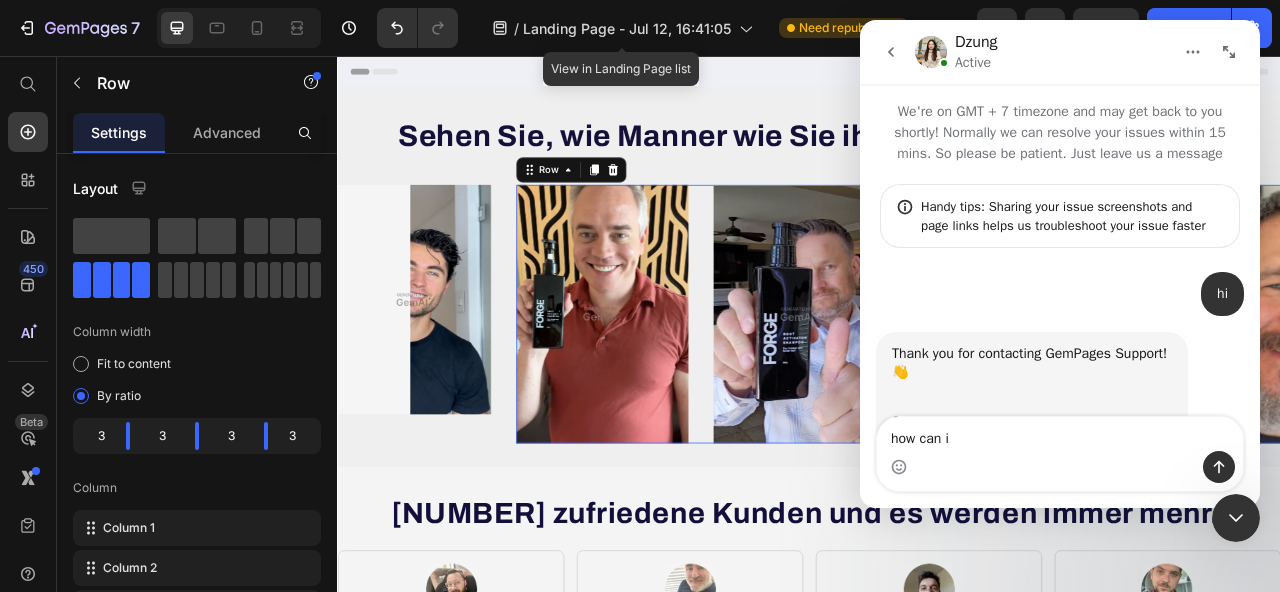 scroll, scrollTop: 0, scrollLeft: 0, axis: both 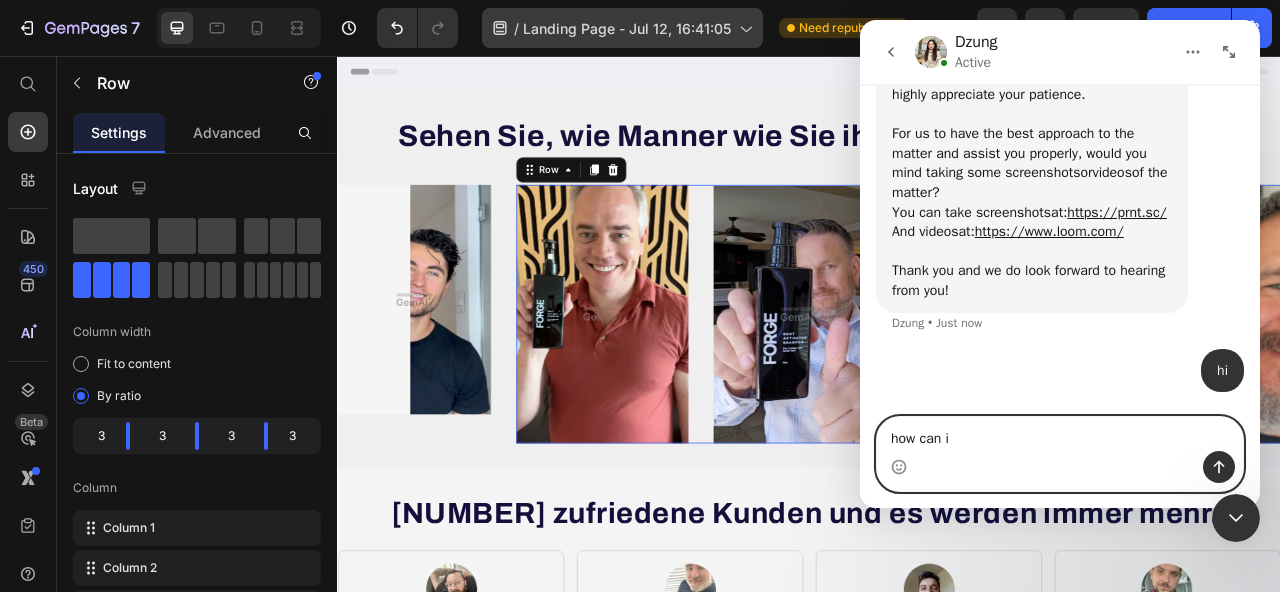 paste on "to create continuously scrolling images" 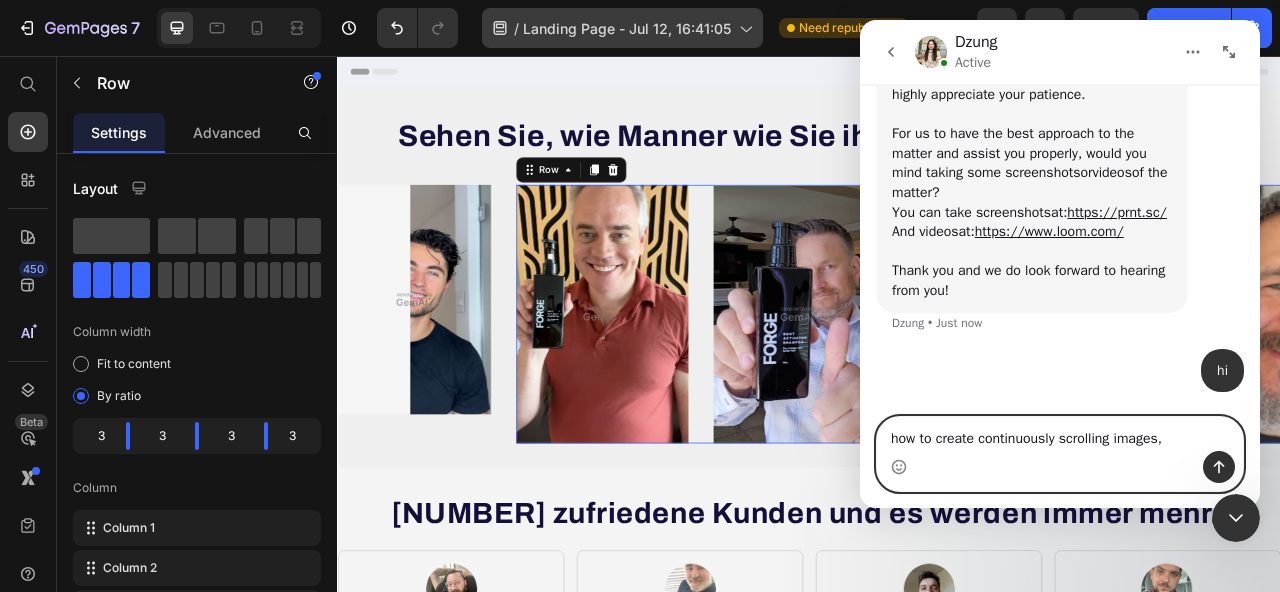 type on "how to create continuously scrolling images" 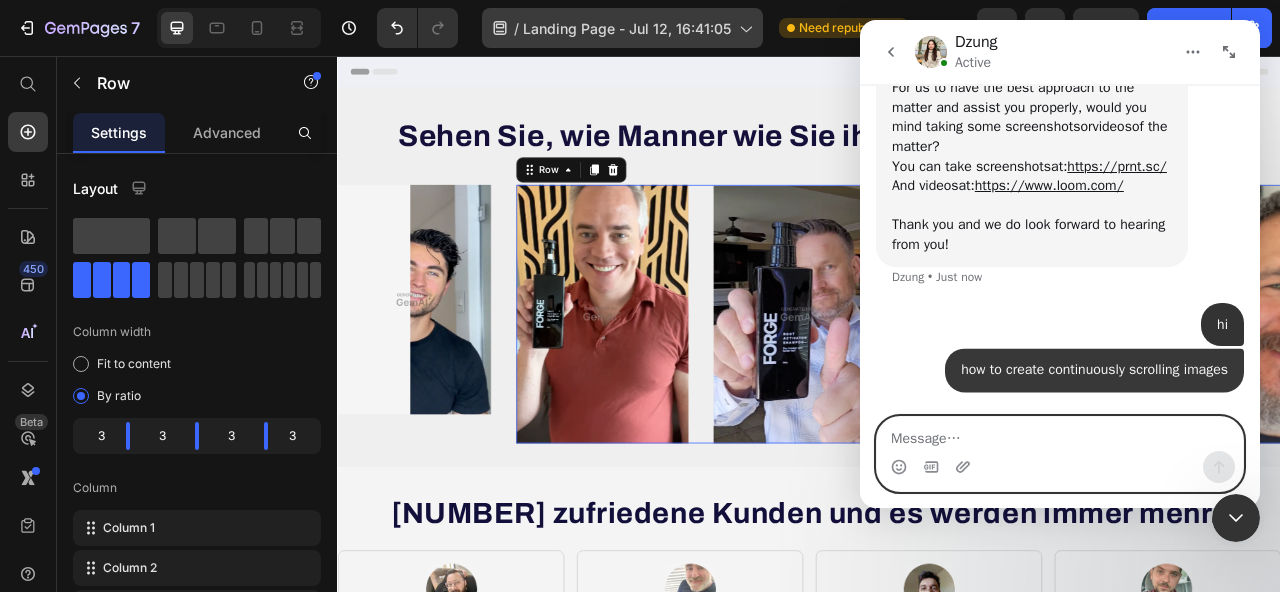 scroll, scrollTop: 916, scrollLeft: 0, axis: vertical 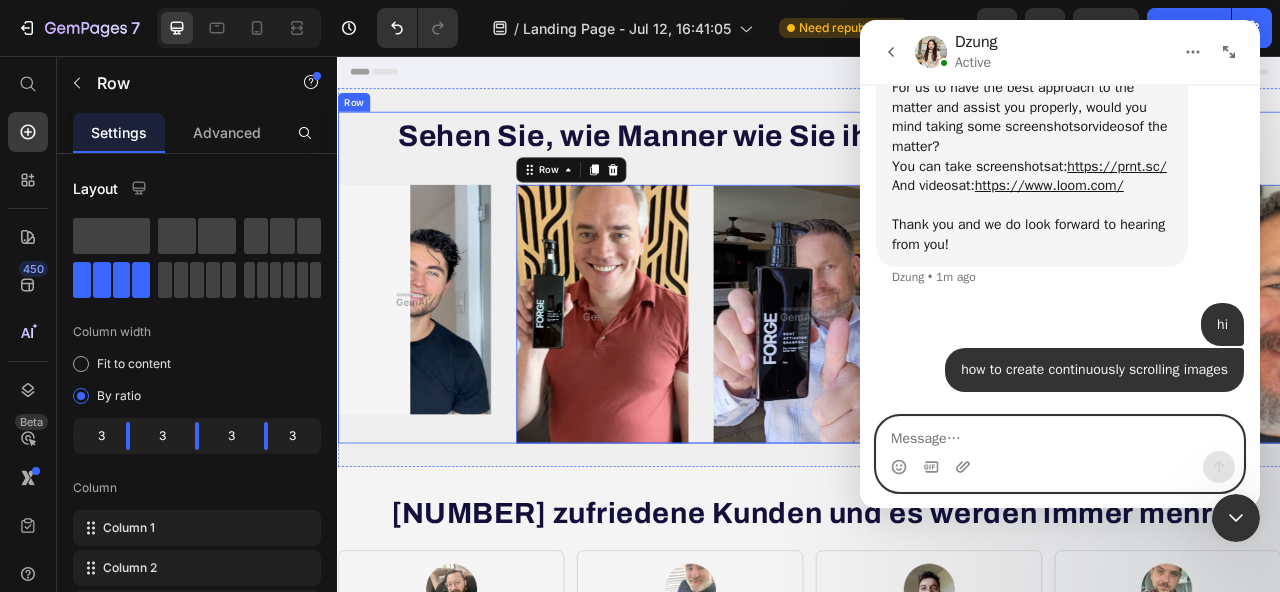 type 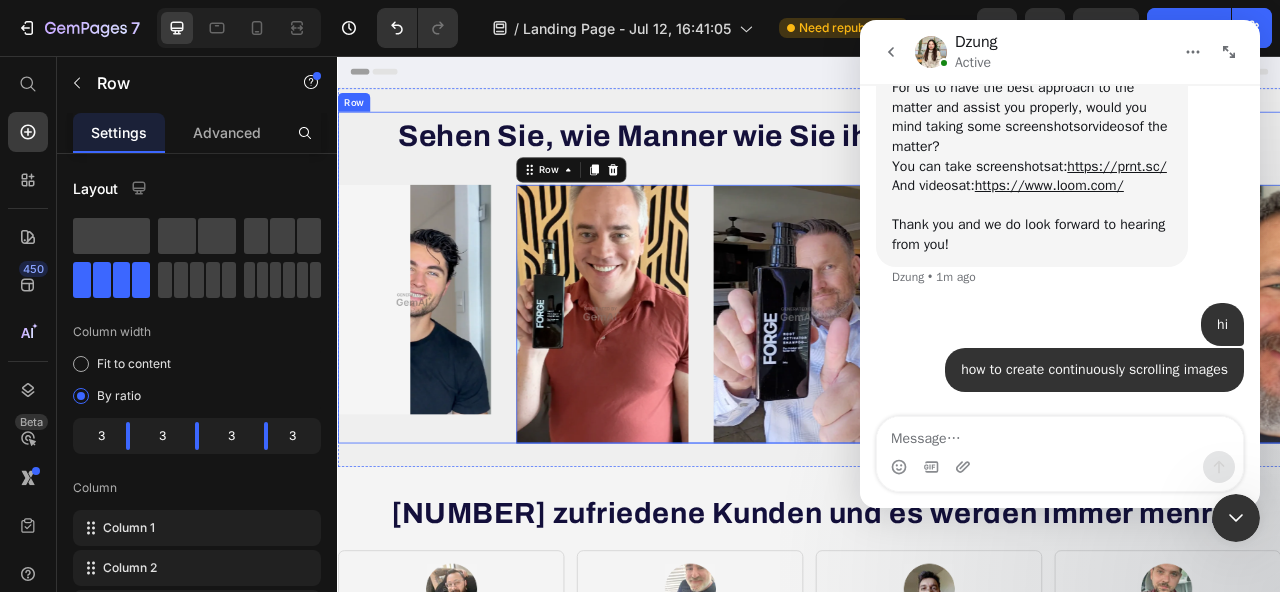 click on "Image Image Image Image Row   0" at bounding box center (1050, 384) 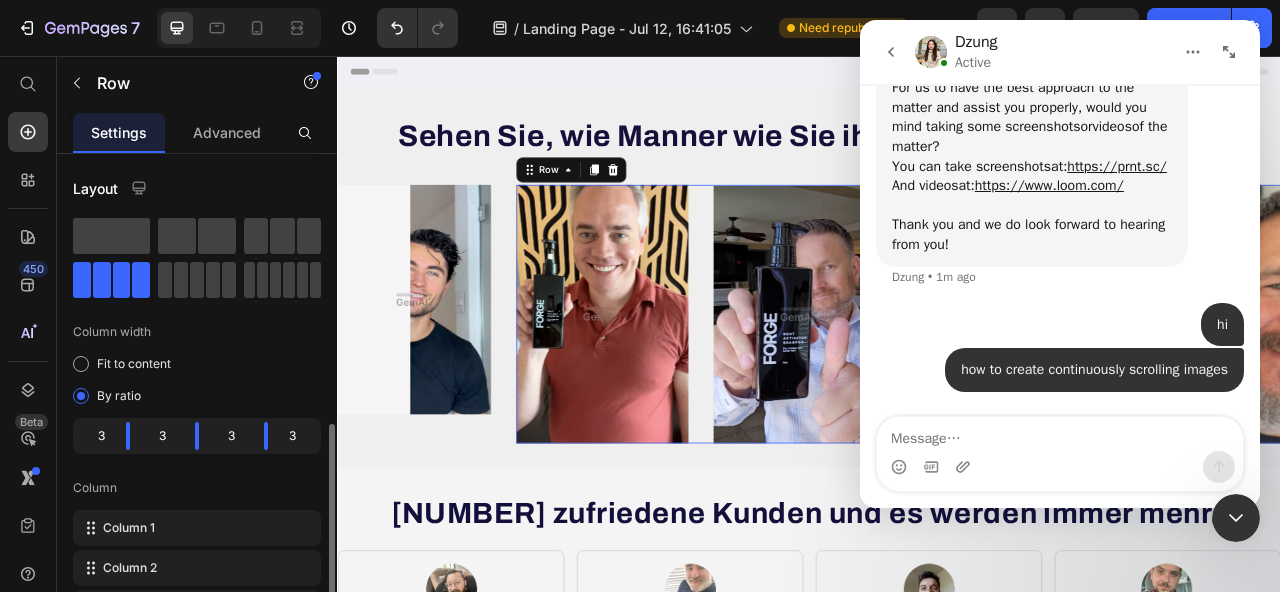 scroll, scrollTop: 654, scrollLeft: 0, axis: vertical 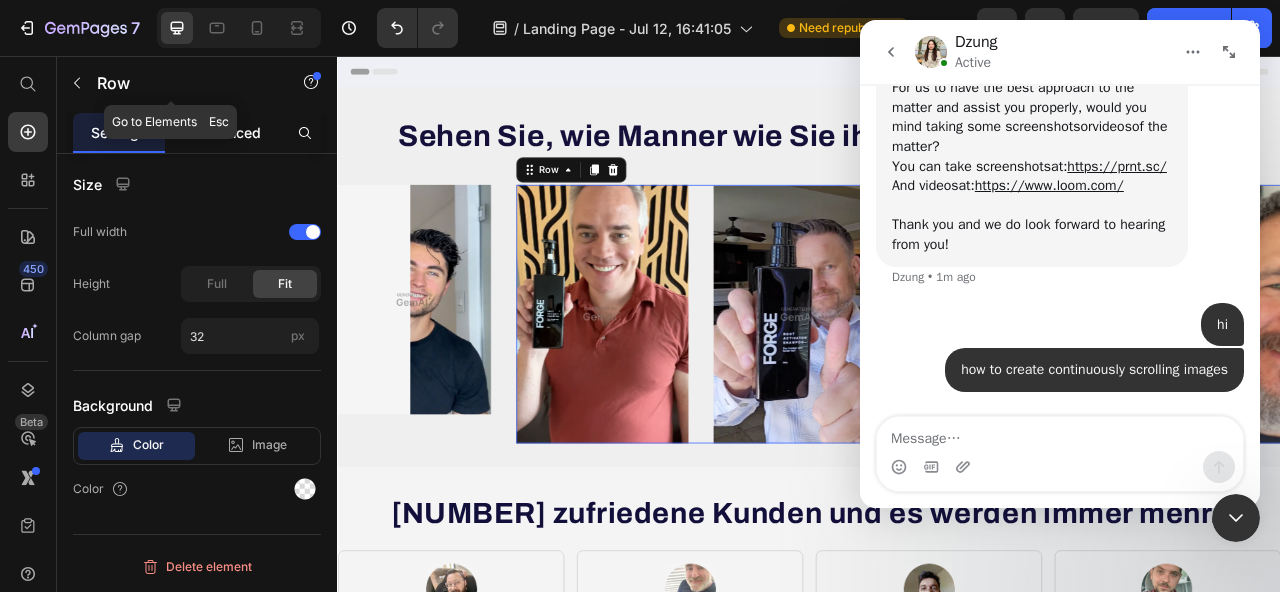 click on "Advanced" at bounding box center [227, 132] 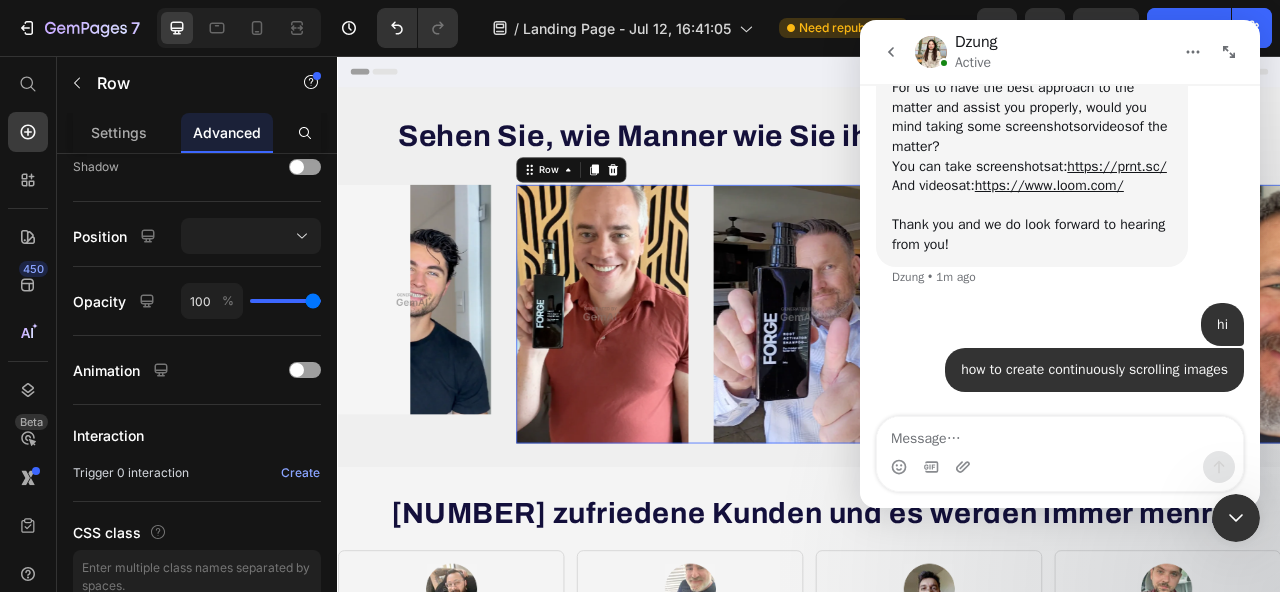 scroll, scrollTop: 770, scrollLeft: 0, axis: vertical 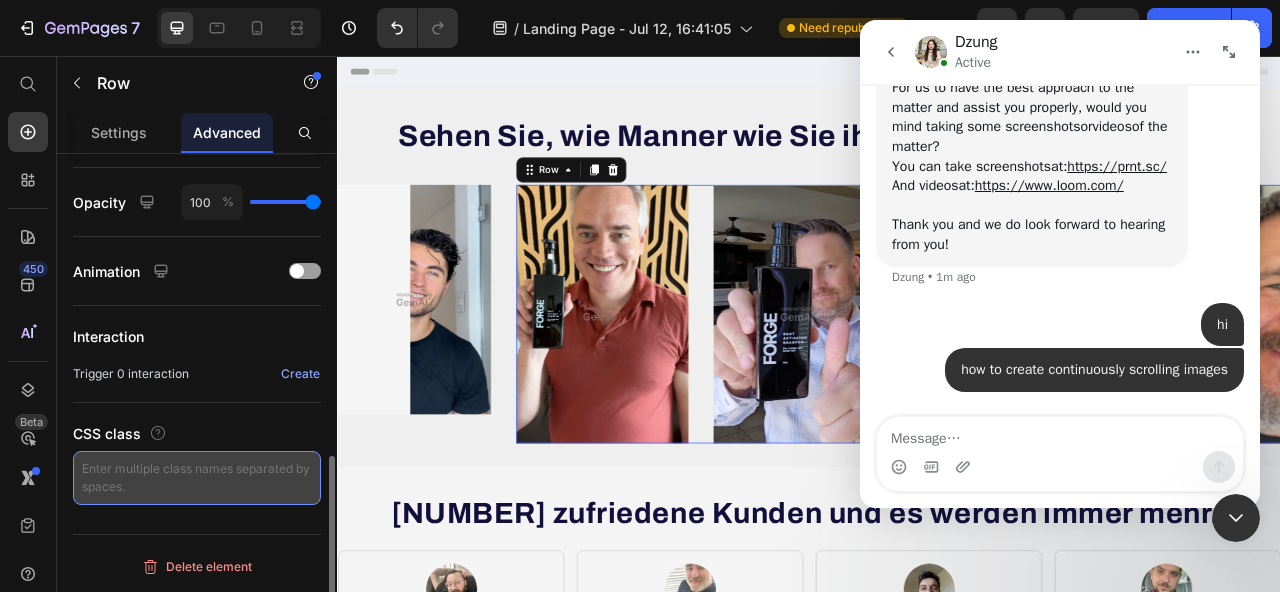click at bounding box center [197, 478] 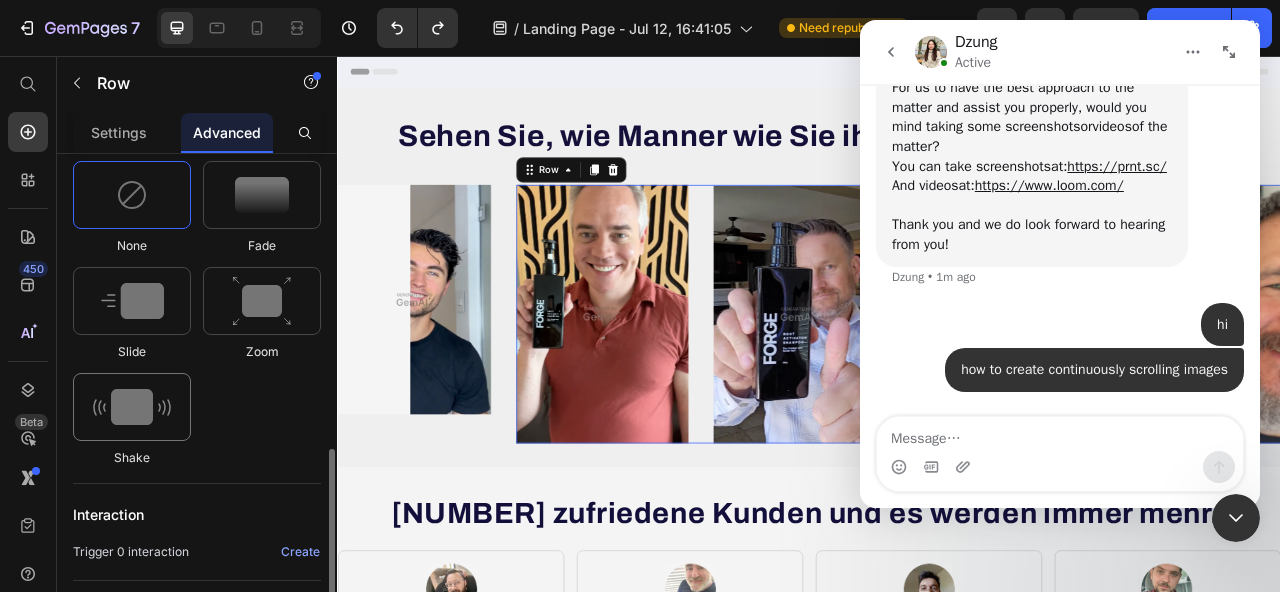 scroll, scrollTop: 1172, scrollLeft: 0, axis: vertical 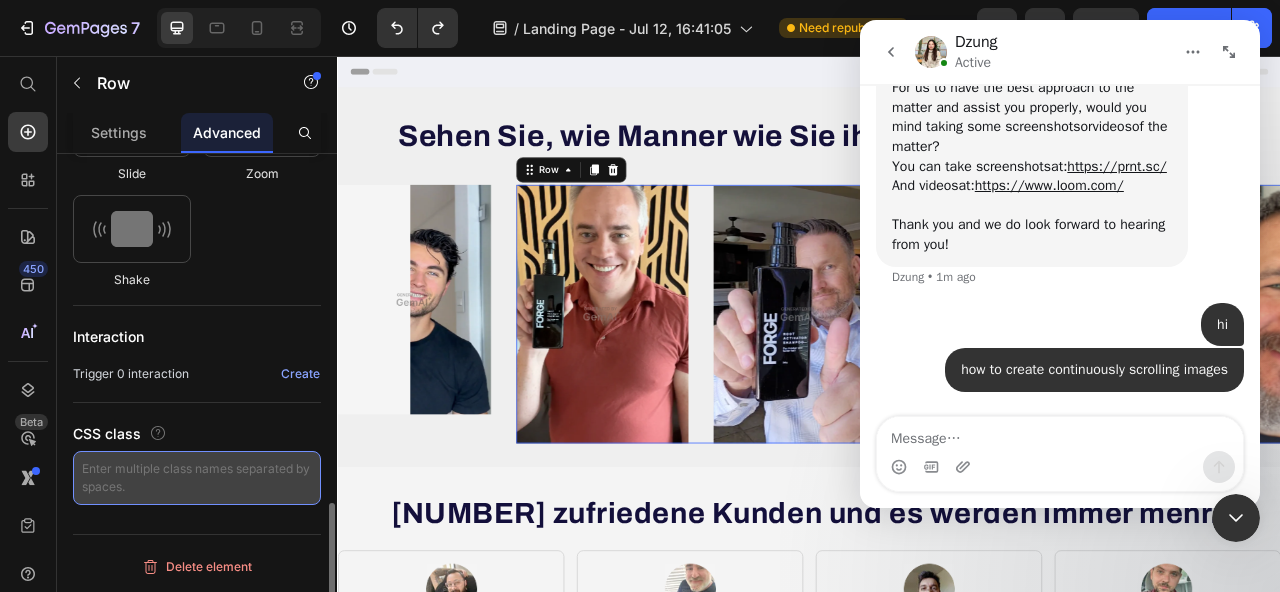 click at bounding box center [197, 478] 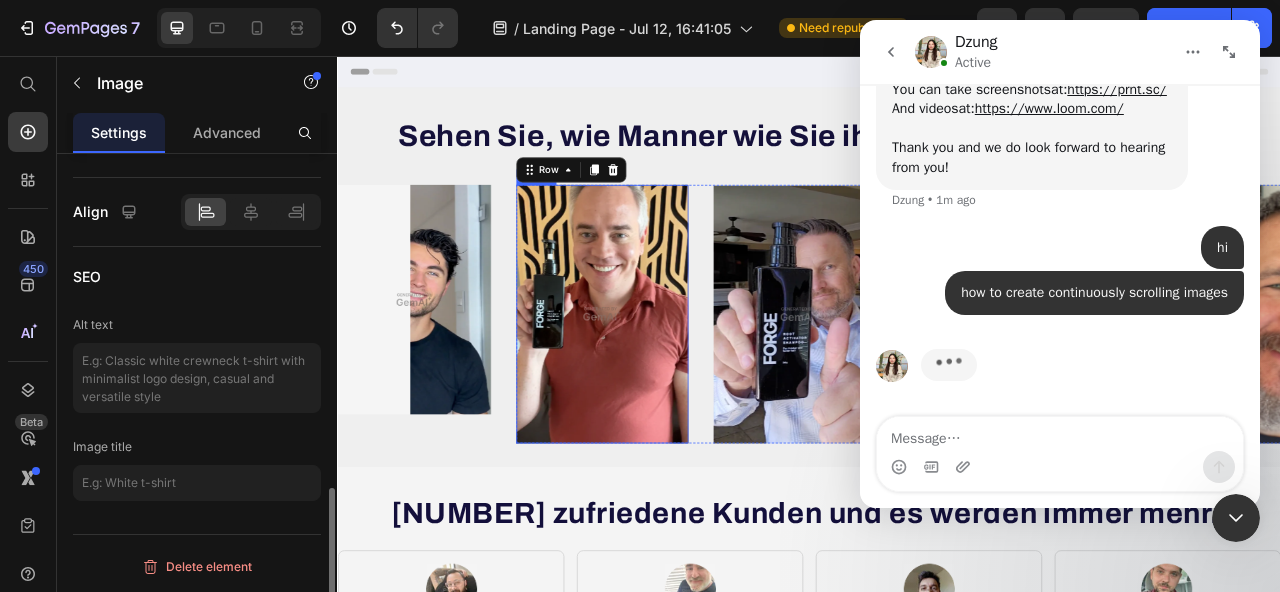 click at bounding box center [673, 384] 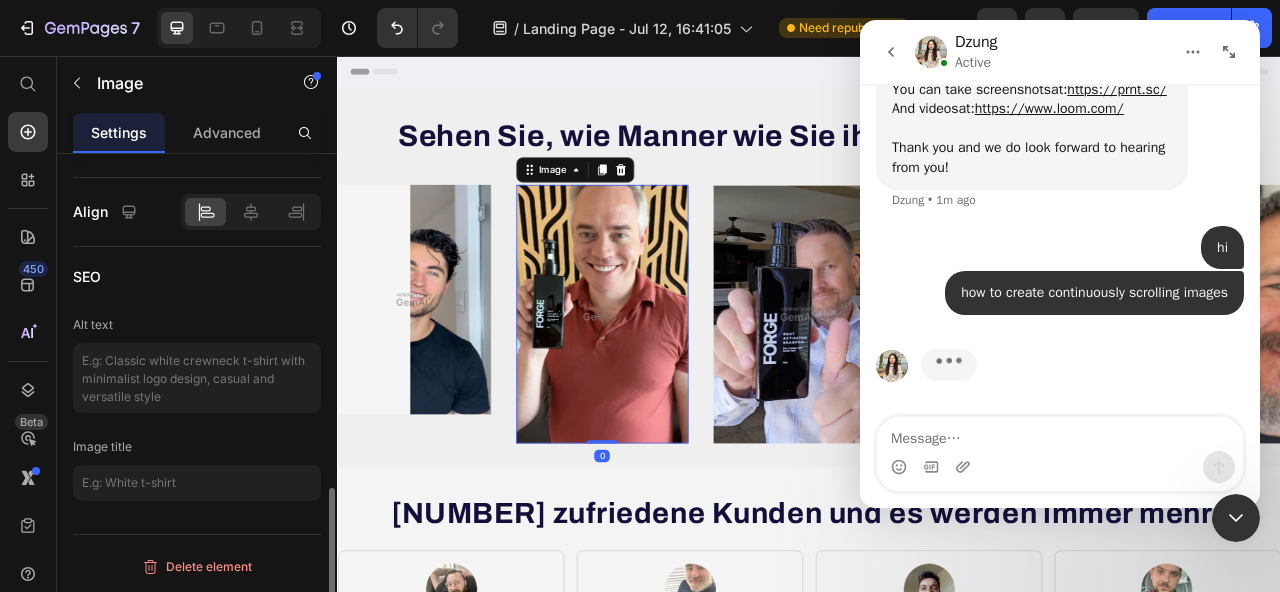 scroll, scrollTop: 993, scrollLeft: 0, axis: vertical 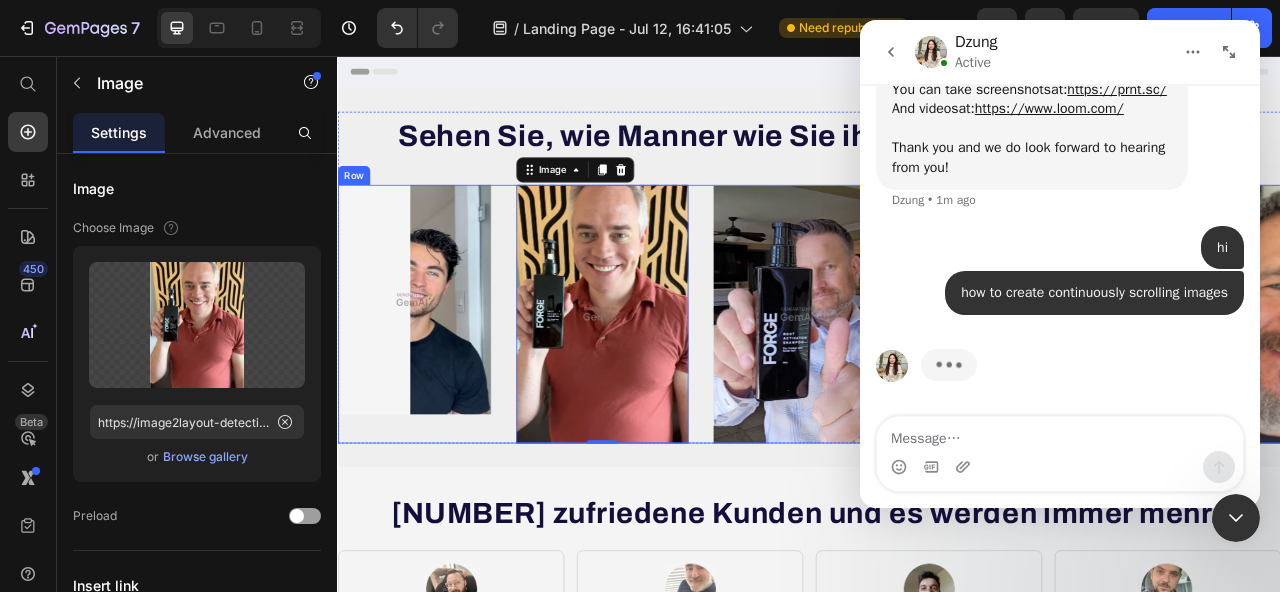click on "Image" at bounding box center (434, 384) 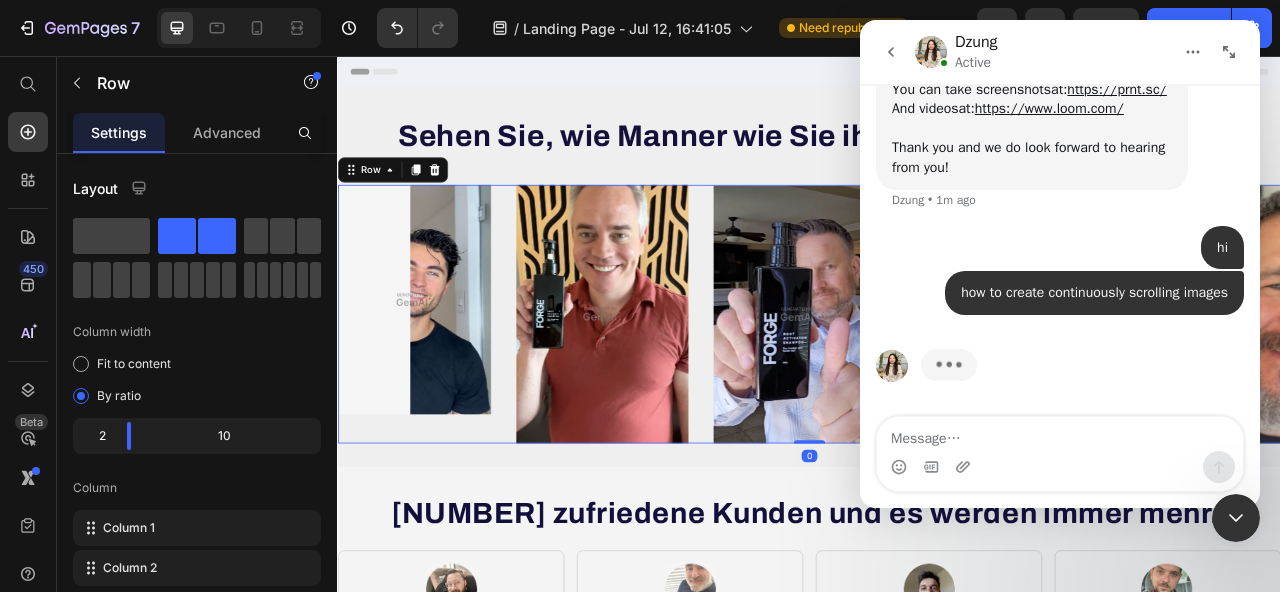 click on "Image" at bounding box center (434, 384) 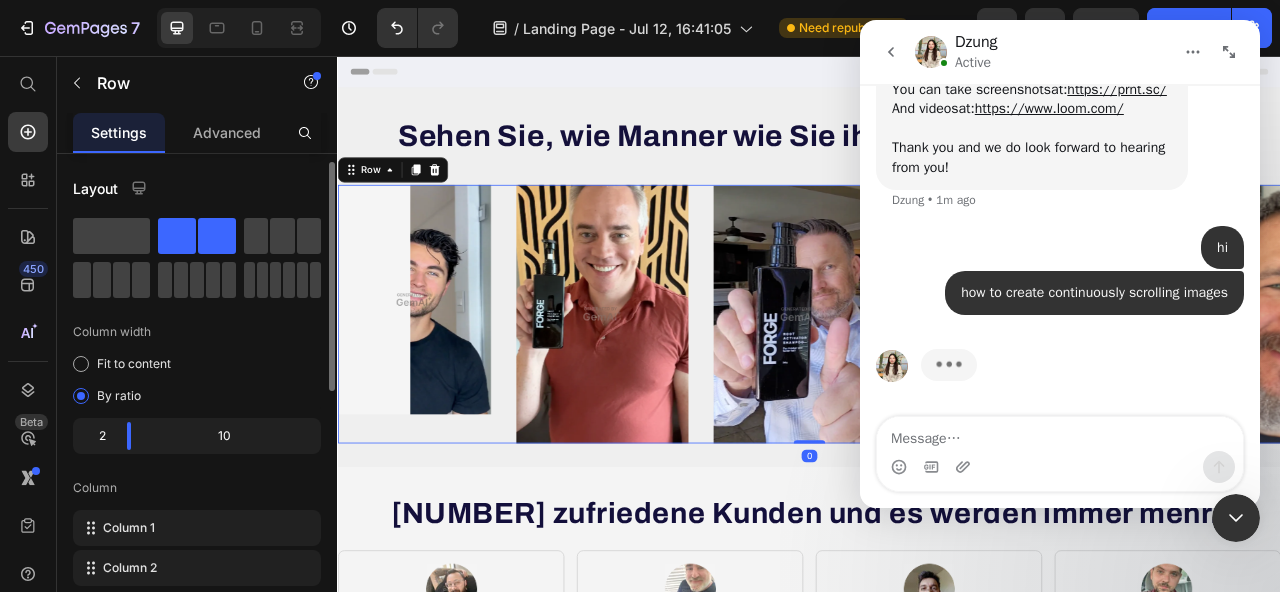 scroll, scrollTop: 574, scrollLeft: 0, axis: vertical 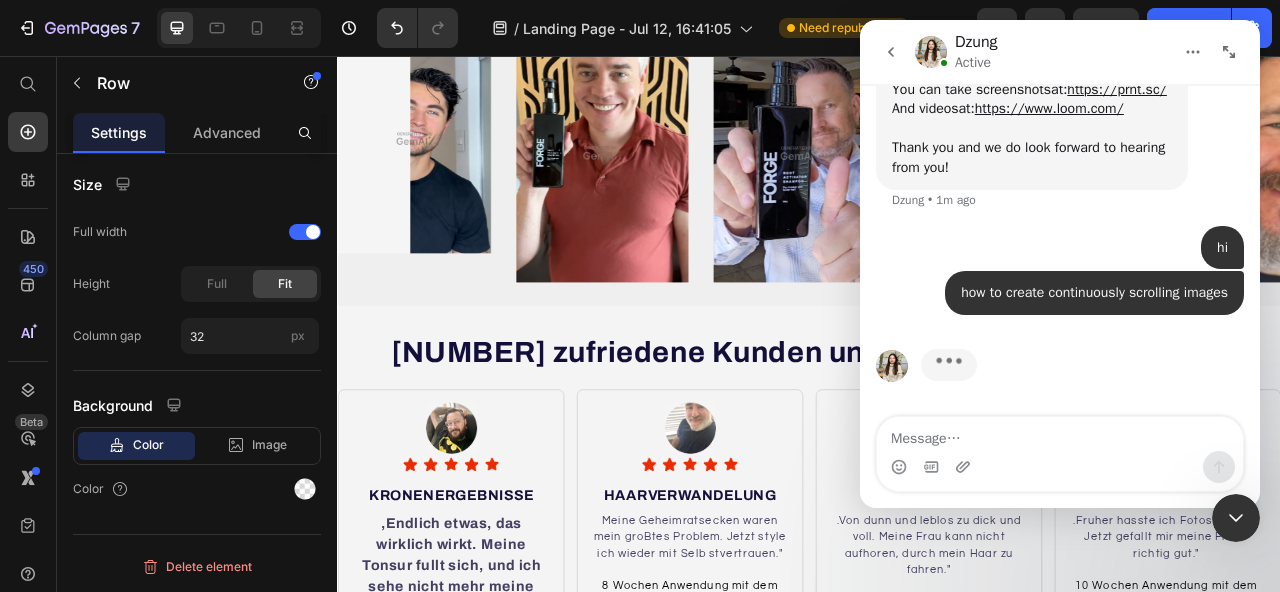 click 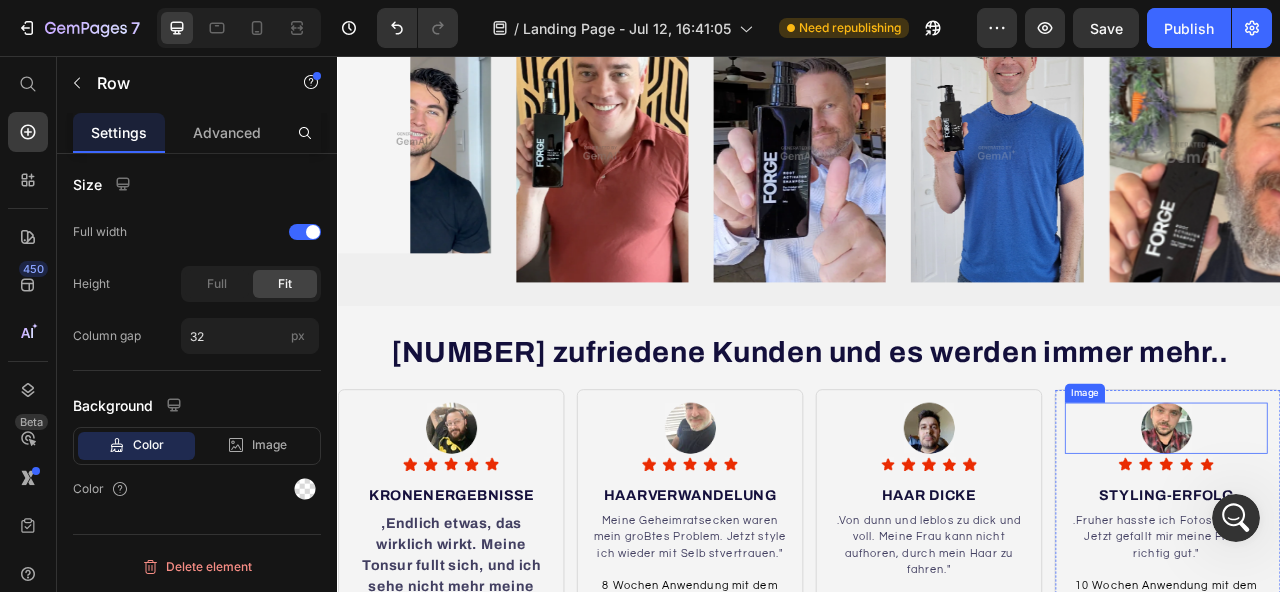 scroll, scrollTop: 0, scrollLeft: 0, axis: both 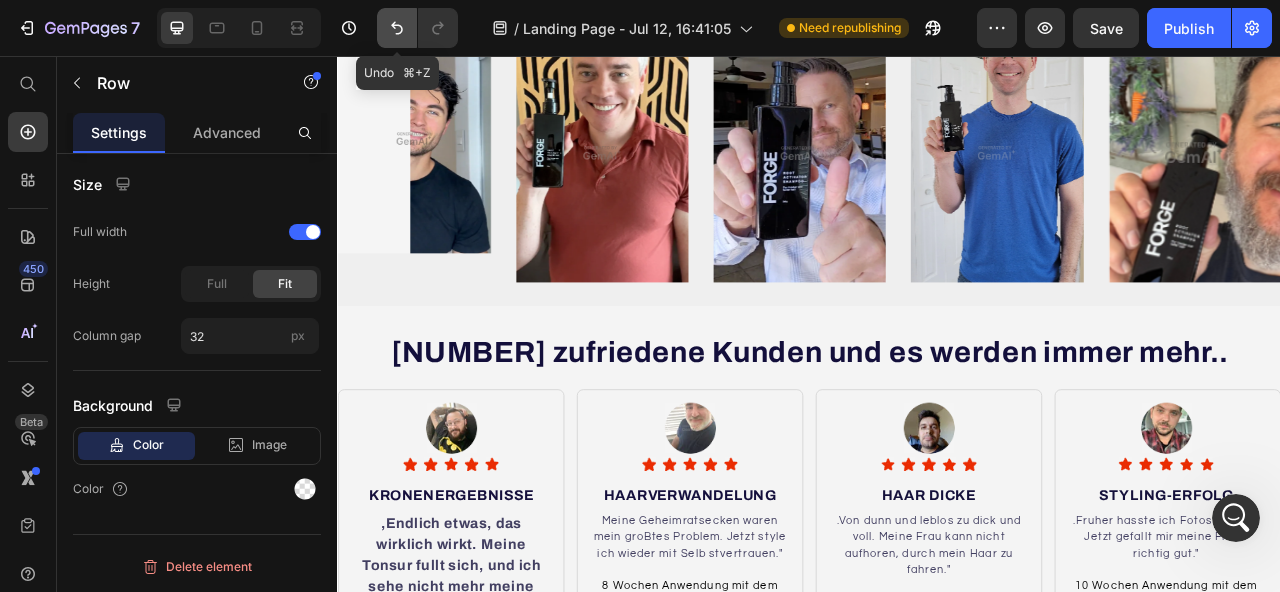 click 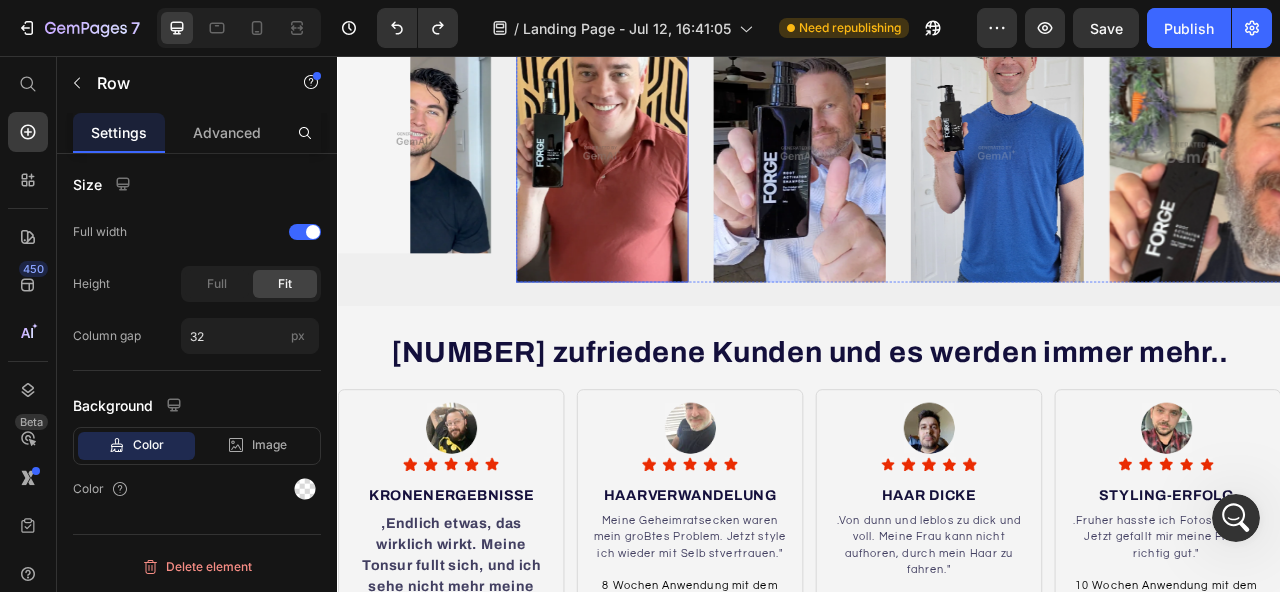 scroll, scrollTop: 0, scrollLeft: 0, axis: both 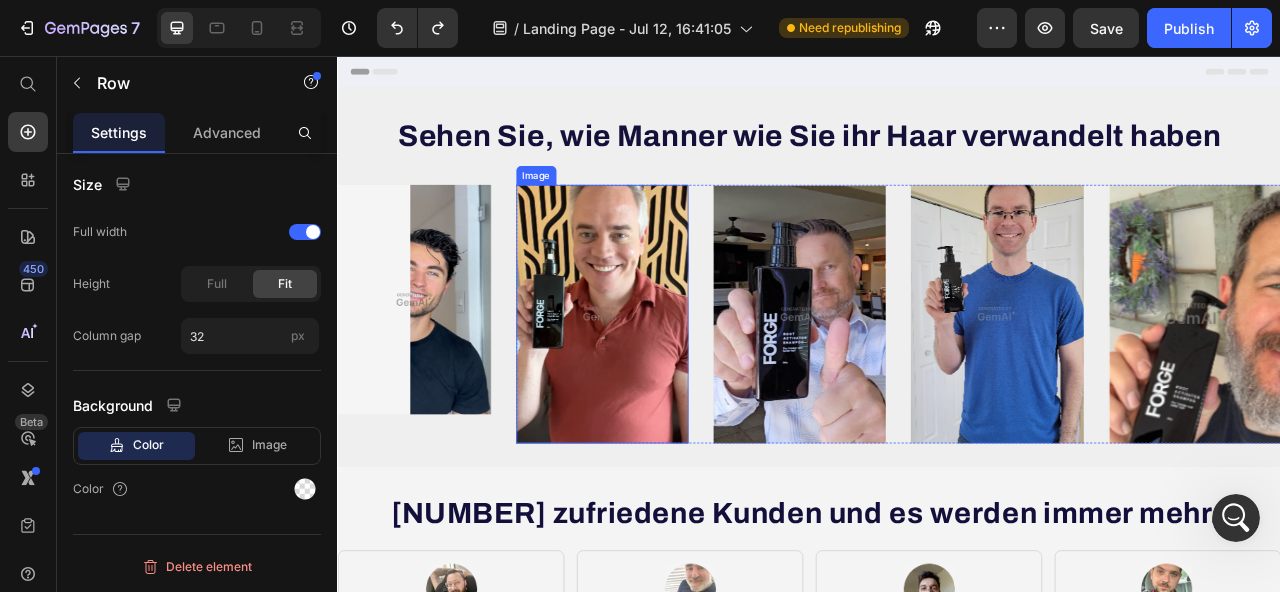 click at bounding box center (434, 366) 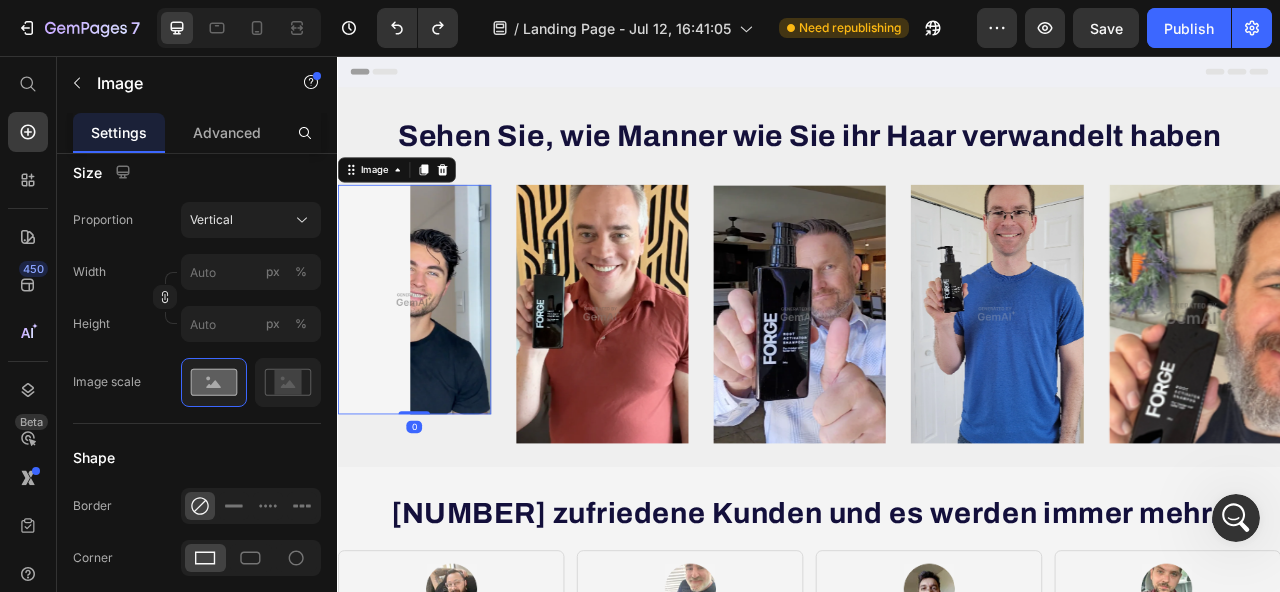 scroll, scrollTop: 0, scrollLeft: 0, axis: both 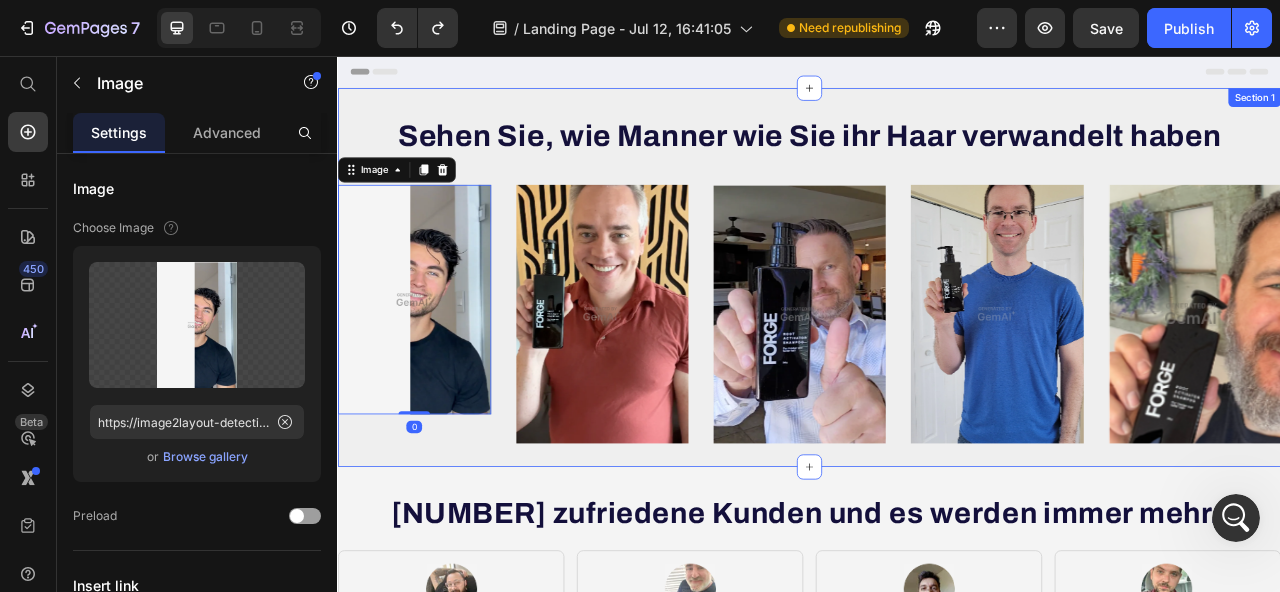 click on "Sehen Sie, wie Manner wie Sie ihr Haar verwandelt haben Heading Image   0 Image Image Image Image Row Row Row Section 1" at bounding box center (937, 338) 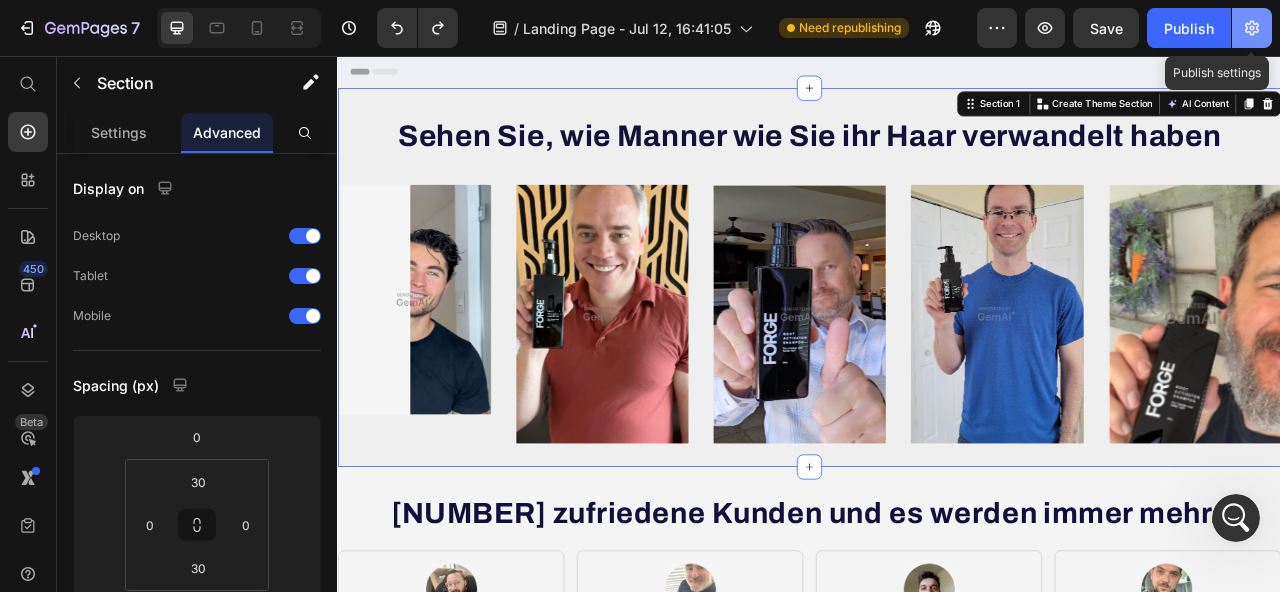 click 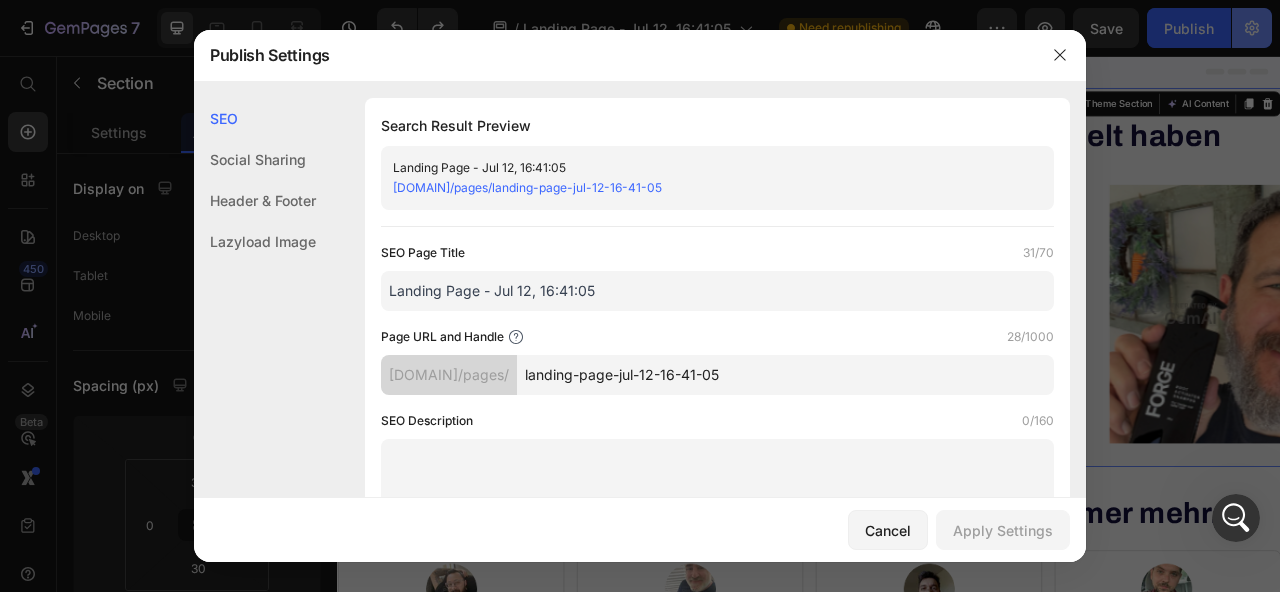 click at bounding box center [640, 296] 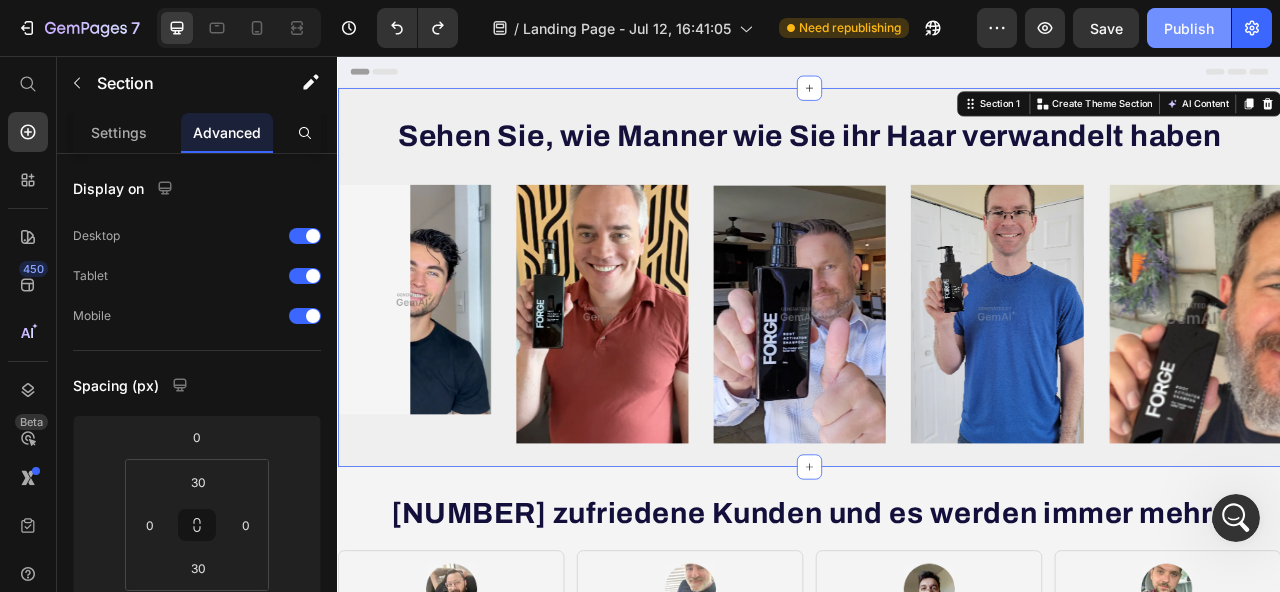 click on "Publish" at bounding box center (1189, 28) 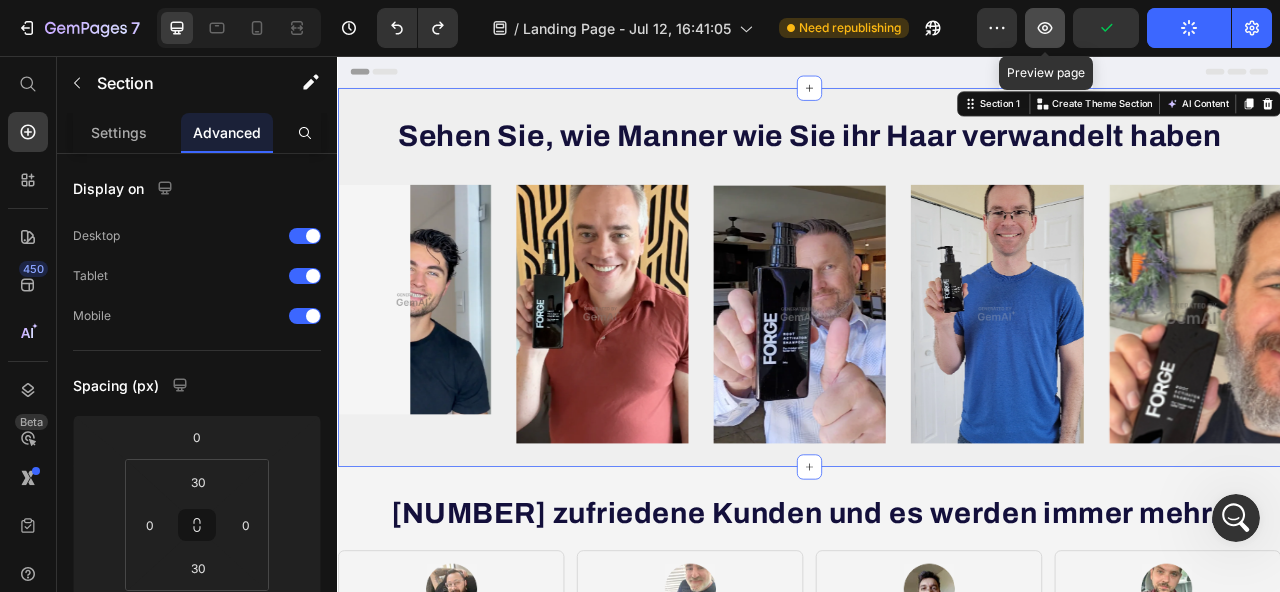 click 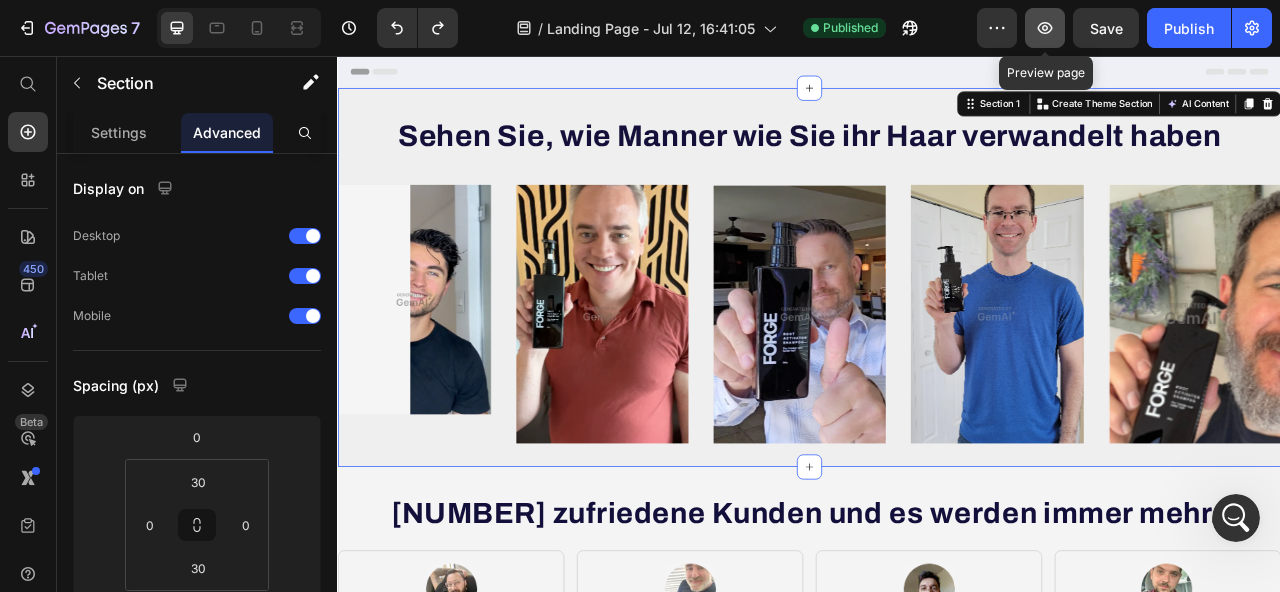 scroll, scrollTop: 916, scrollLeft: 0, axis: vertical 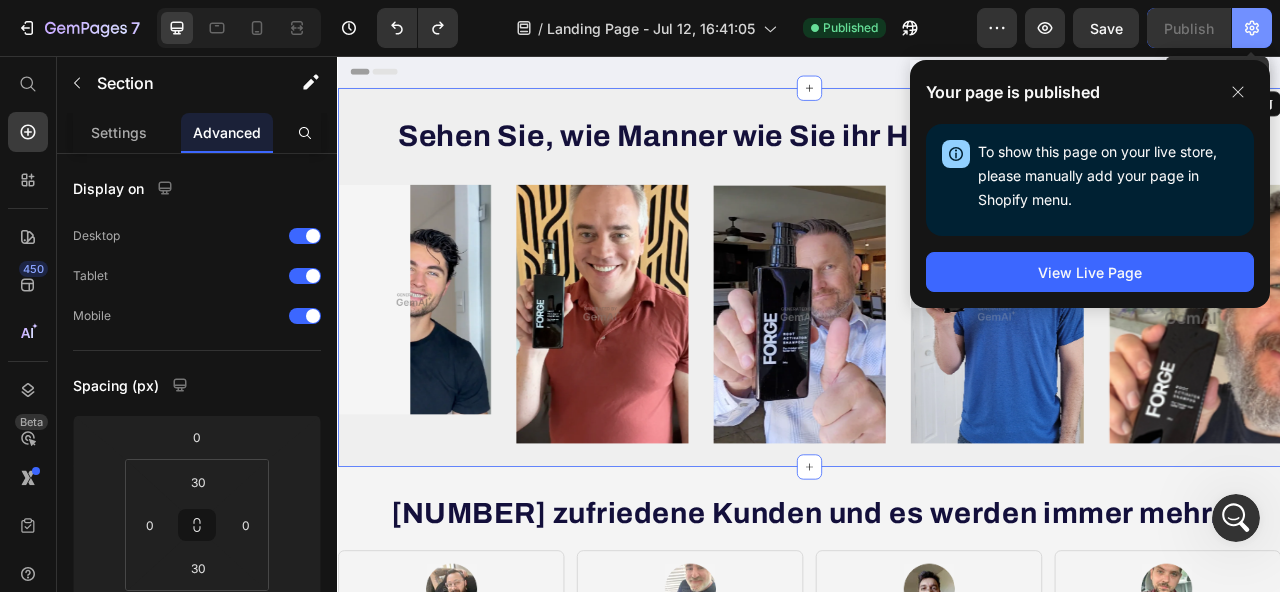 click 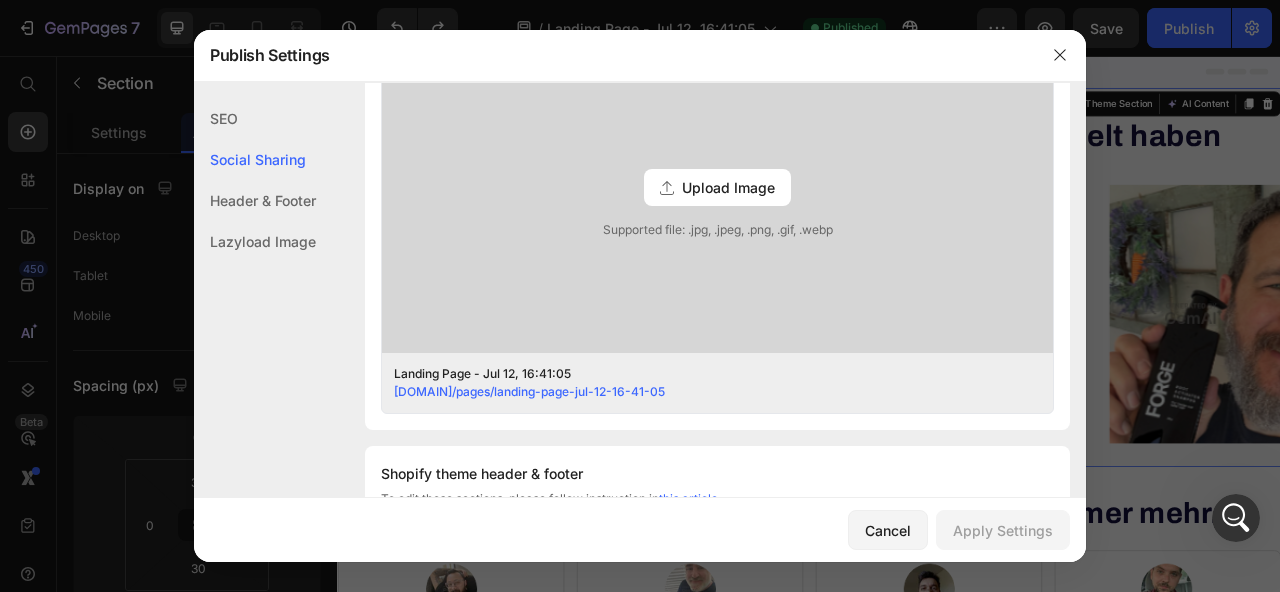 scroll, scrollTop: 531, scrollLeft: 0, axis: vertical 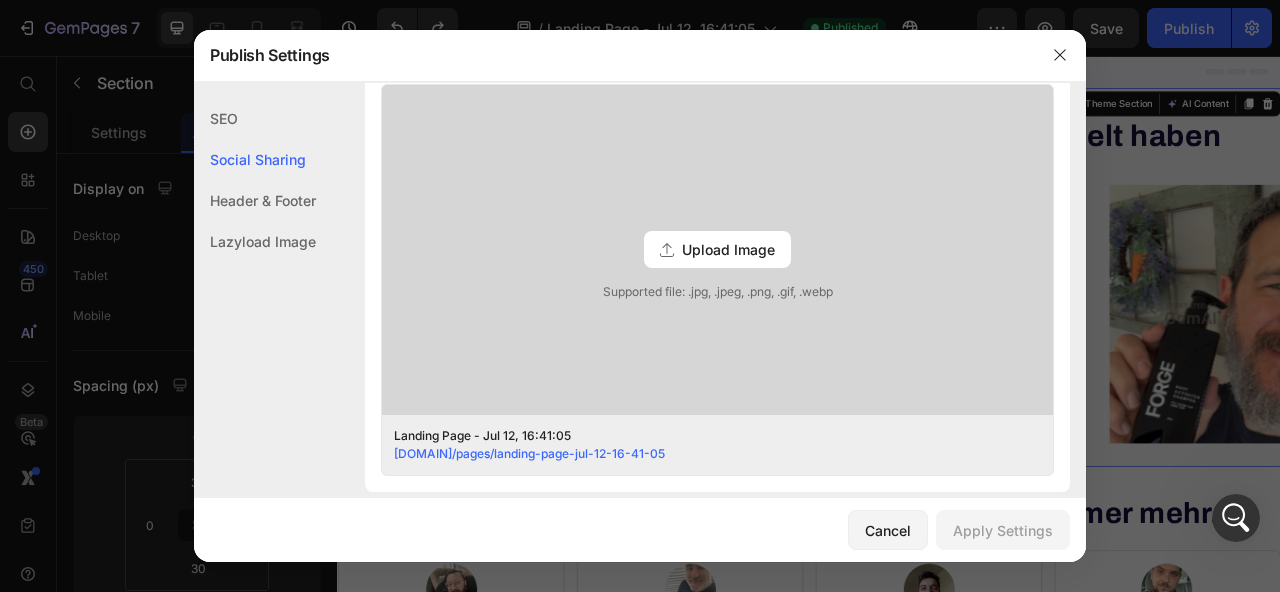 type 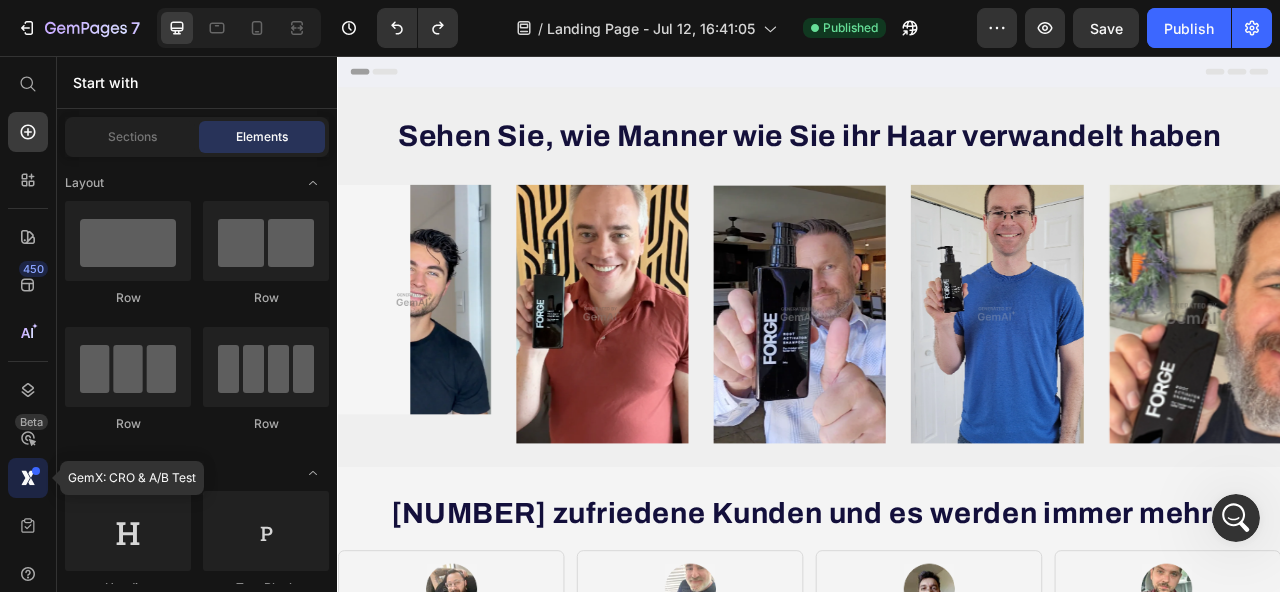 click 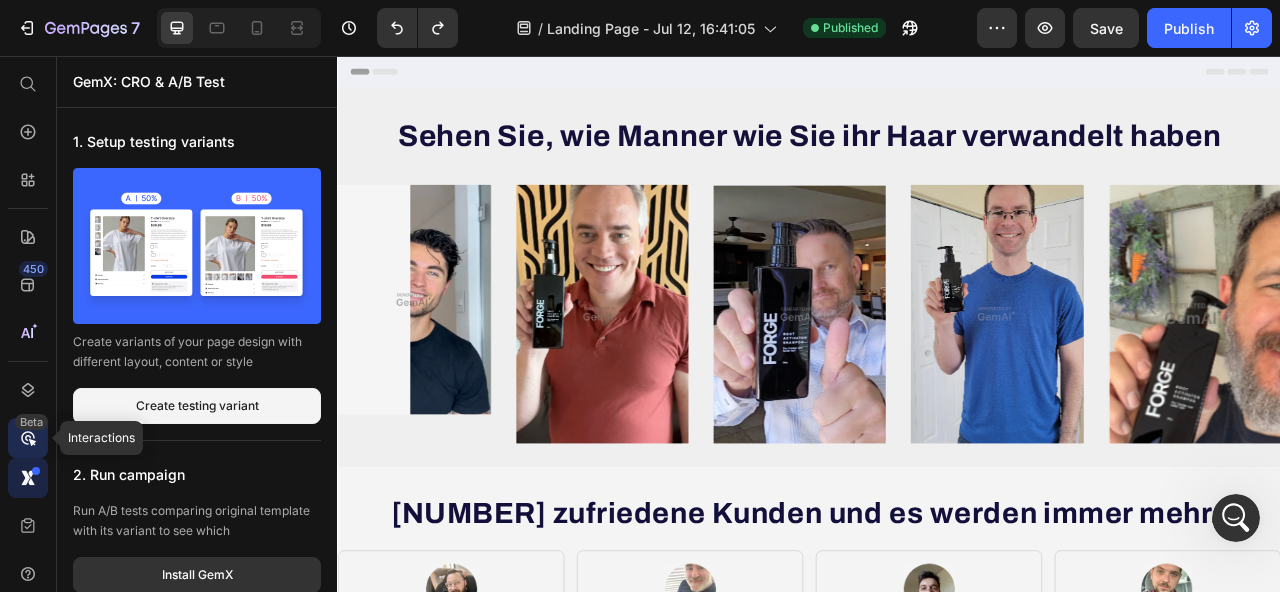 click on "Beta" 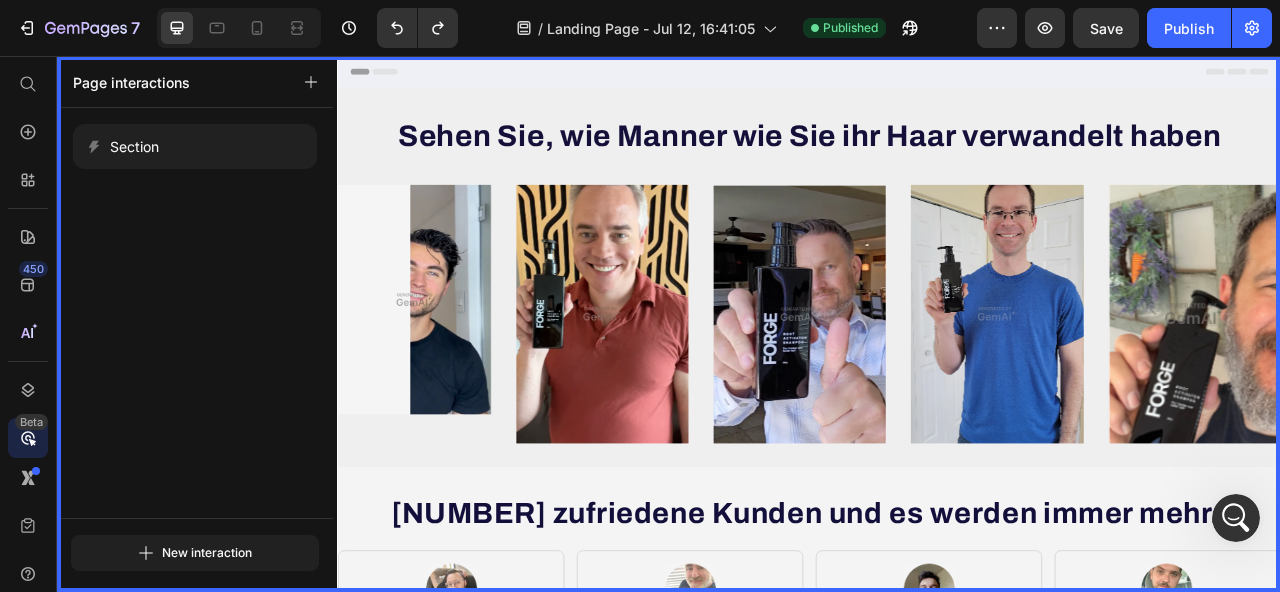 click at bounding box center (937, 397) 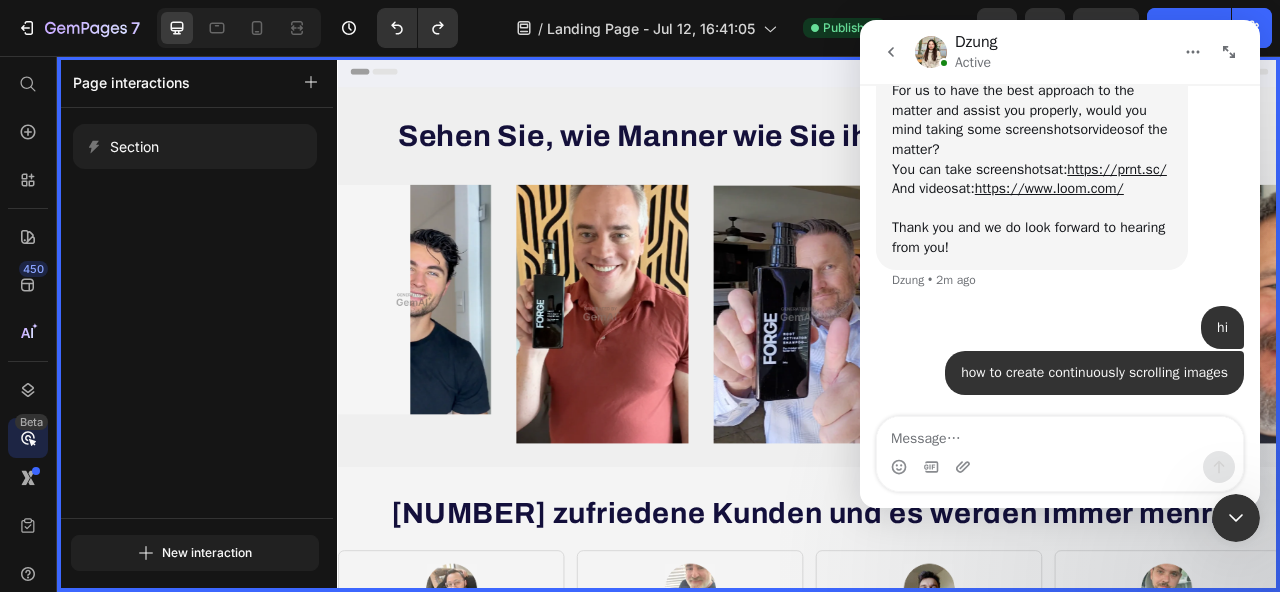 scroll, scrollTop: 916, scrollLeft: 0, axis: vertical 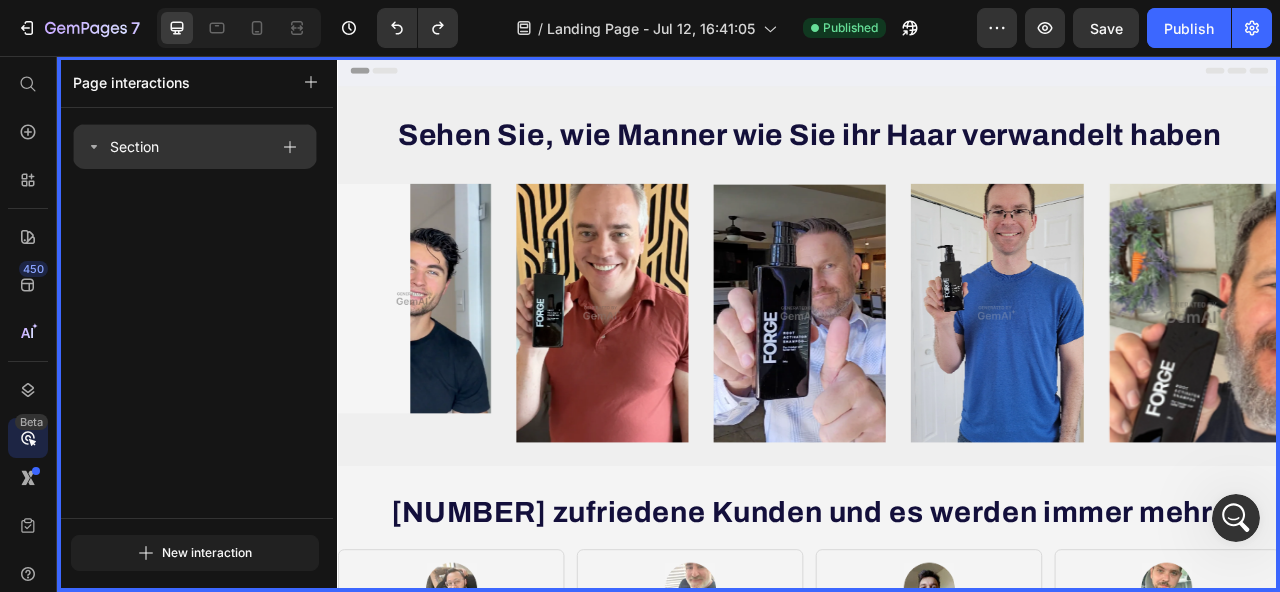 click on "Section" at bounding box center [195, 146] 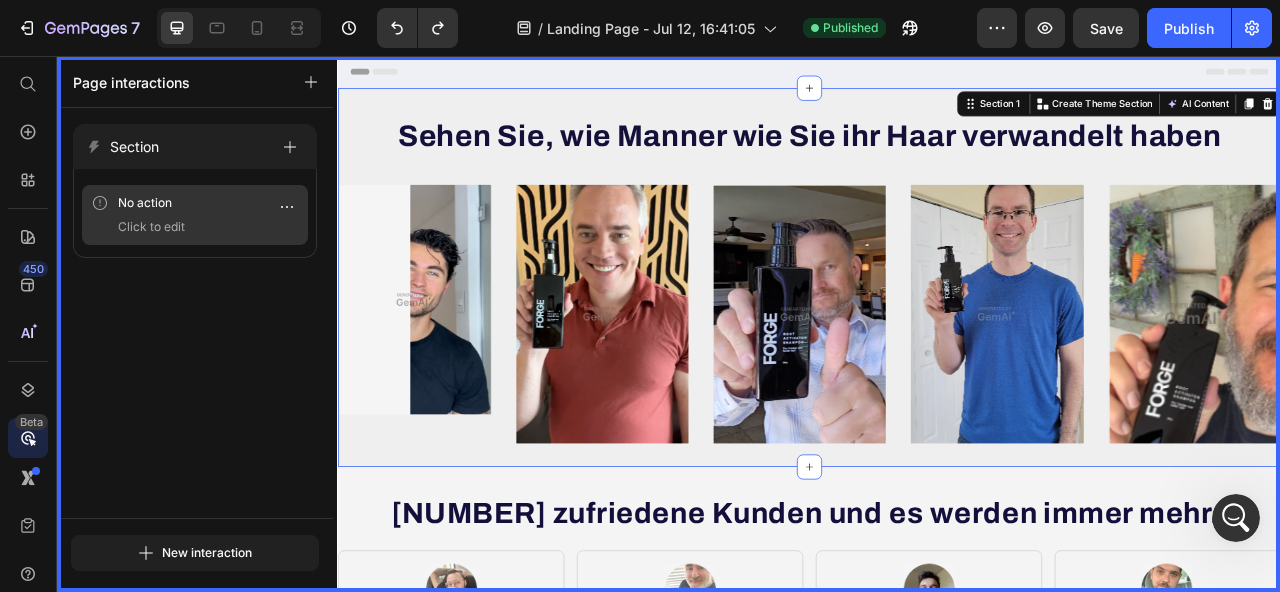 click on "No action" at bounding box center [145, 203] 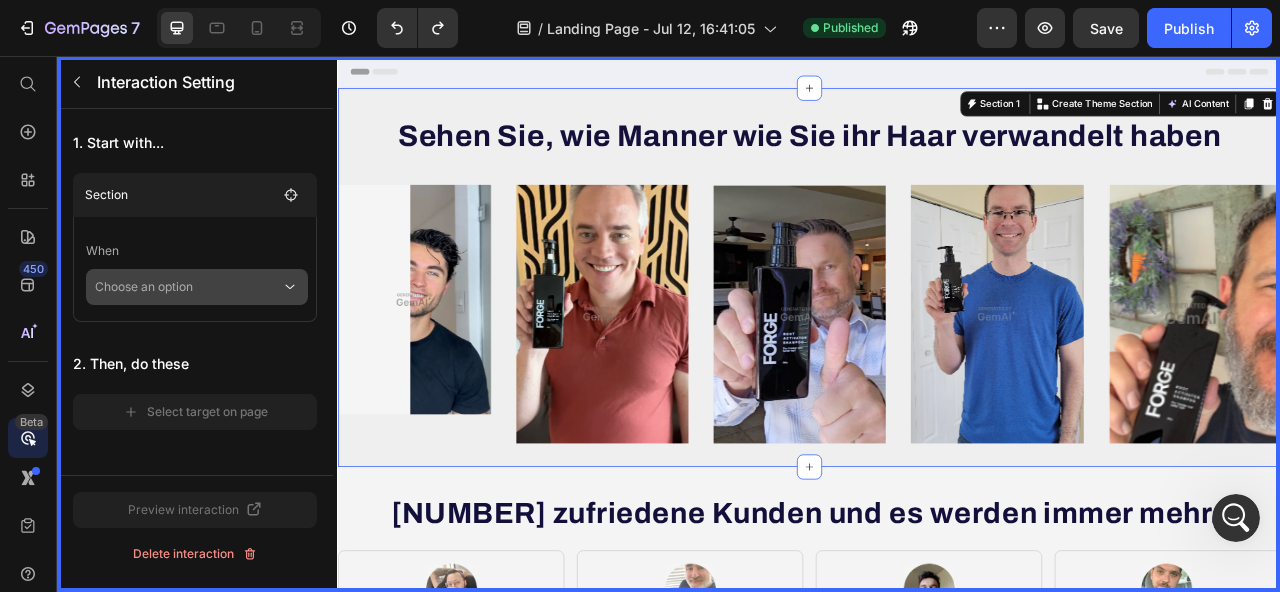 click on "Choose an option" at bounding box center [188, 287] 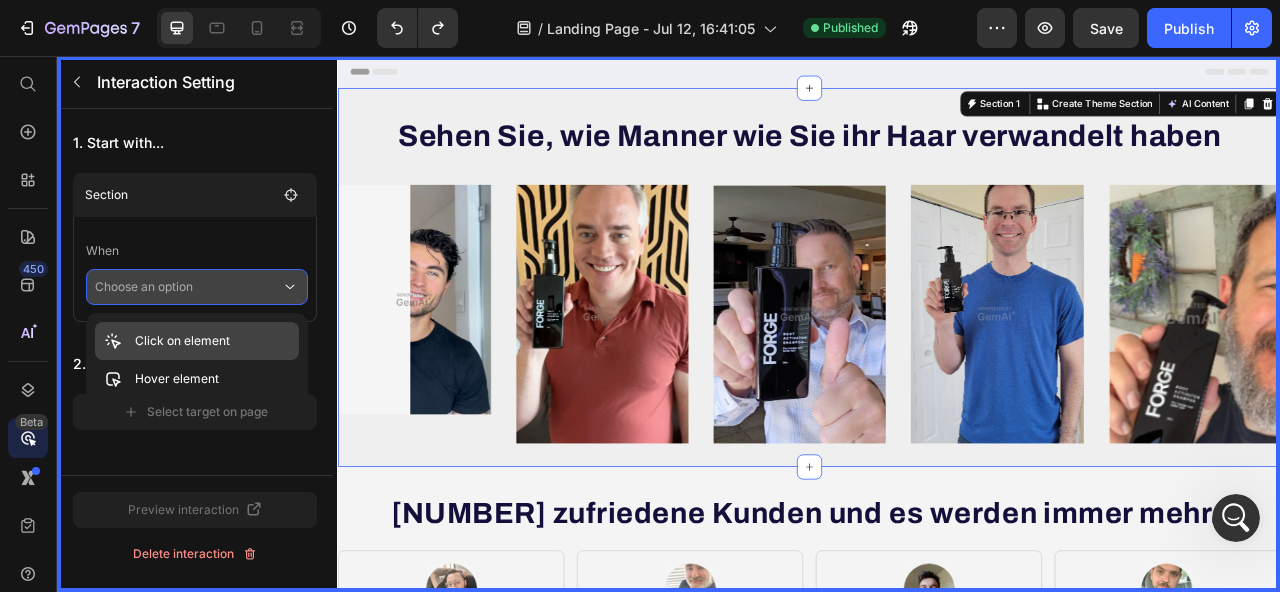 click on "Click on element" 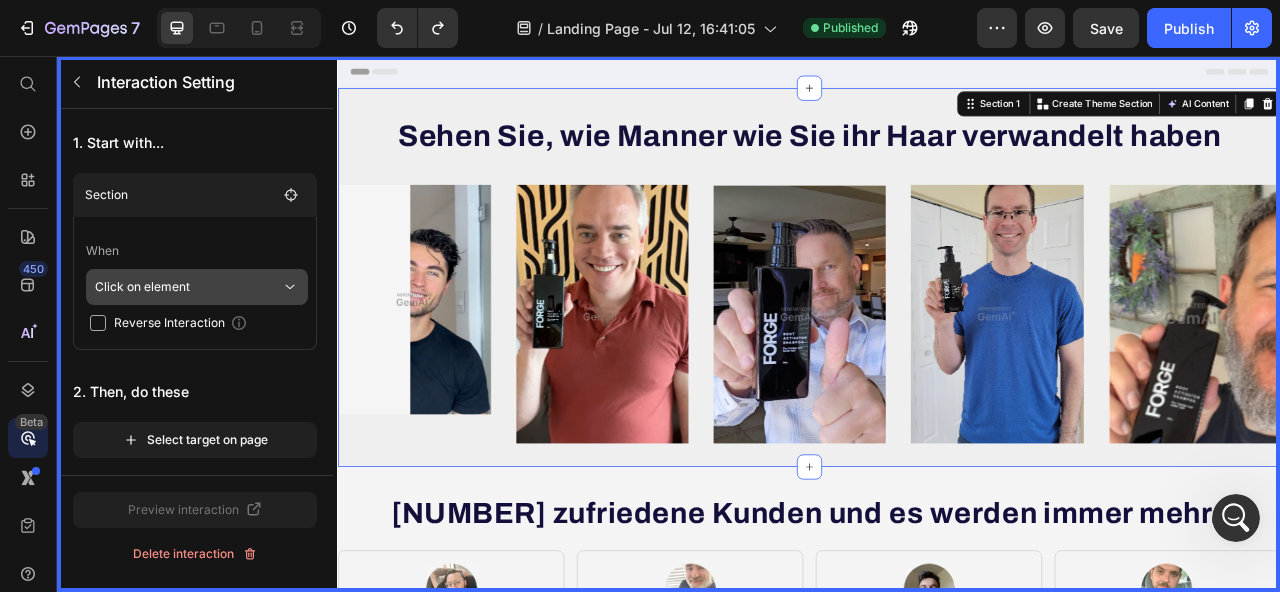 click on "Click on element" at bounding box center [188, 287] 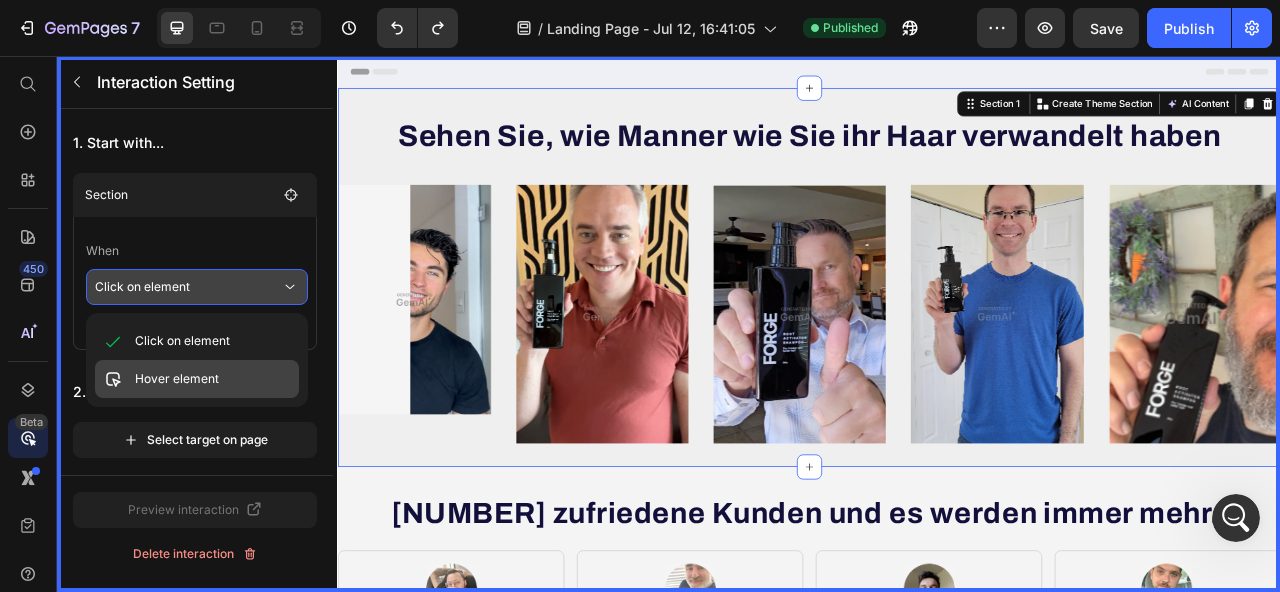 click on "Hover element" 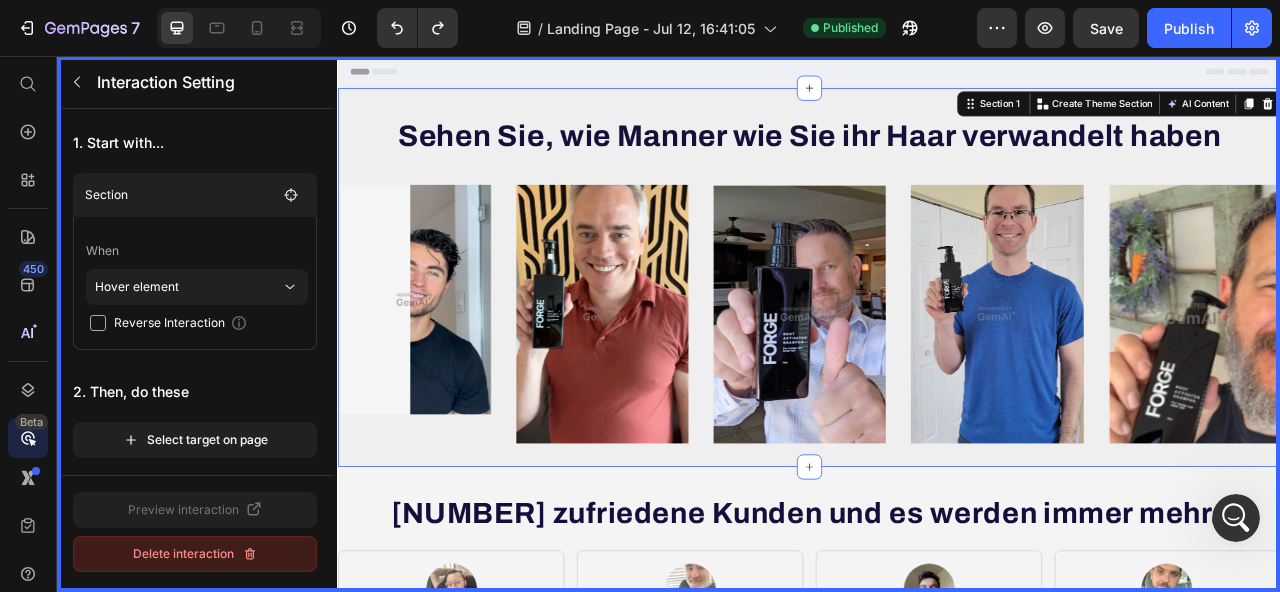 click on "Delete interaction" 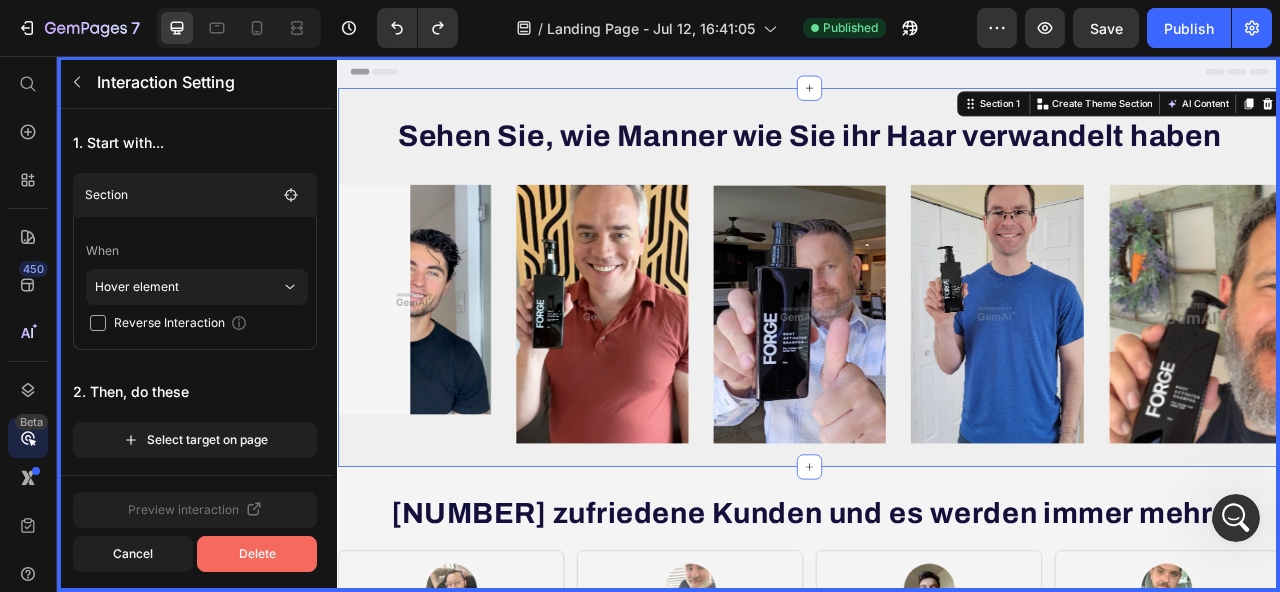 click on "Delete" at bounding box center [257, 554] 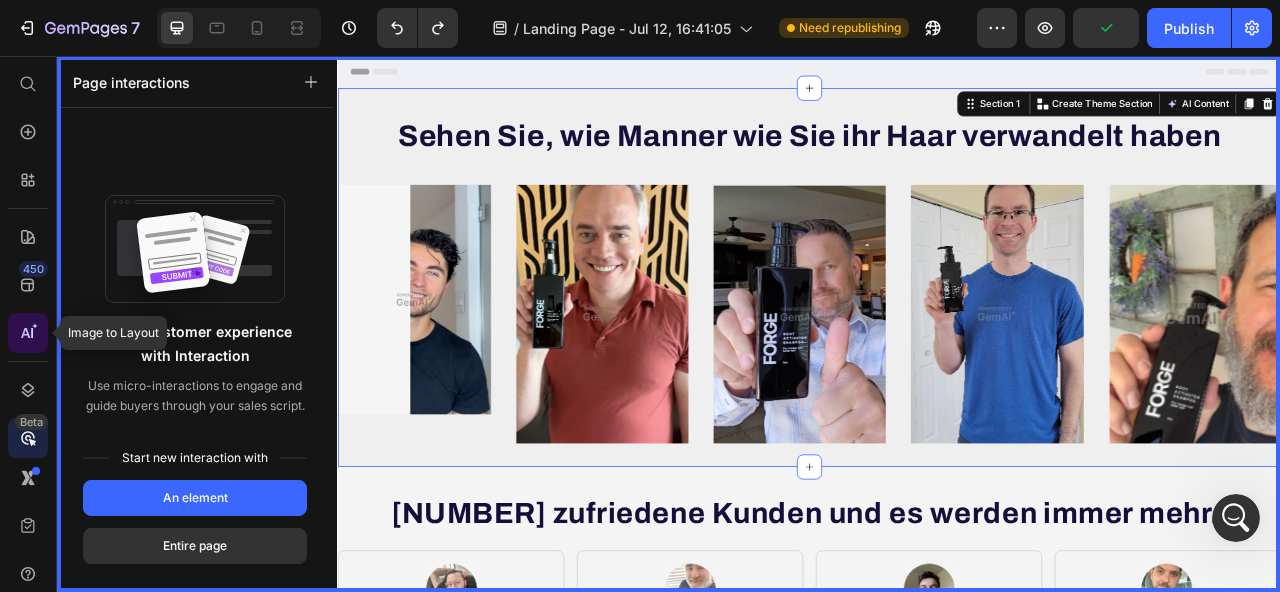 click 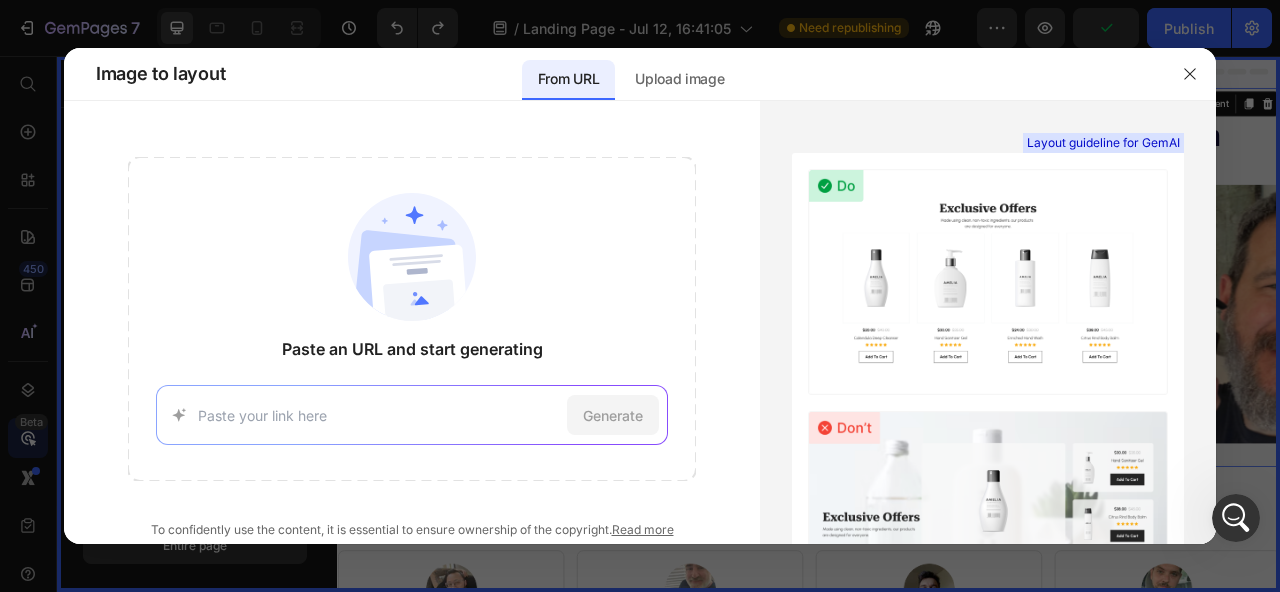 scroll, scrollTop: 993, scrollLeft: 0, axis: vertical 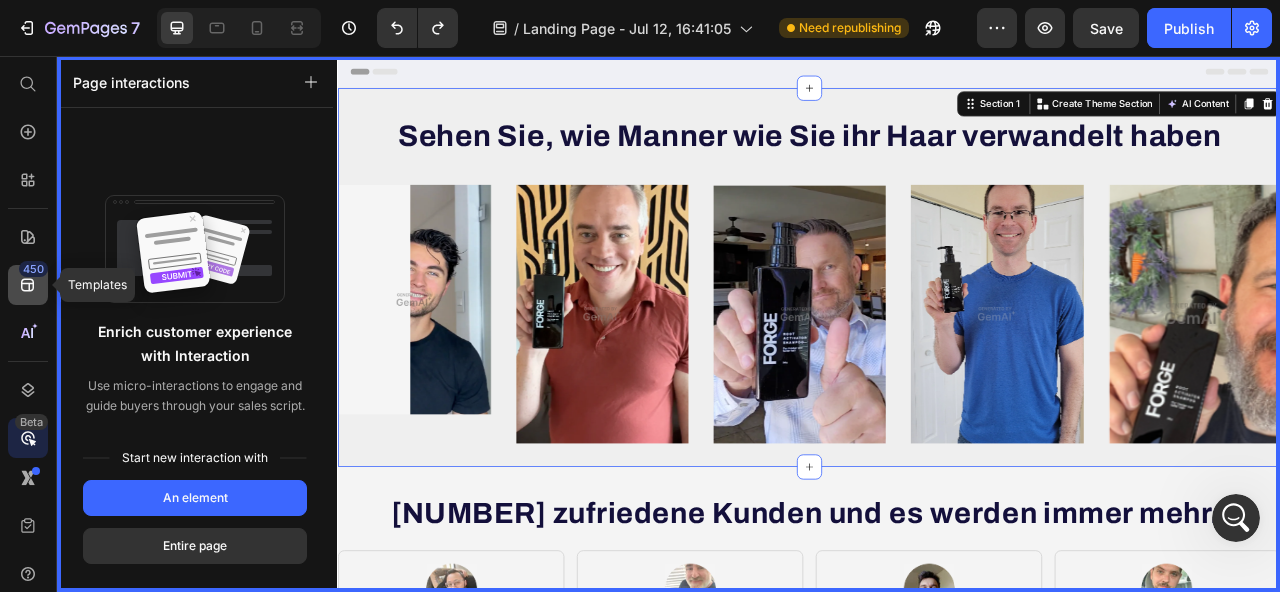 click 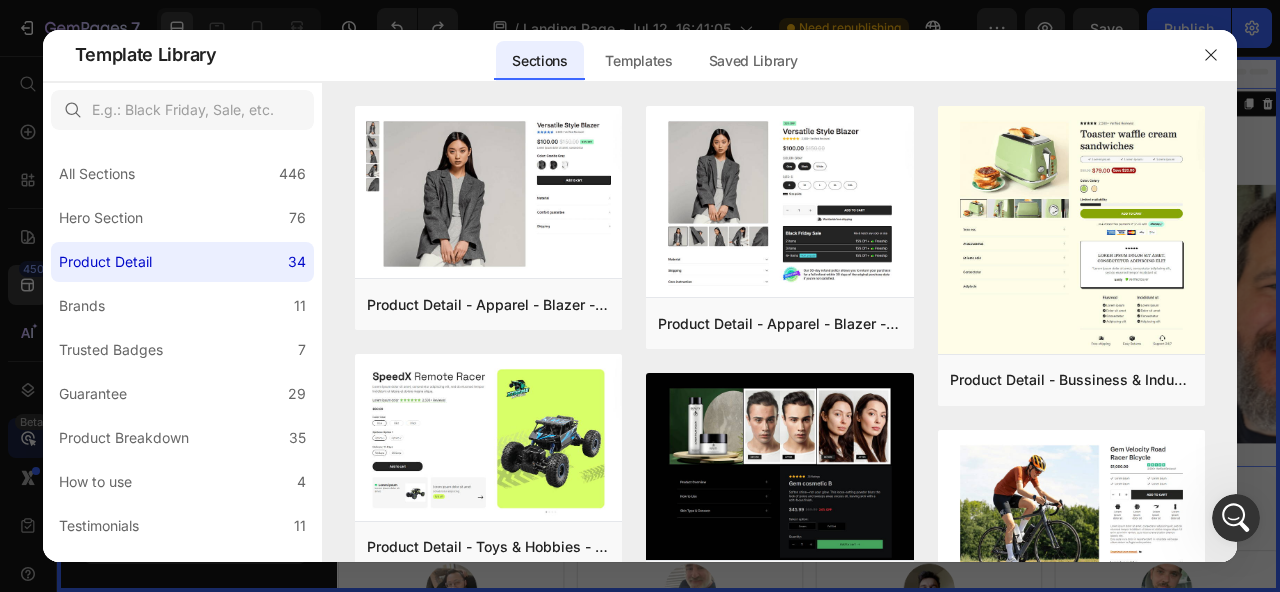 click at bounding box center [640, 296] 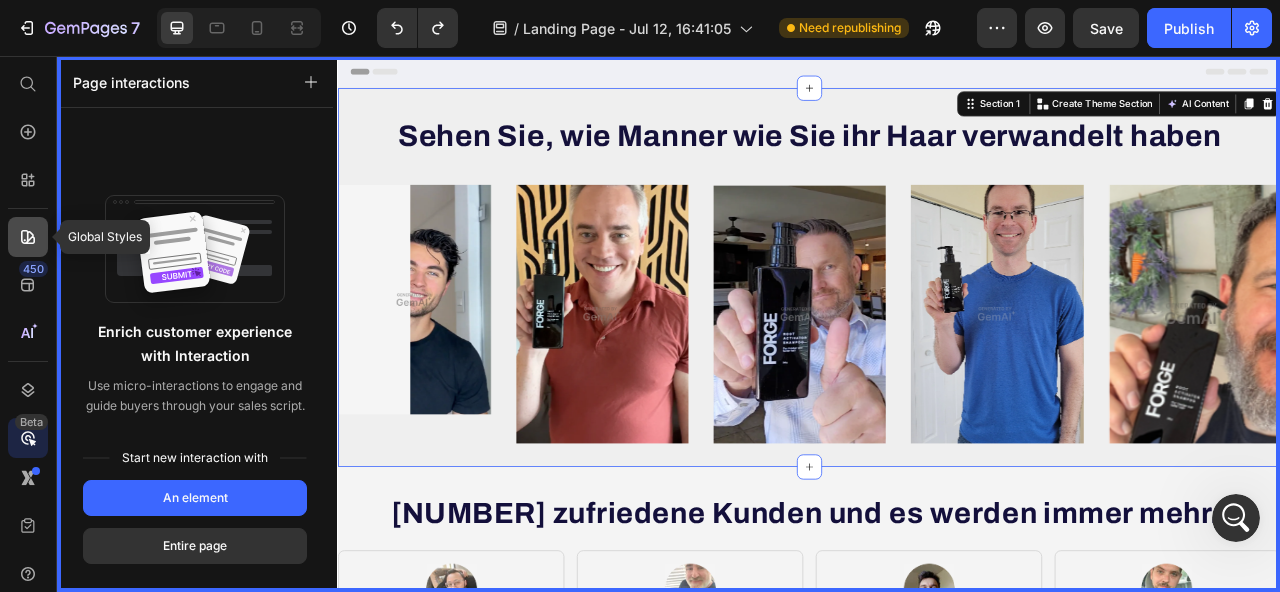 click 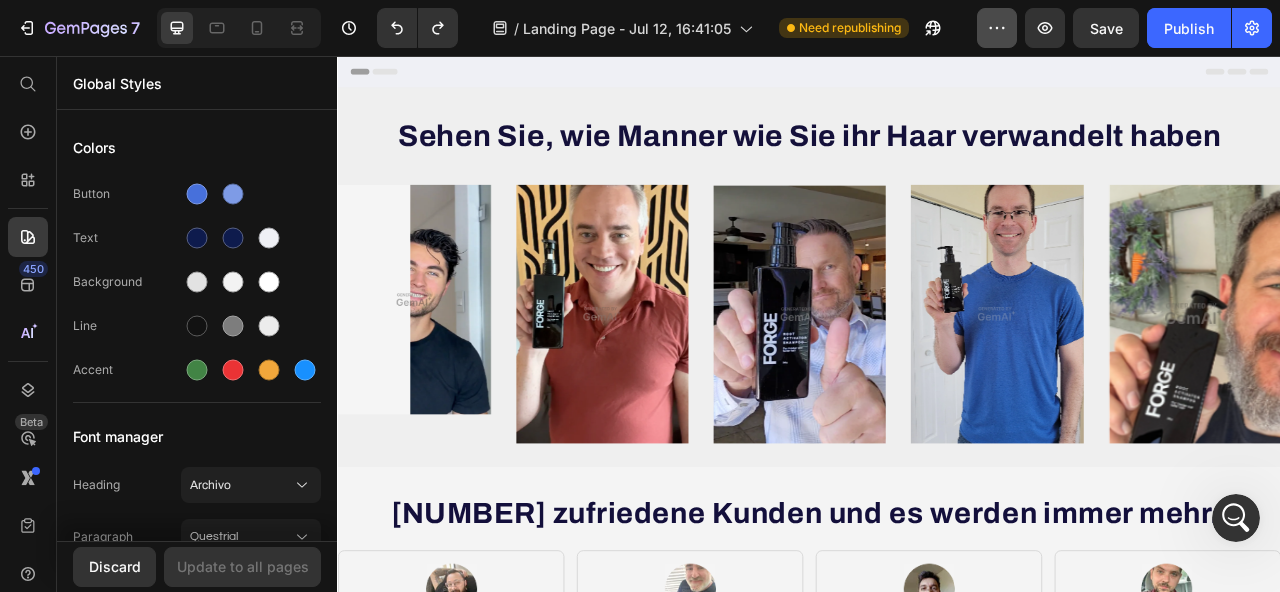 click 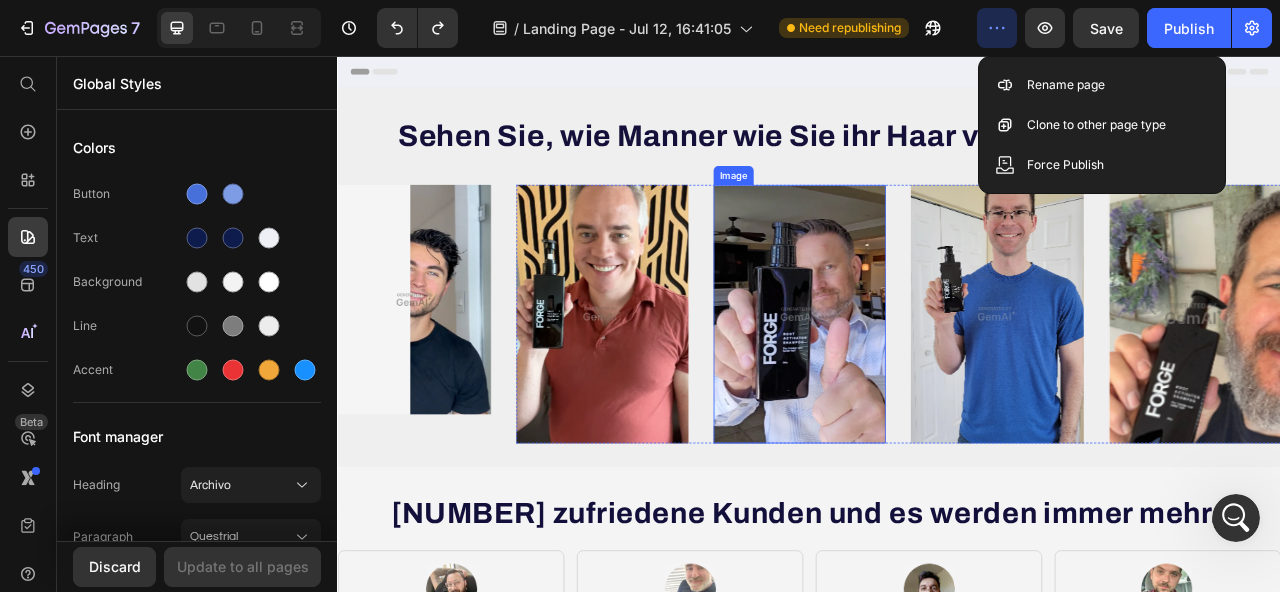 click on "Image Image Image Image Row" at bounding box center (1050, 384) 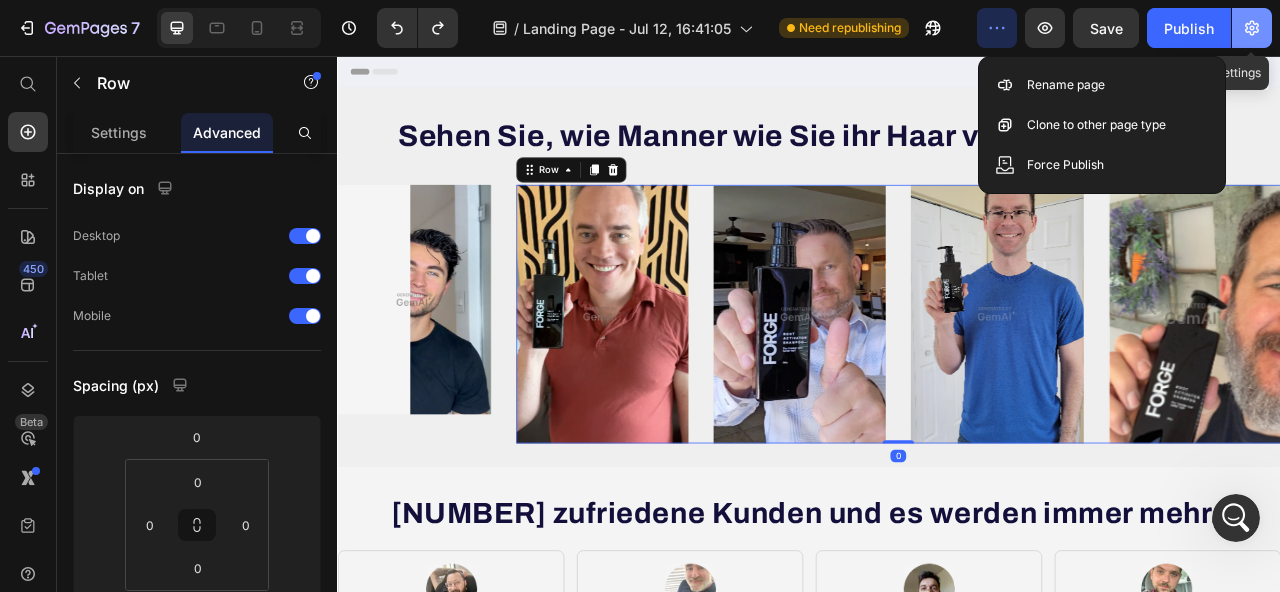 click 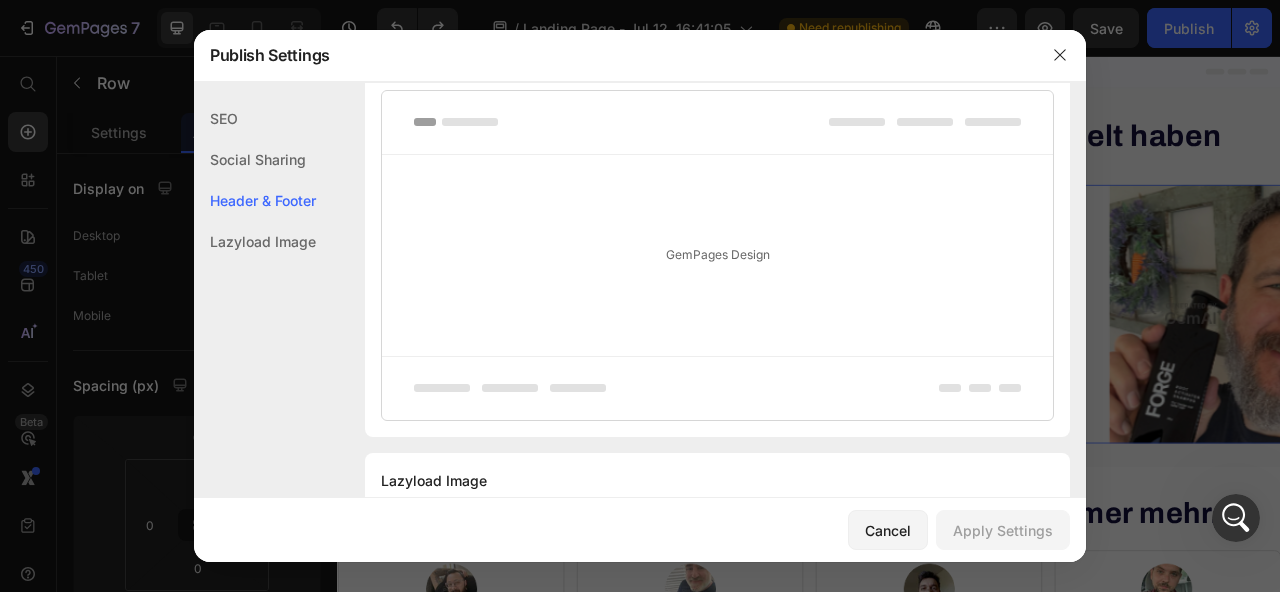 scroll, scrollTop: 0, scrollLeft: 0, axis: both 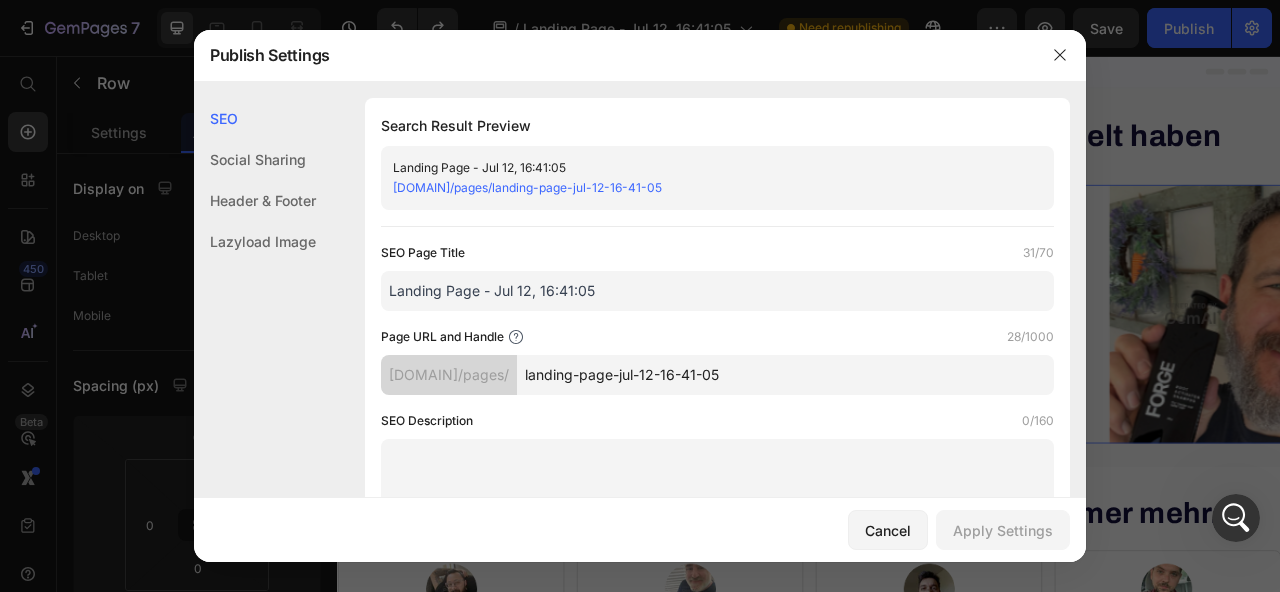 click at bounding box center (640, 296) 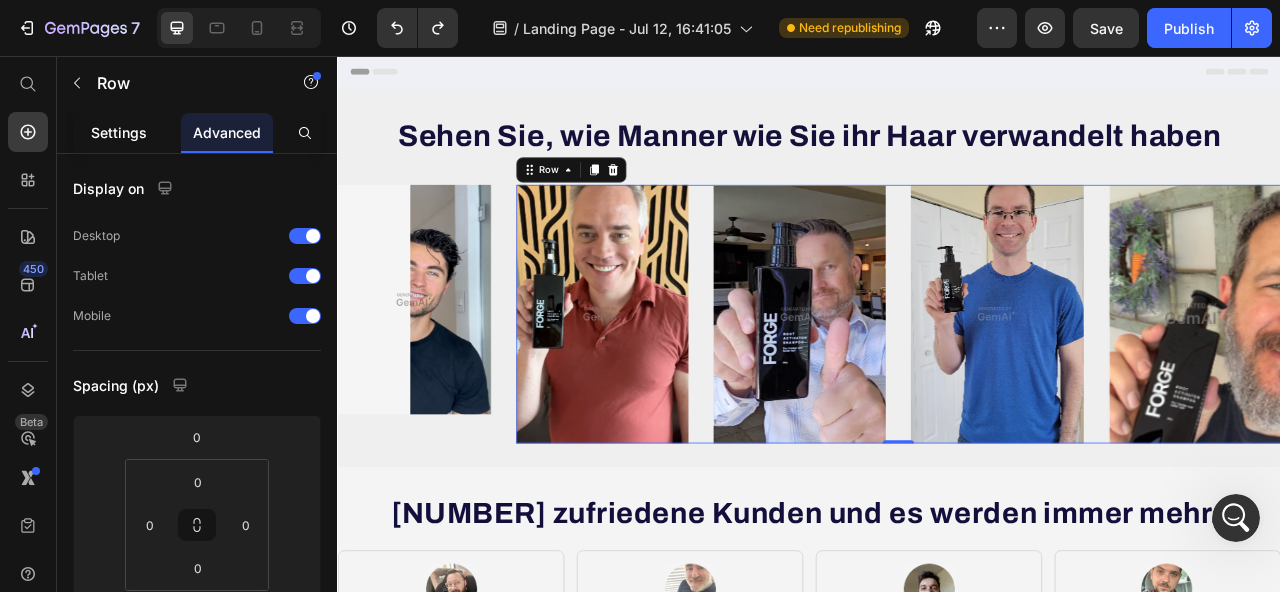 click on "Settings" 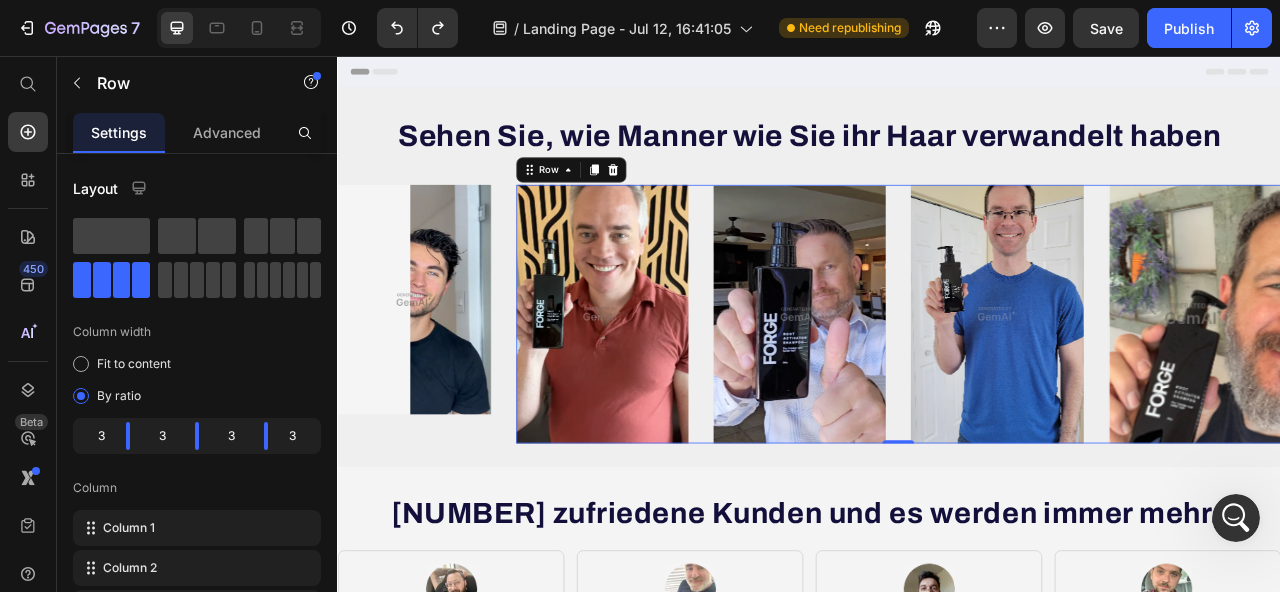 click at bounding box center (1236, 518) 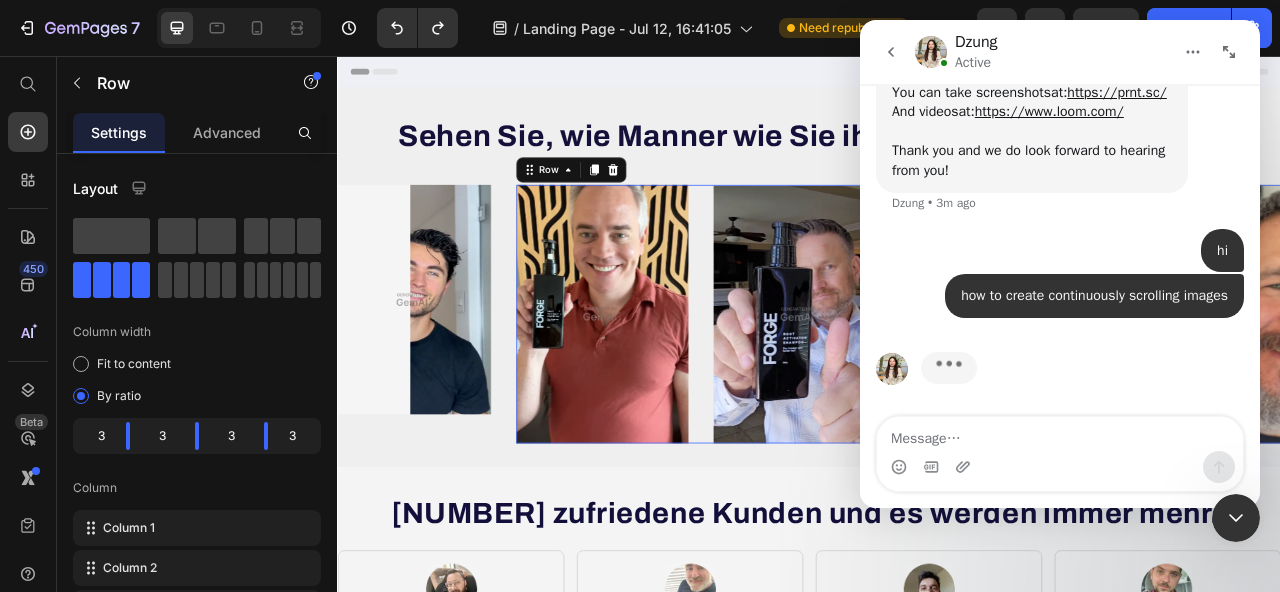 scroll, scrollTop: 993, scrollLeft: 0, axis: vertical 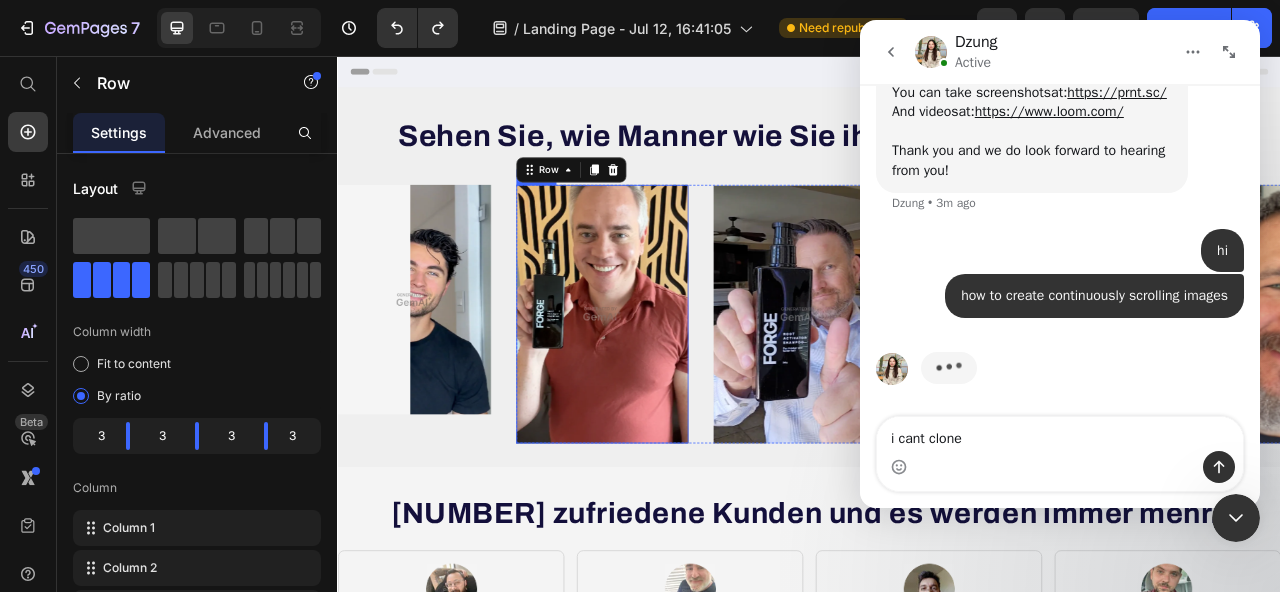 click at bounding box center (673, 384) 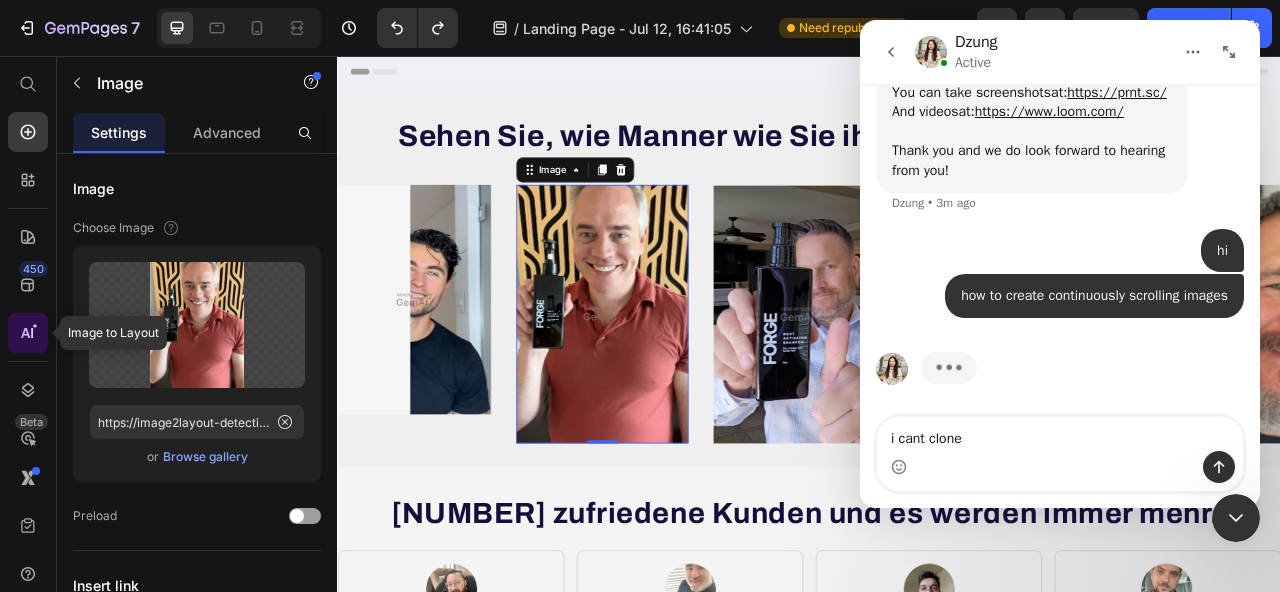 click 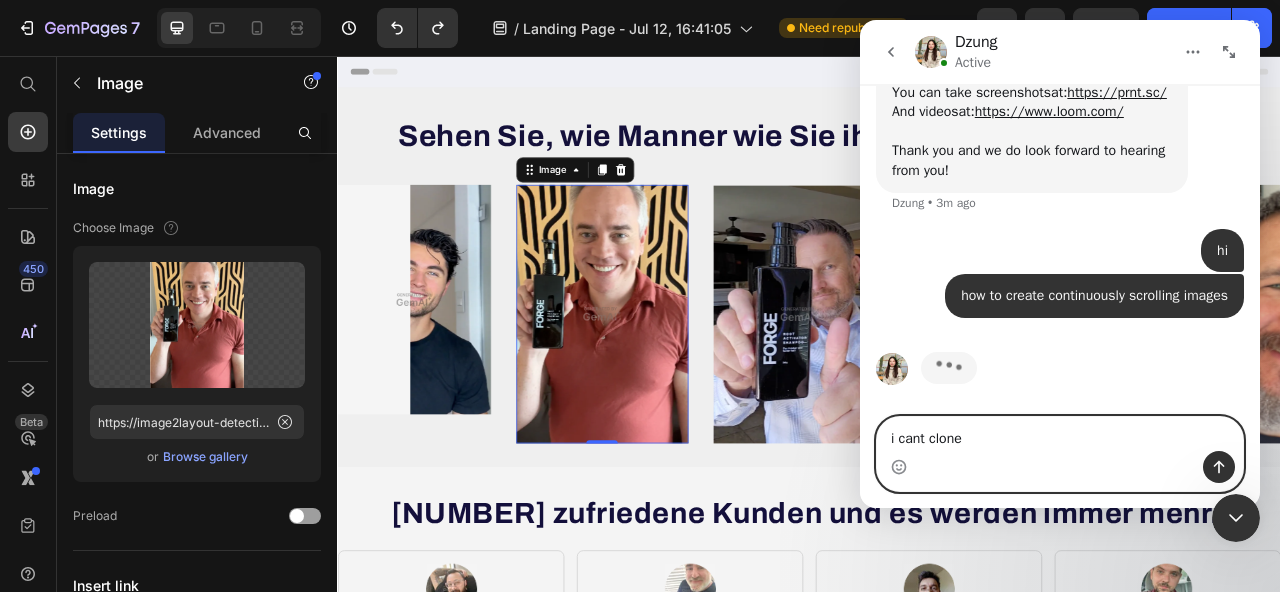click on "i cant clone" at bounding box center (1060, 434) 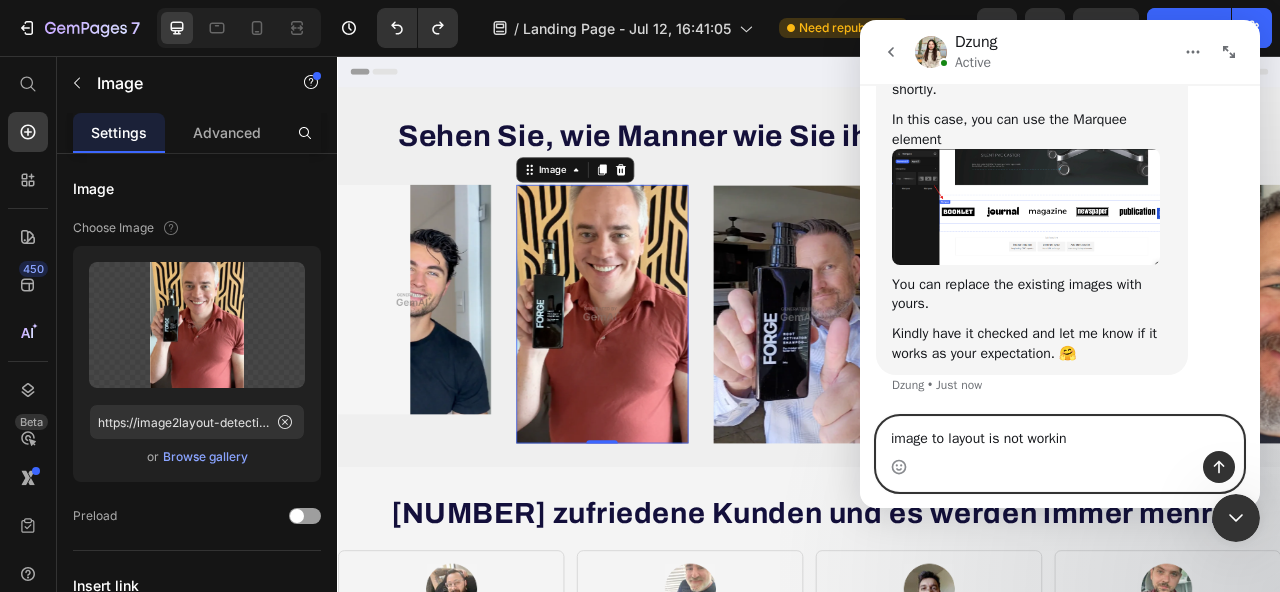 type on "image to layout is not working" 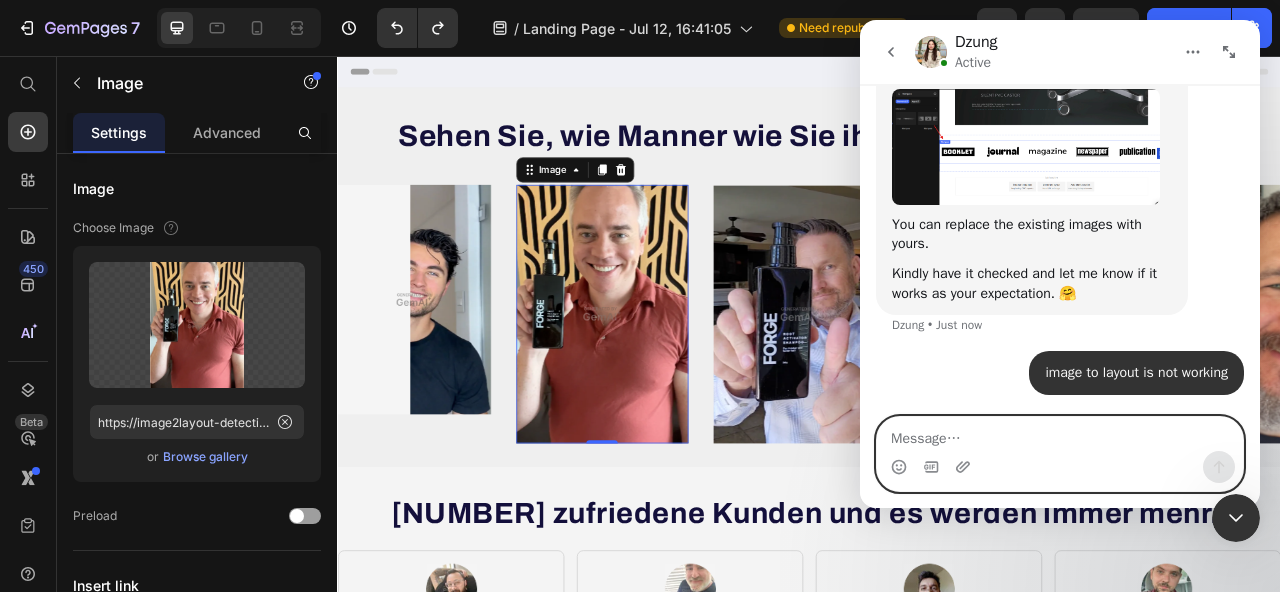 scroll, scrollTop: 1256, scrollLeft: 0, axis: vertical 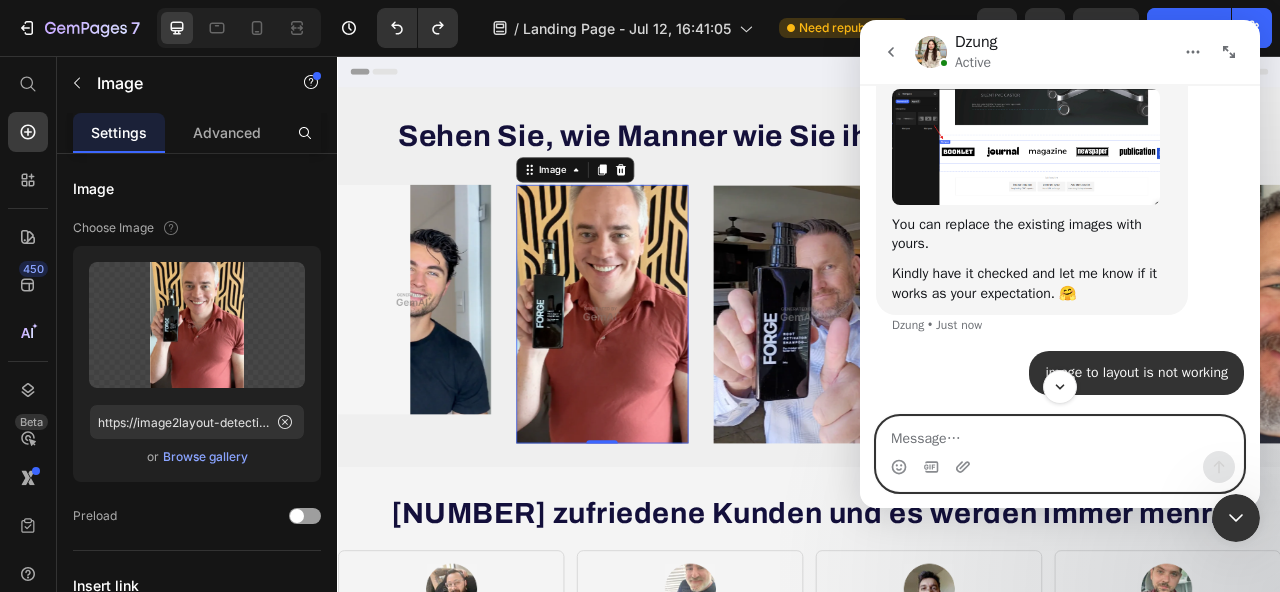 type 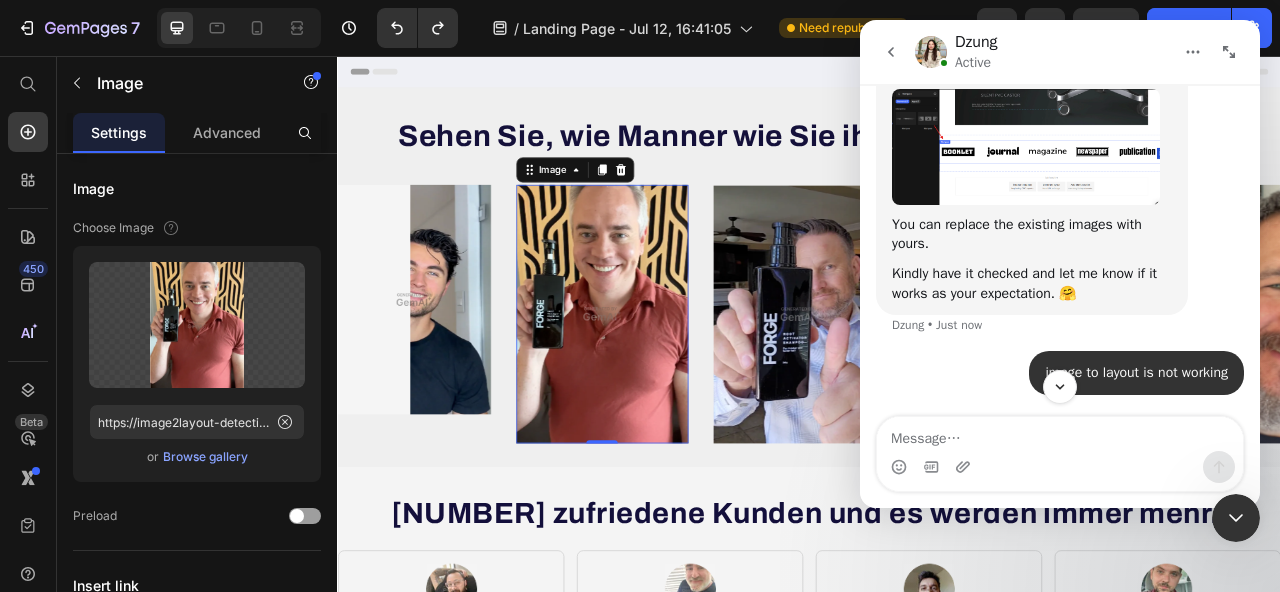 click at bounding box center [1026, 147] 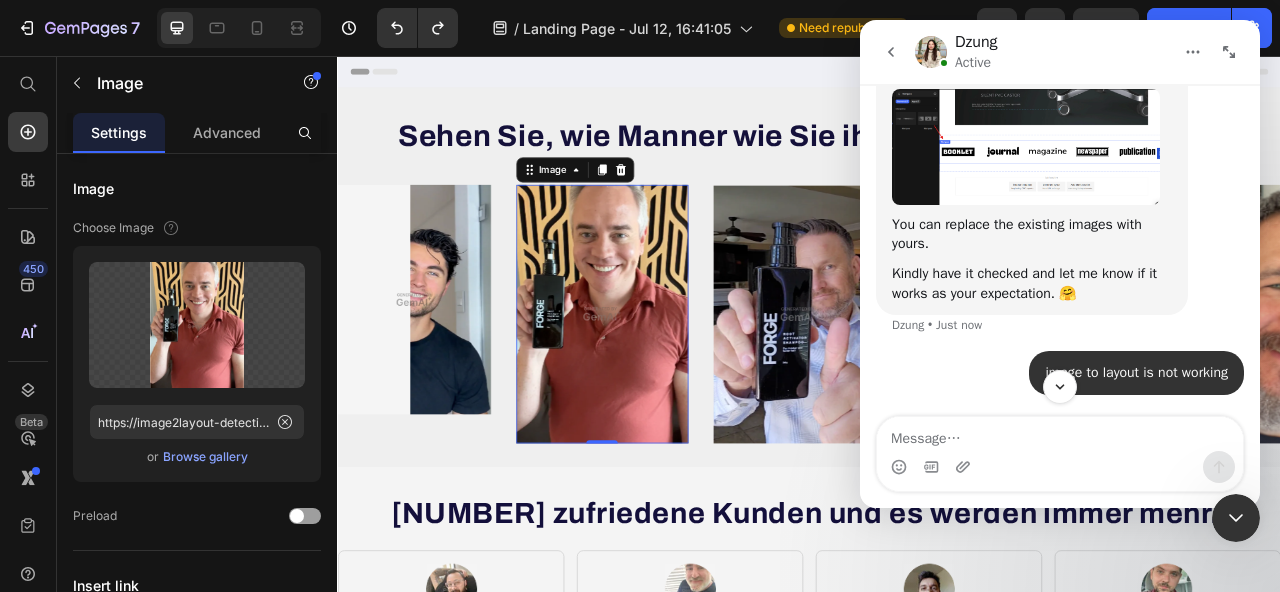 scroll, scrollTop: 0, scrollLeft: 0, axis: both 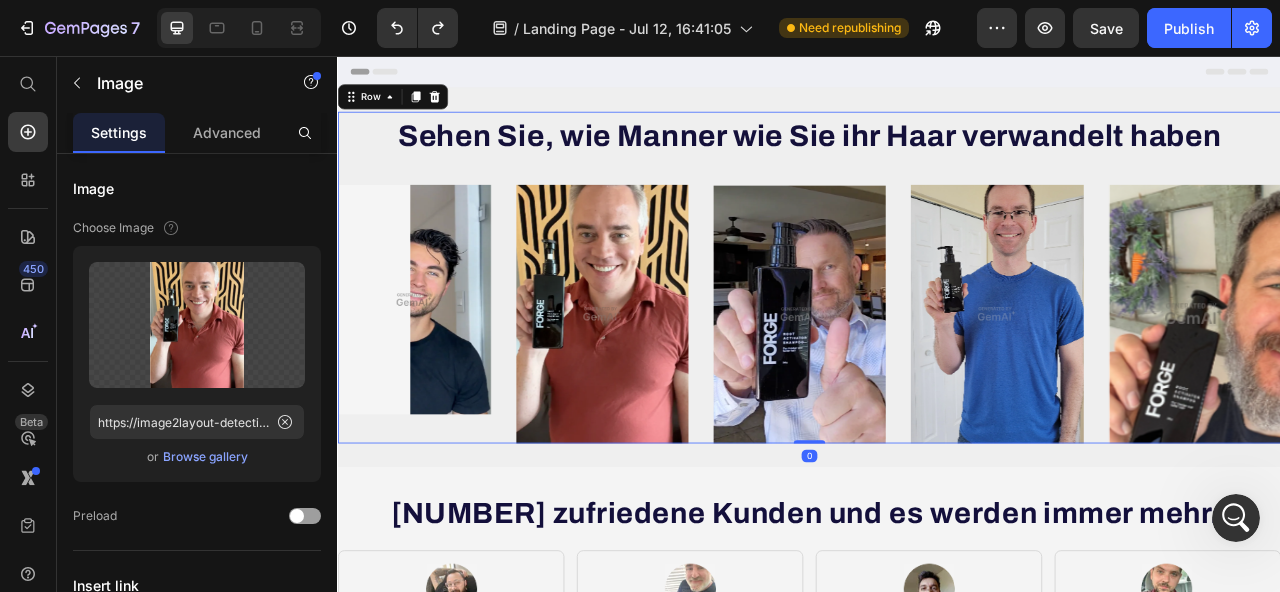 click on "Sehen Sie, wie Manner wie Sie ihr Haar verwandelt haben Heading Image Image Image Image Image Row Row" at bounding box center (937, 338) 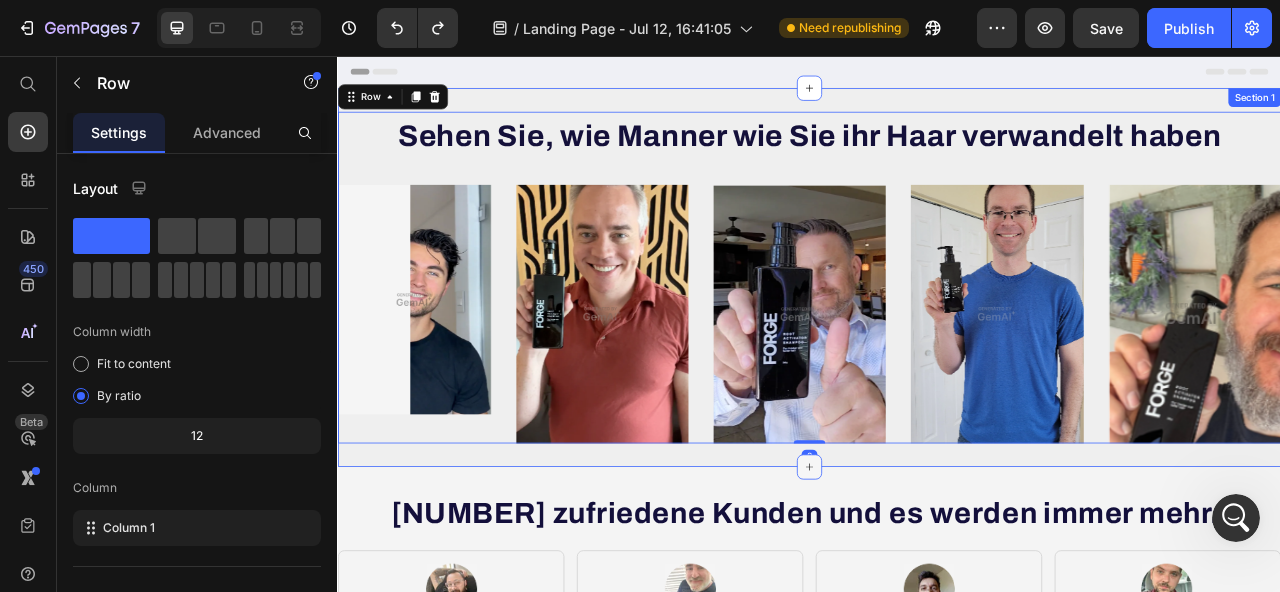 click 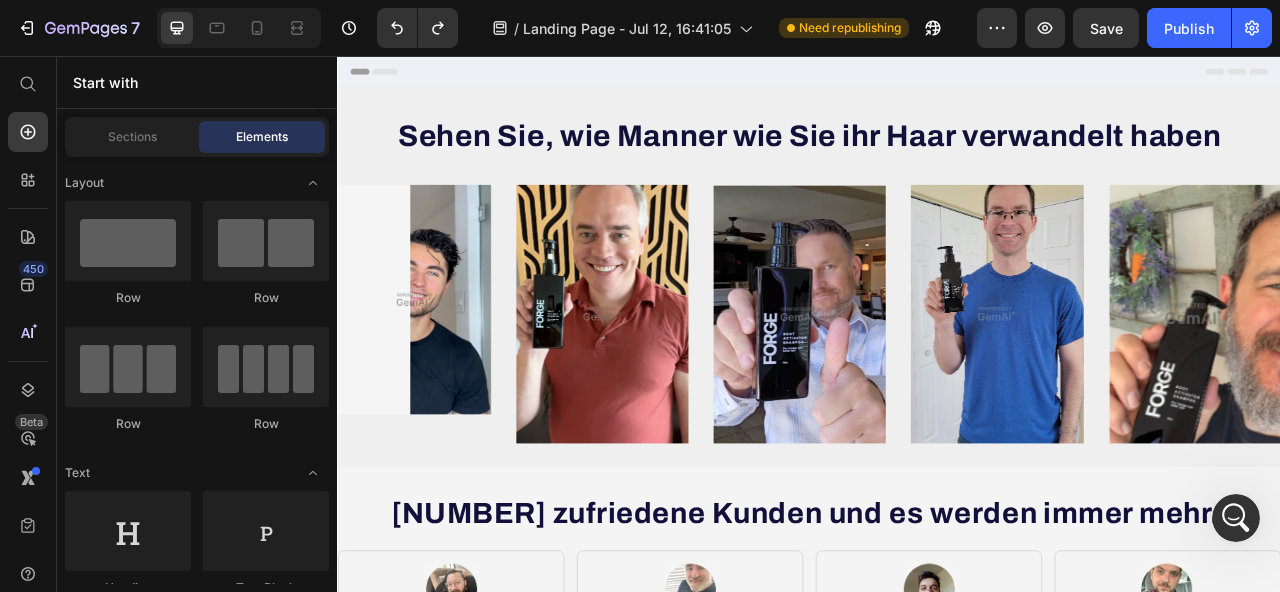 click on "Start with" at bounding box center [197, 82] 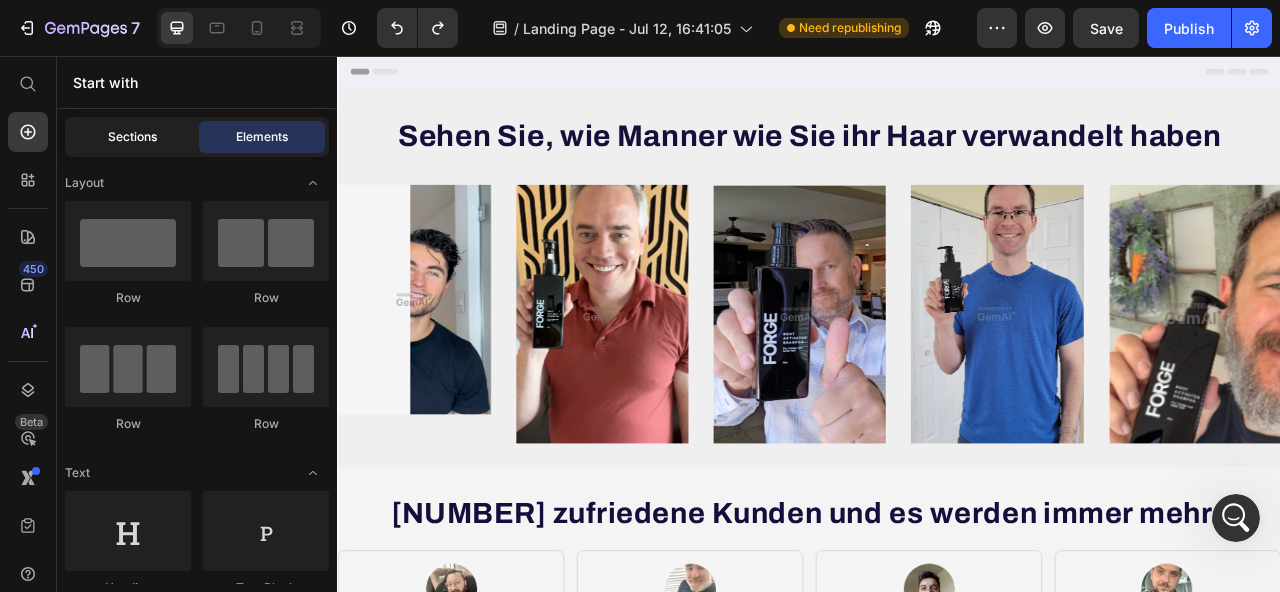 click on "Sections" 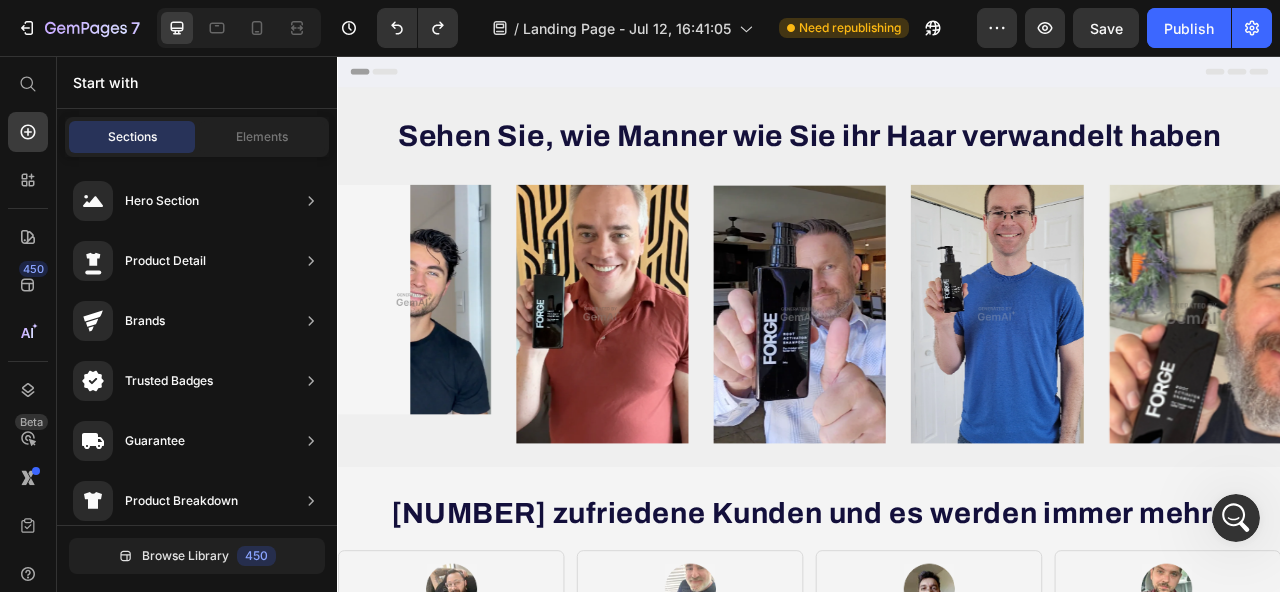 click at bounding box center [1236, 518] 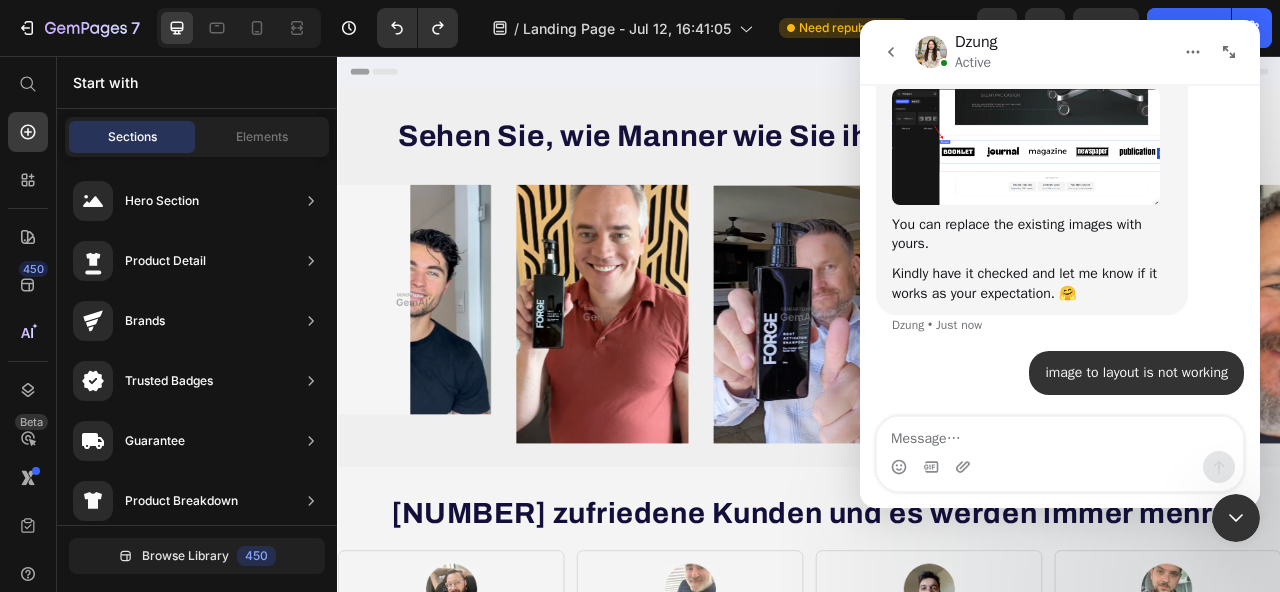 scroll, scrollTop: 1282, scrollLeft: 0, axis: vertical 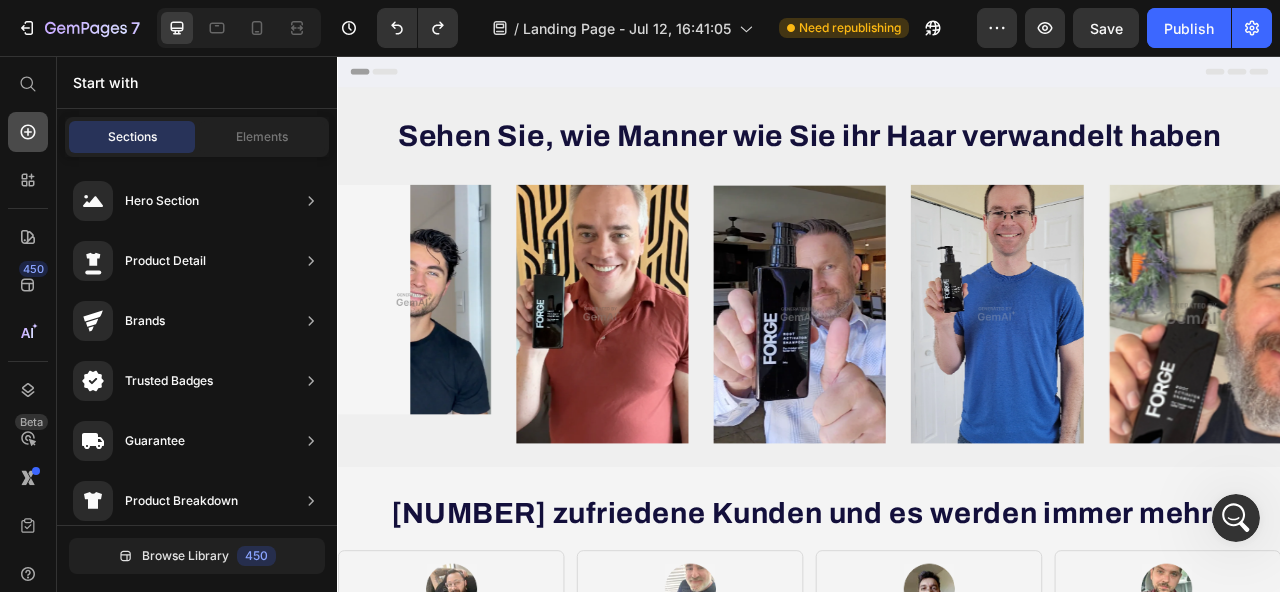 click 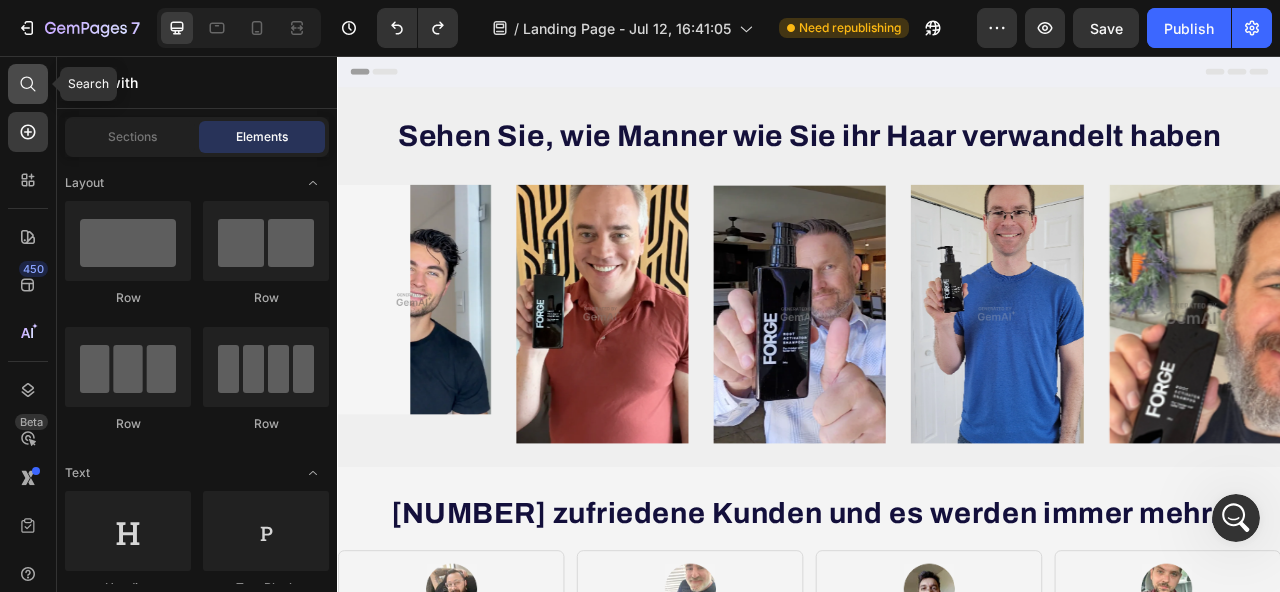 click 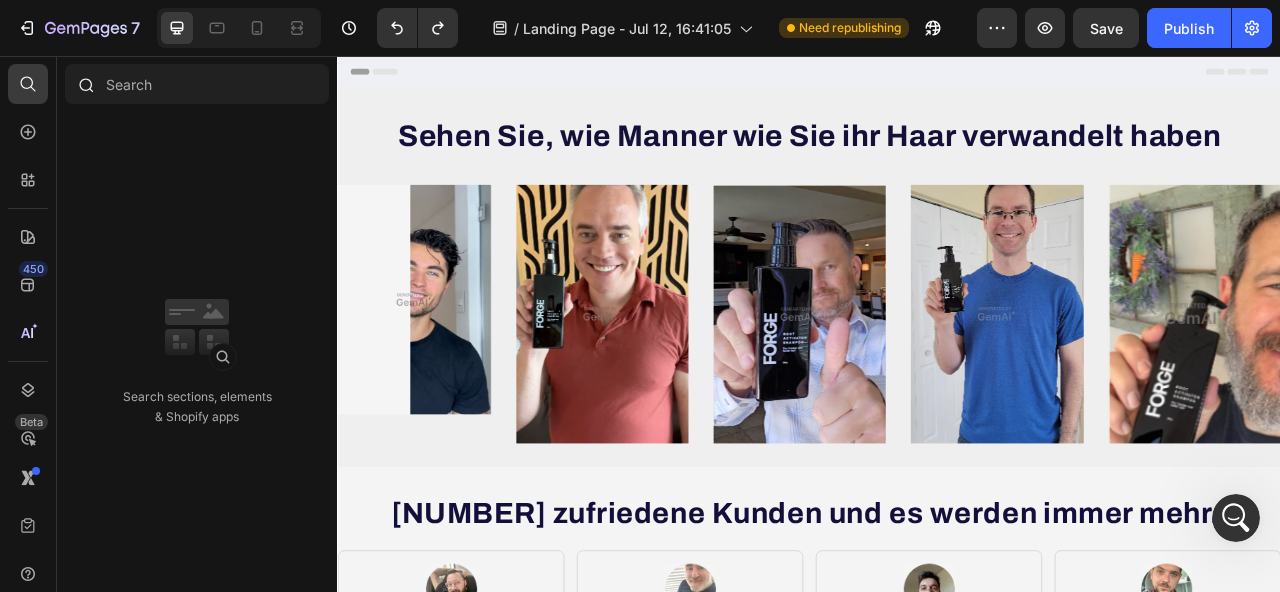 type on "a" 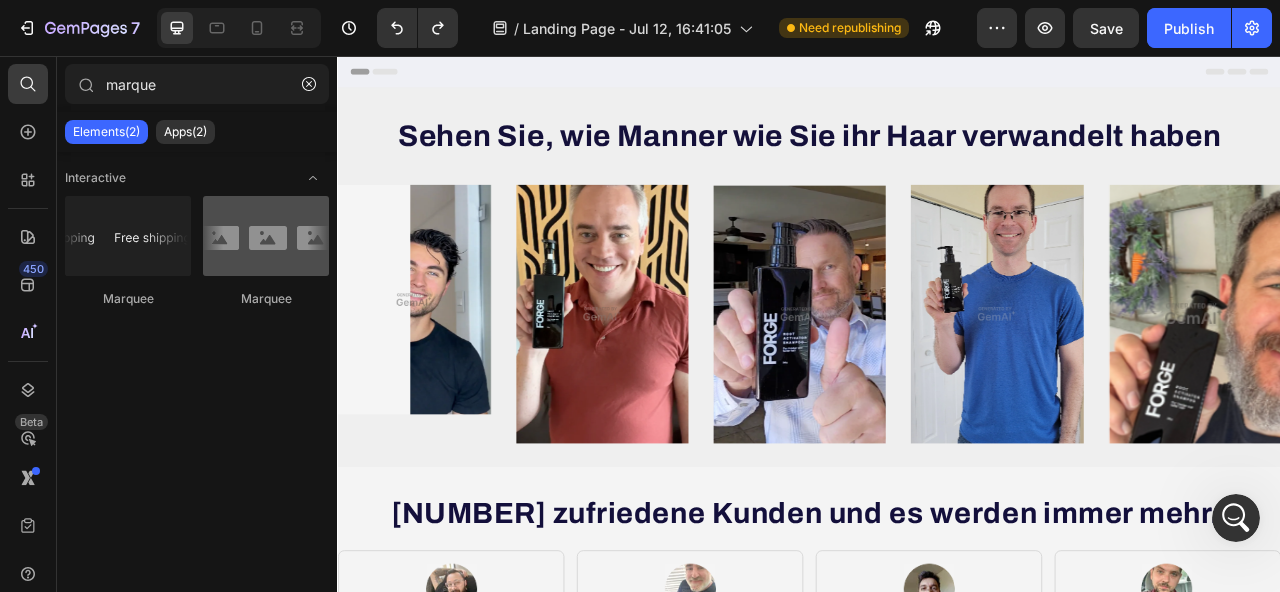 type on "marque" 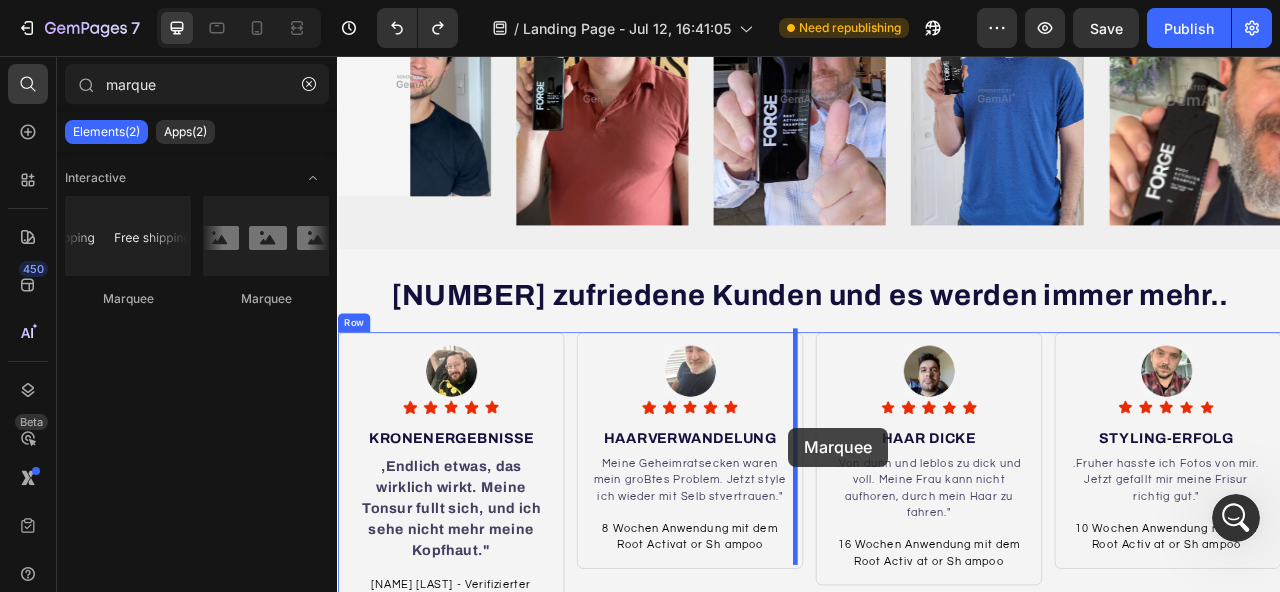 scroll, scrollTop: 284, scrollLeft: 0, axis: vertical 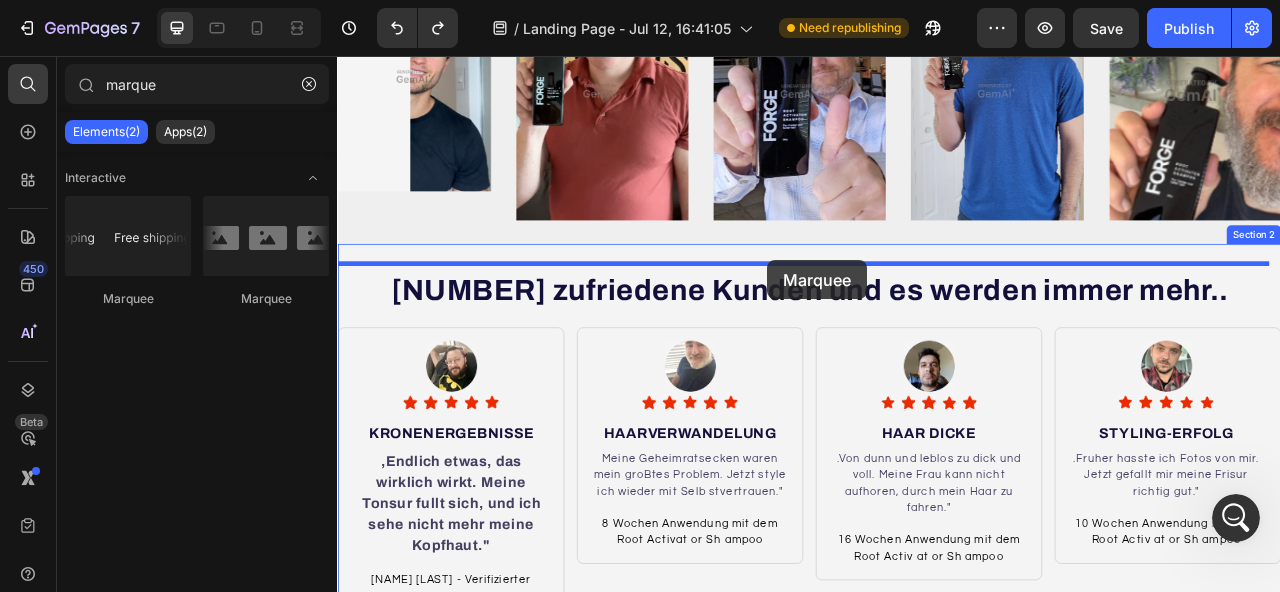 drag, startPoint x: 614, startPoint y: 310, endPoint x: 884, endPoint y: 316, distance: 270.06665 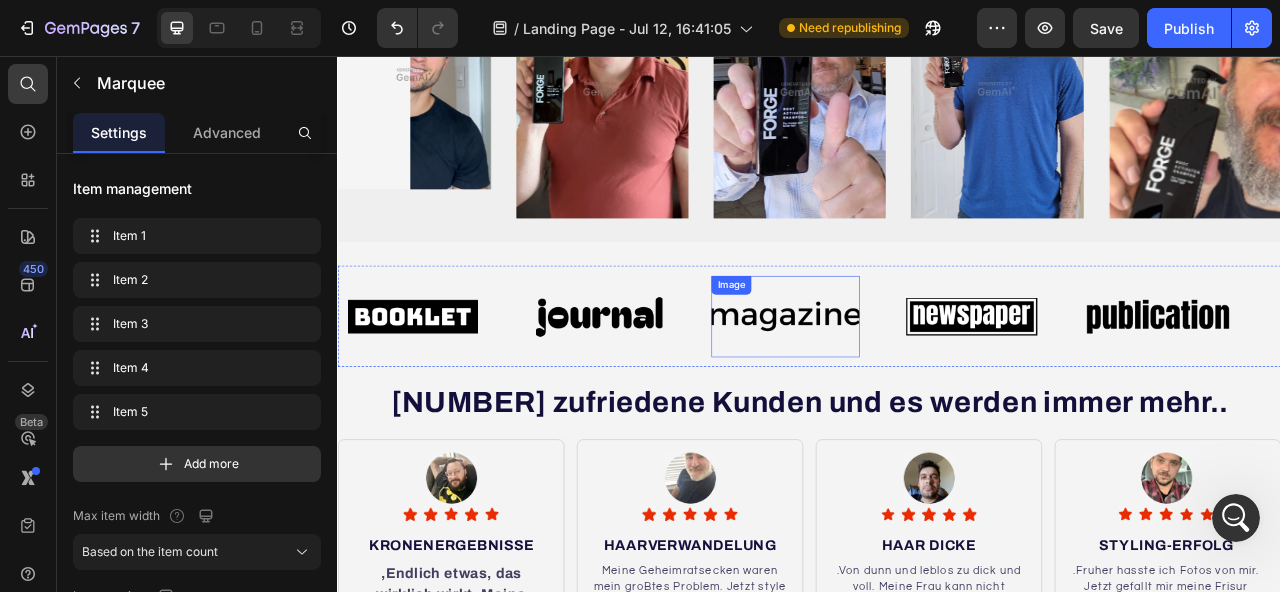 scroll, scrollTop: 39, scrollLeft: 0, axis: vertical 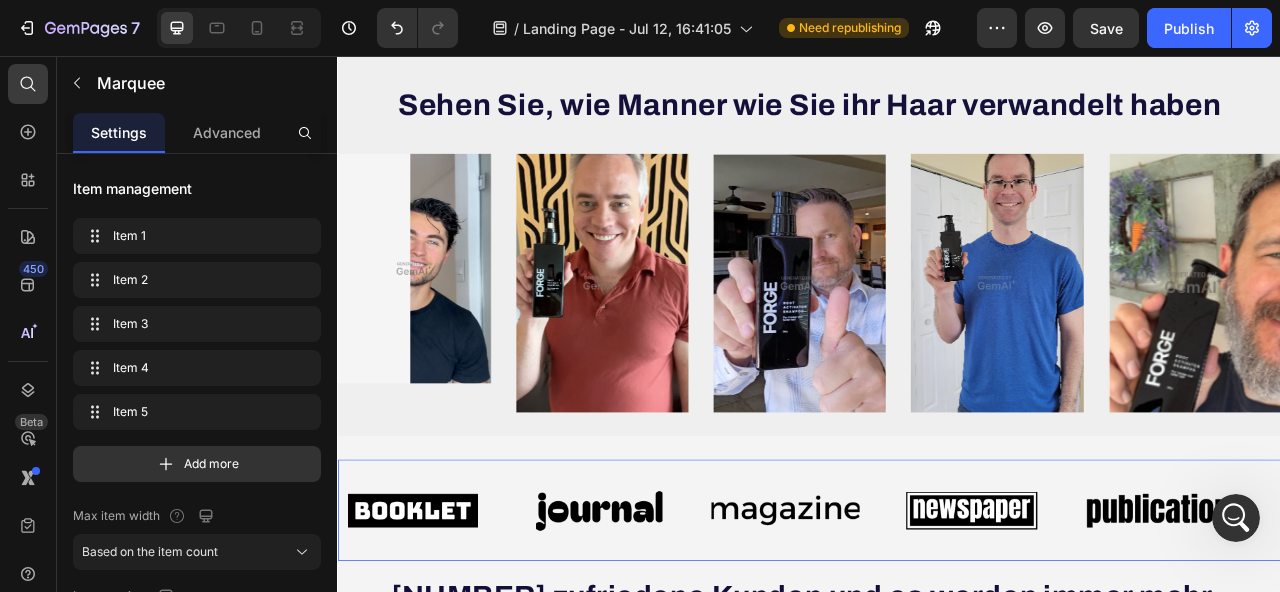 click 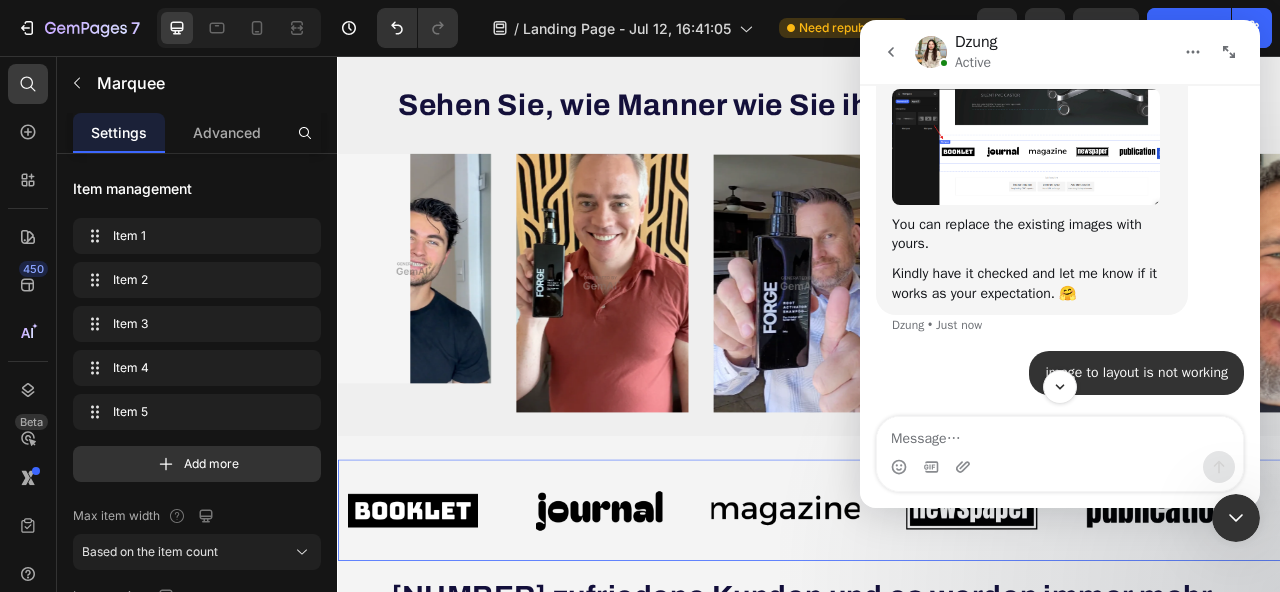 scroll, scrollTop: 1318, scrollLeft: 0, axis: vertical 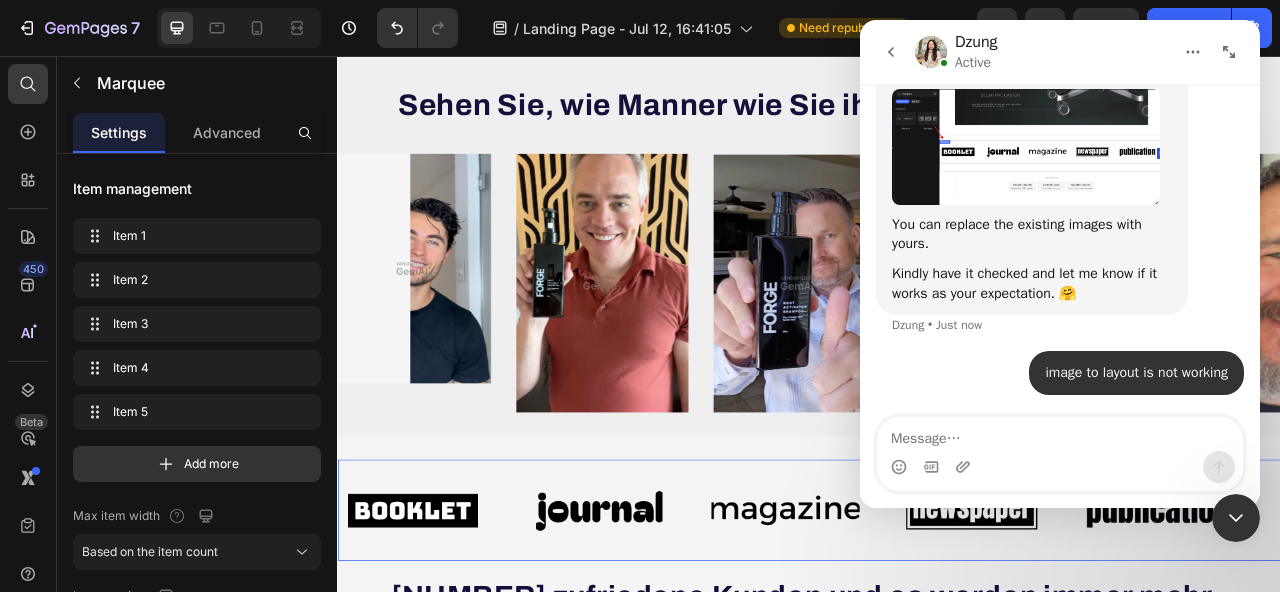 click 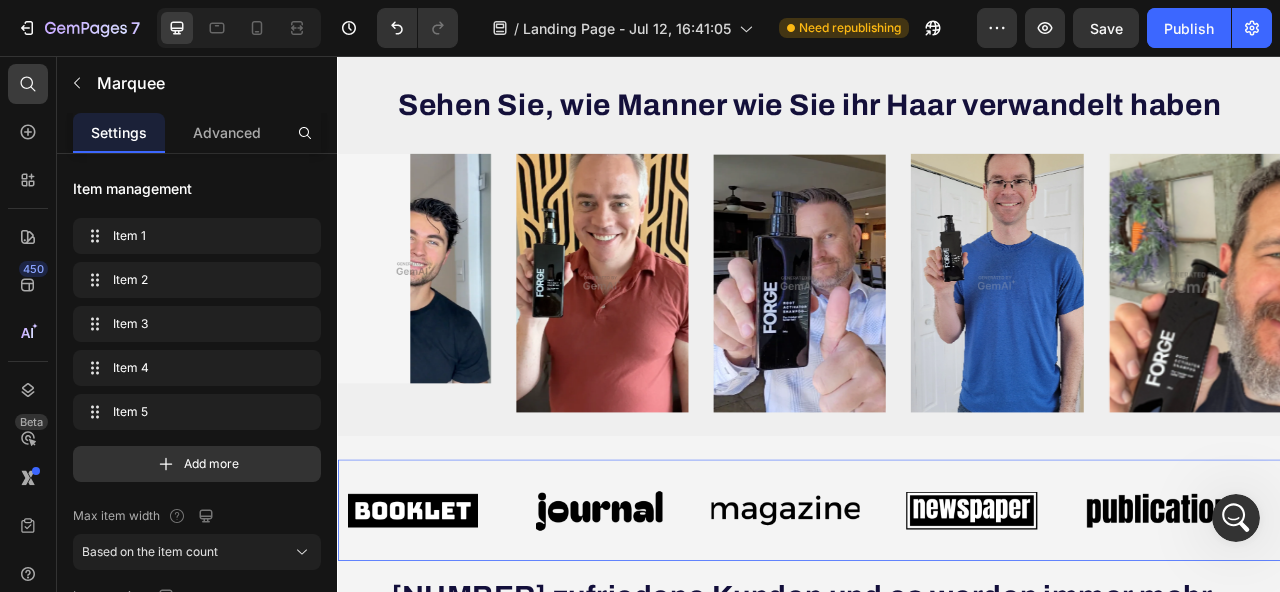 scroll, scrollTop: 1370, scrollLeft: 0, axis: vertical 